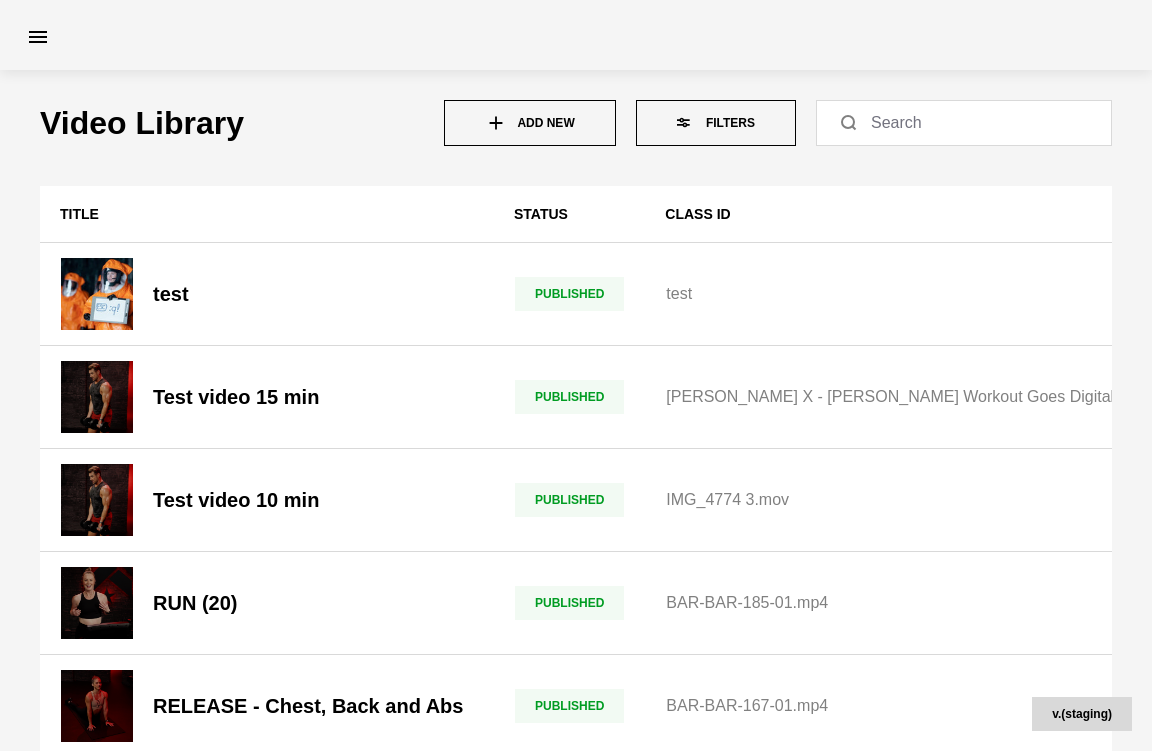 scroll, scrollTop: 0, scrollLeft: 0, axis: both 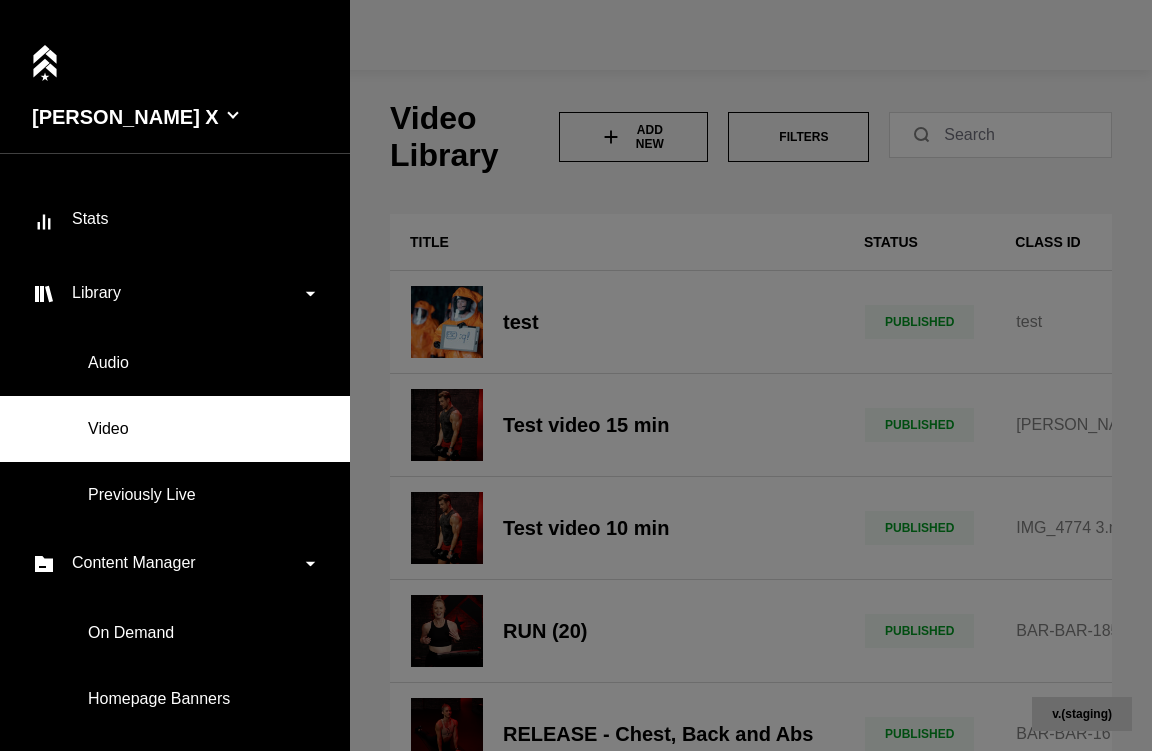 click 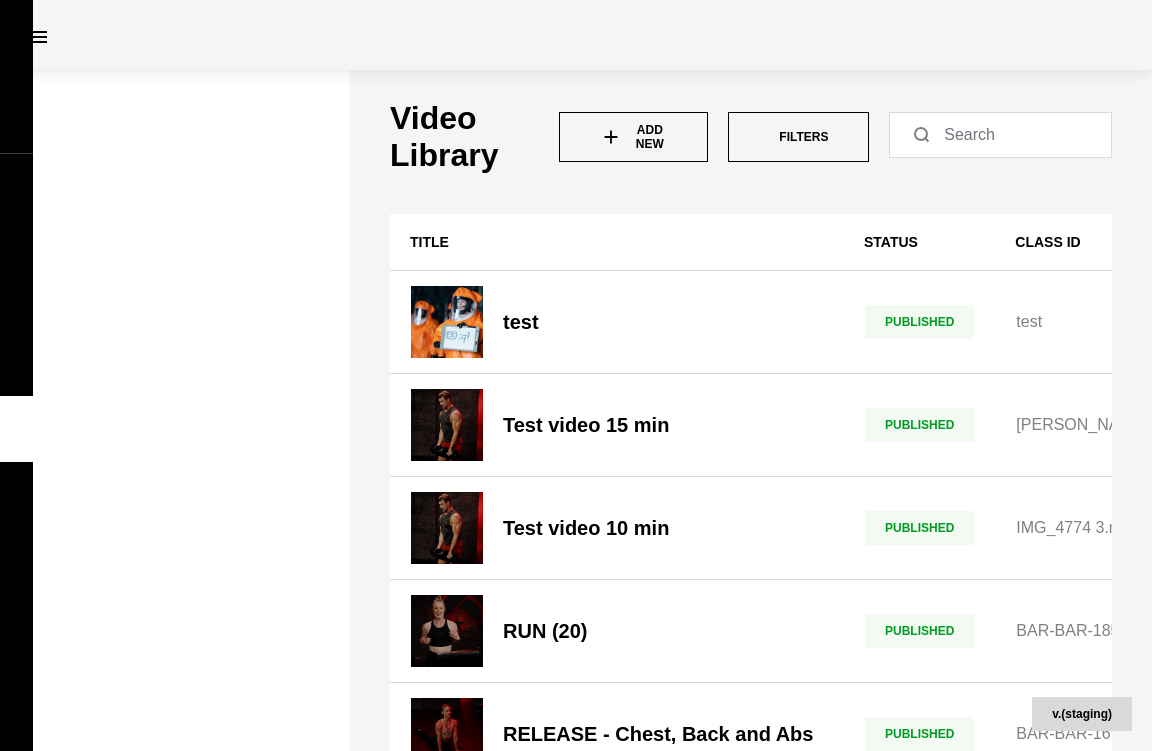click on "Add New" 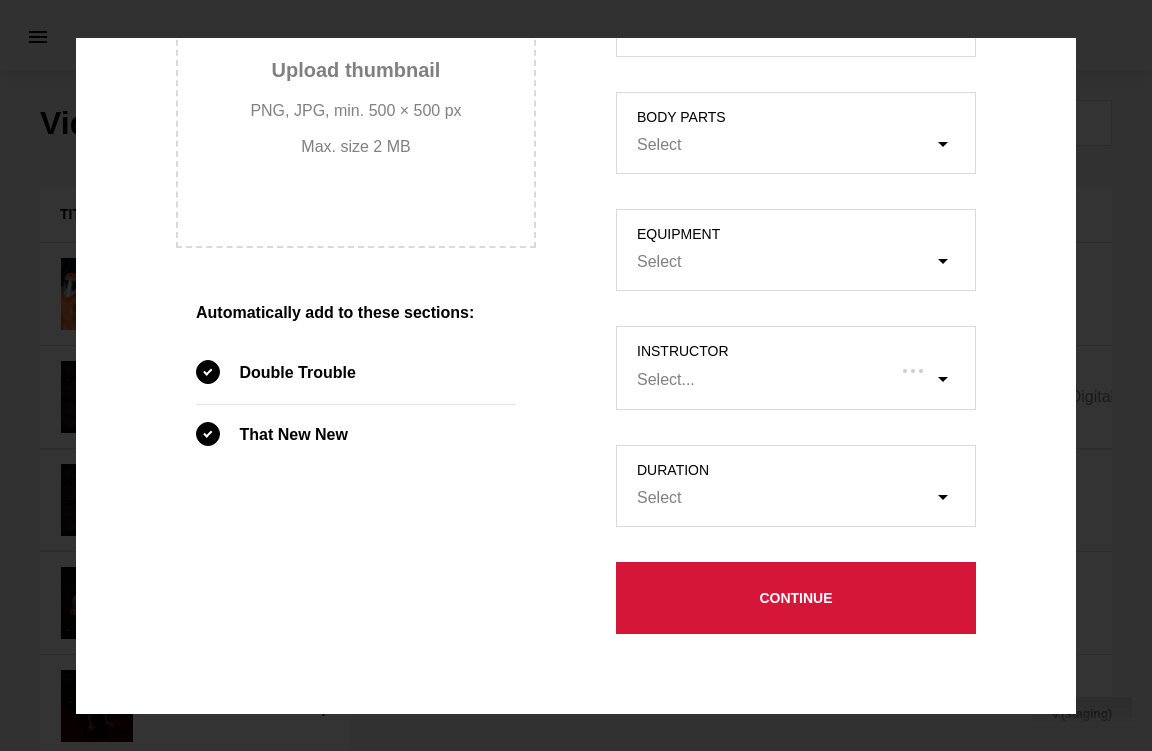 scroll, scrollTop: 892, scrollLeft: 0, axis: vertical 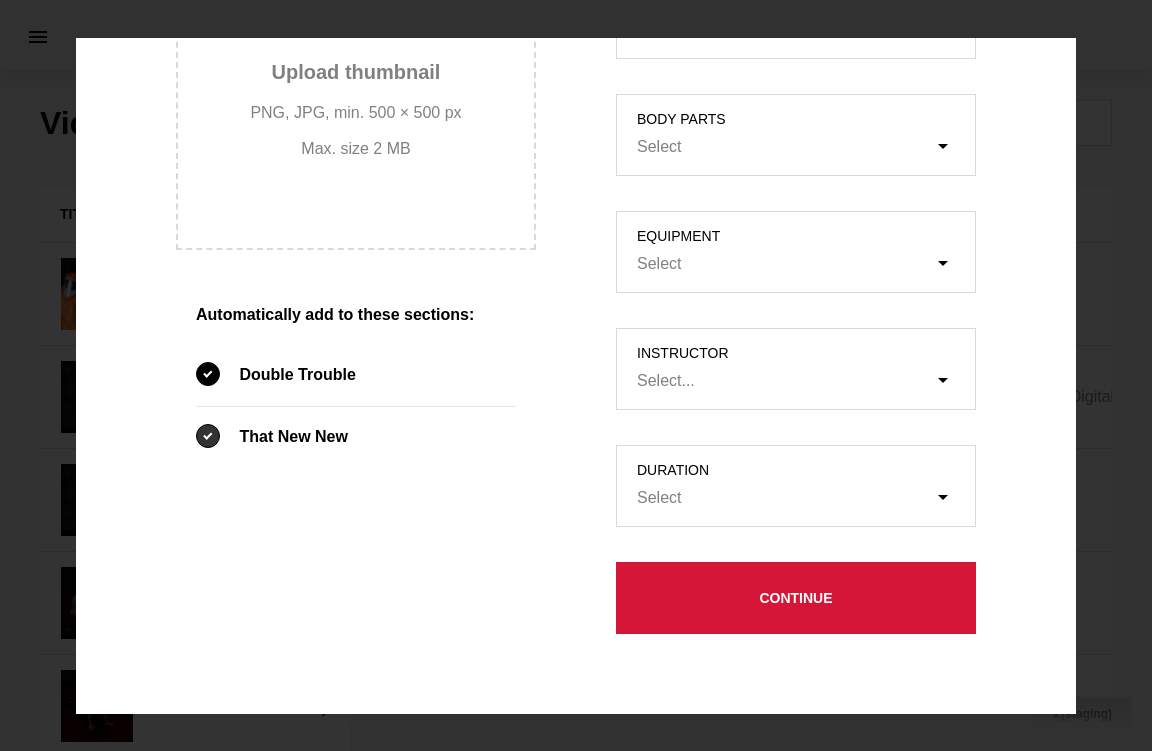 click 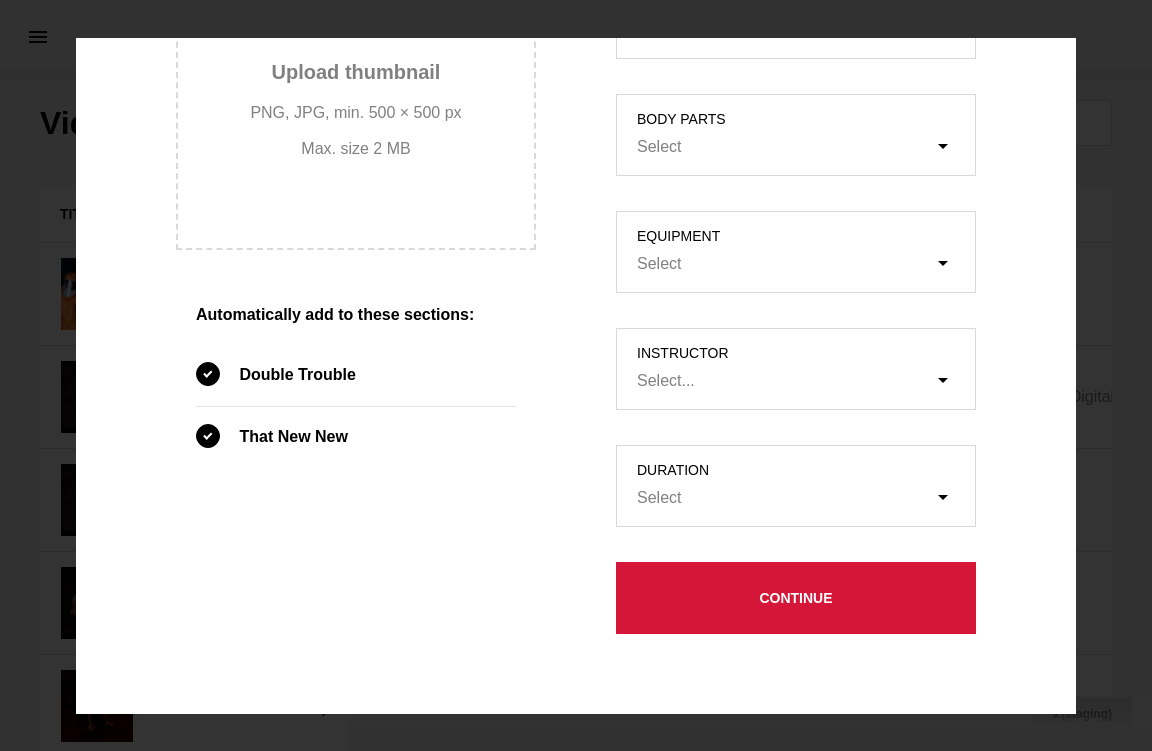 click on "Title Instructor's Voice + Music (Video) Instructor's Voice (Audio) Add file or drop file here Music (Audio) Add file or drop file here Closed captions Add file or drop file here Upload thumbnail PNG, JPG, min. 500 × 500 px Max. size 2 MB Automatically add to these sections:   Double Trouble   That New New" 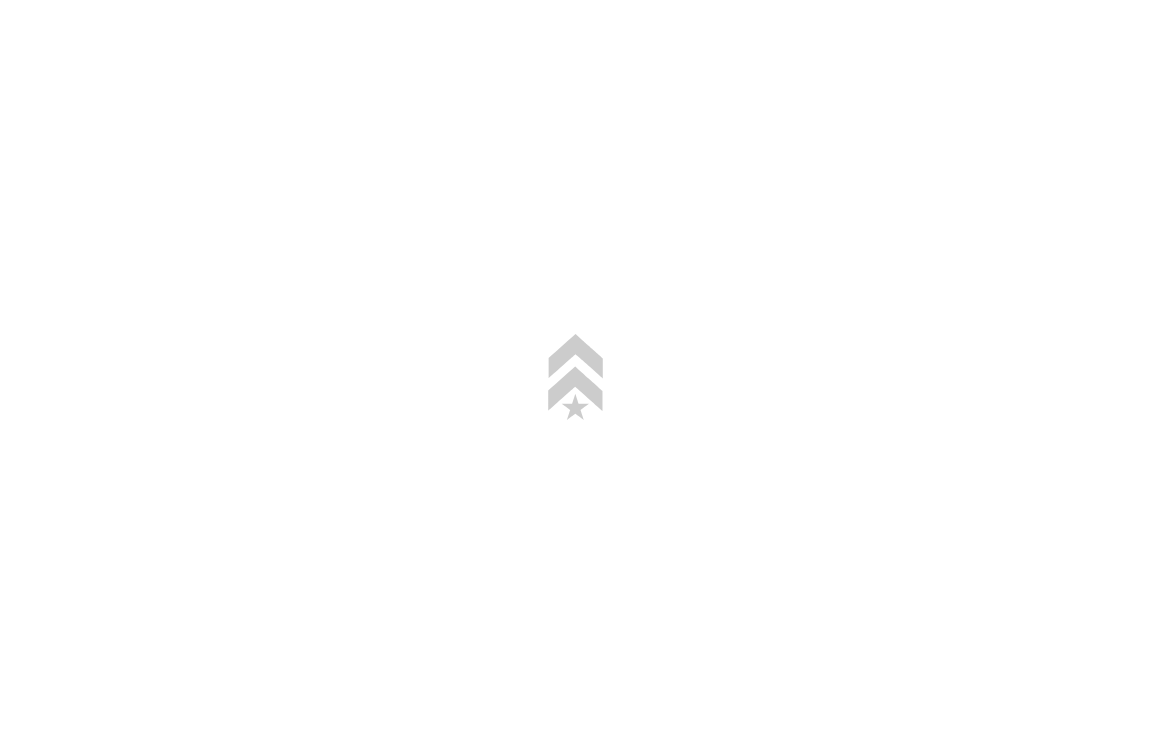 scroll, scrollTop: 0, scrollLeft: 0, axis: both 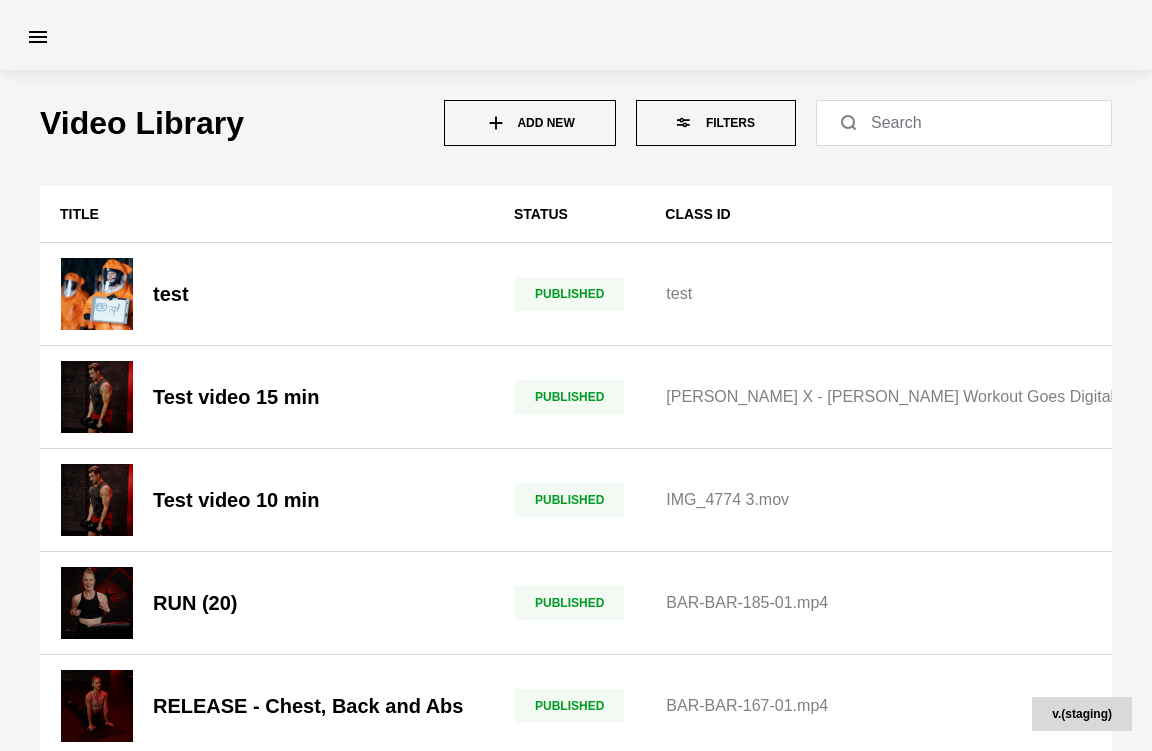 click on "Add New" at bounding box center [530, 123] 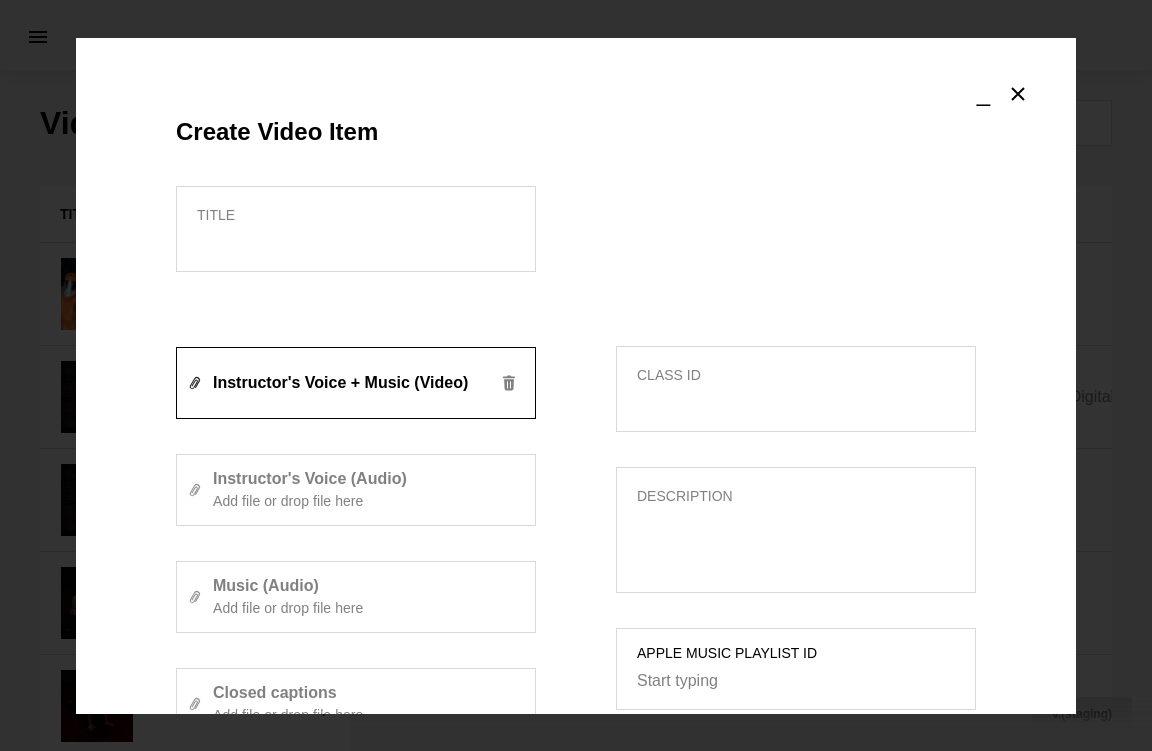 scroll, scrollTop: 892, scrollLeft: 0, axis: vertical 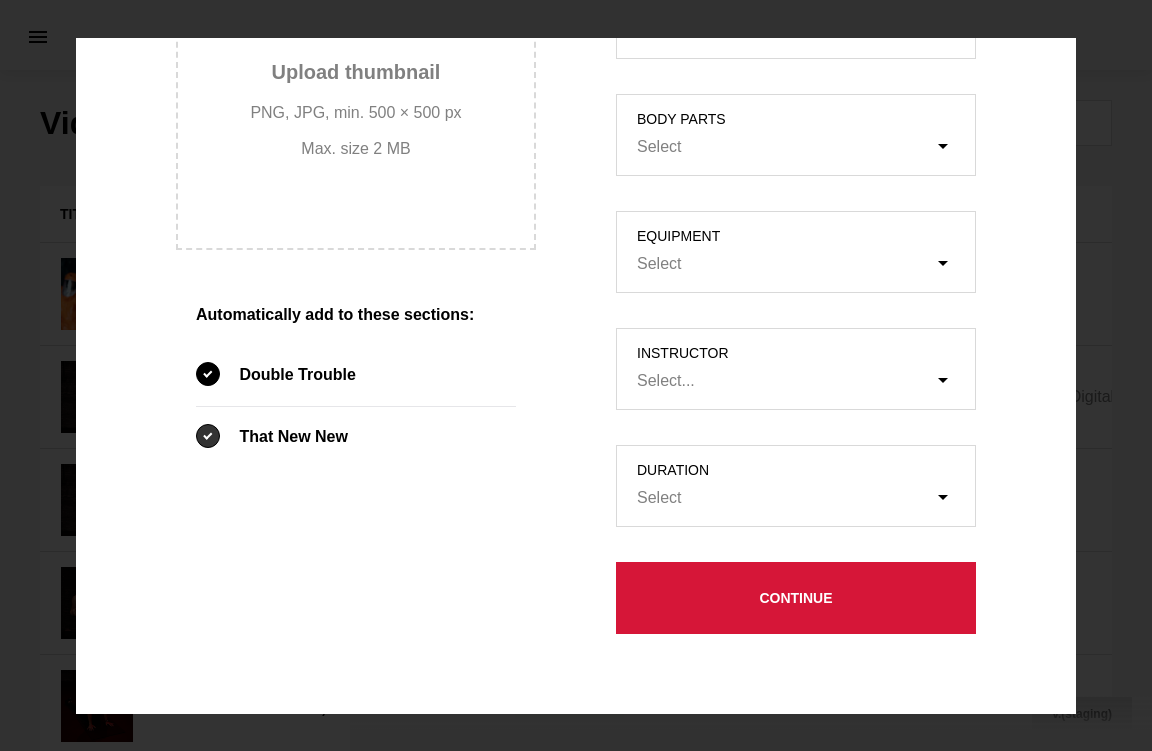 click at bounding box center (208, 436) 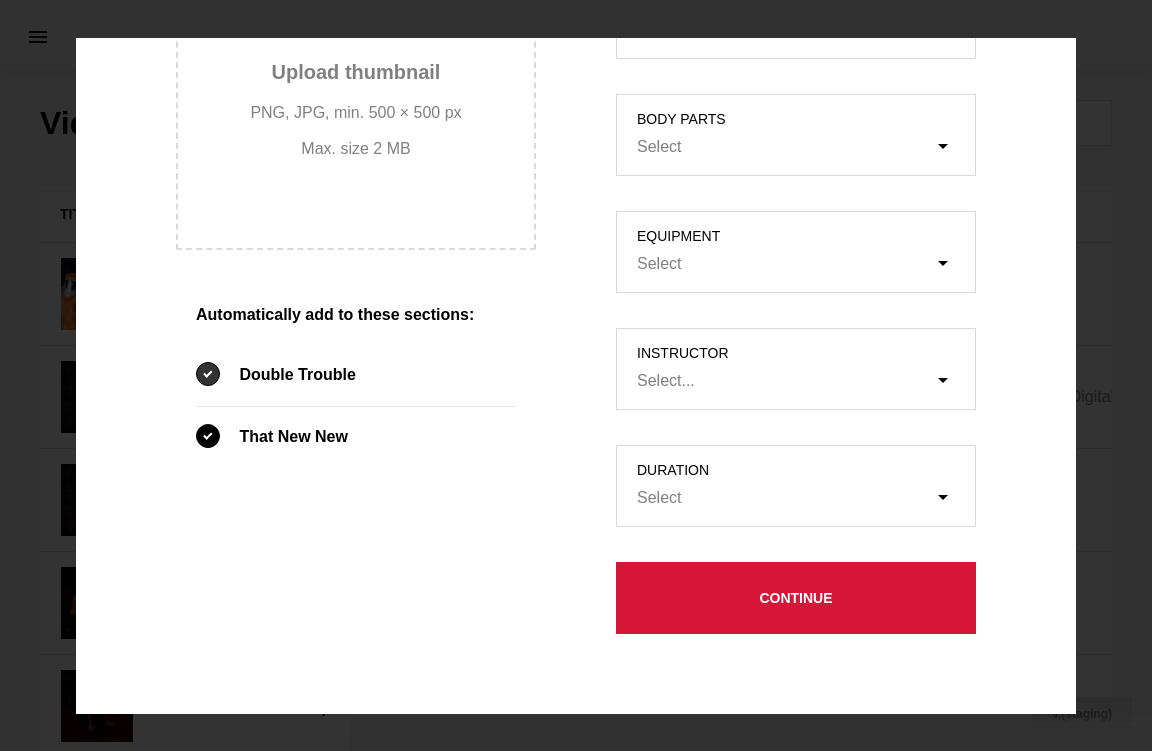 click at bounding box center (208, 374) 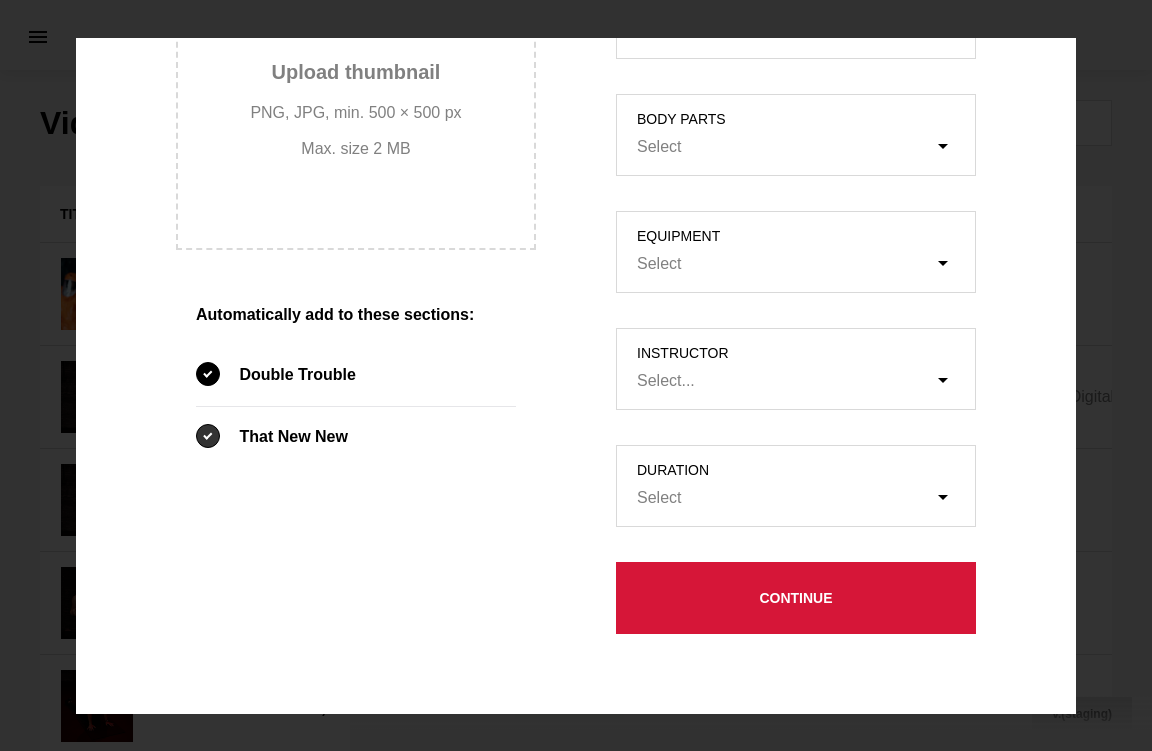 click at bounding box center (208, 436) 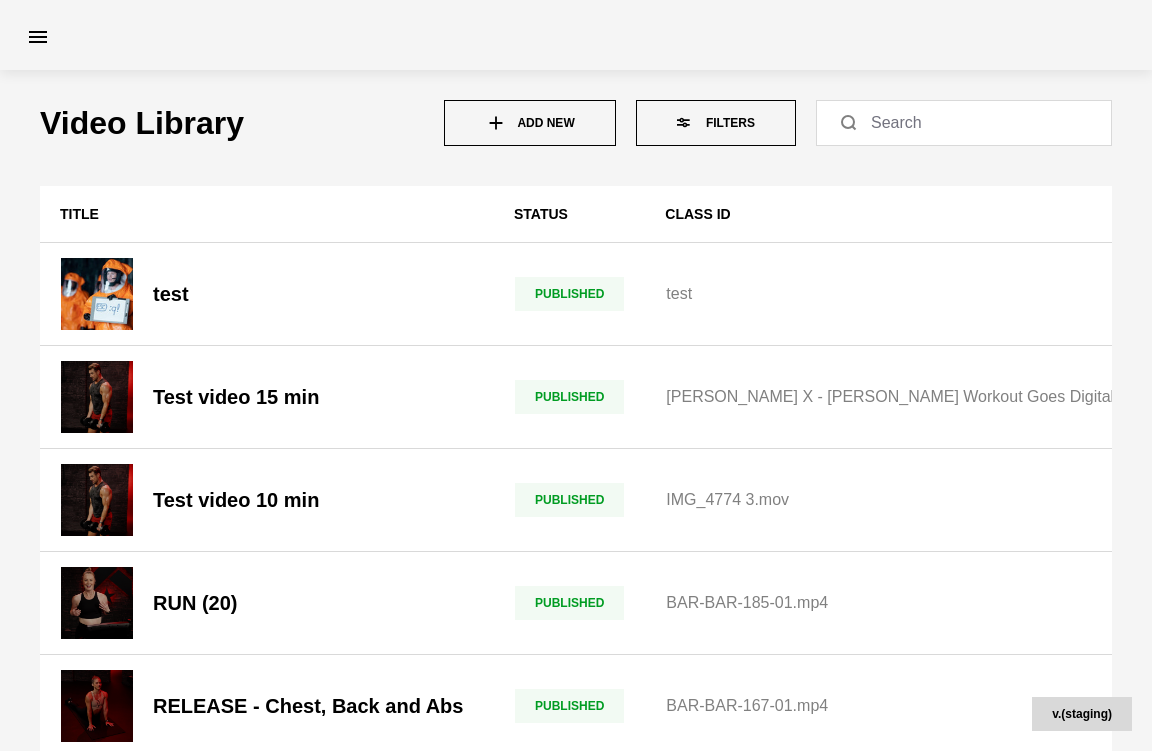 click on "Add New" at bounding box center [530, 123] 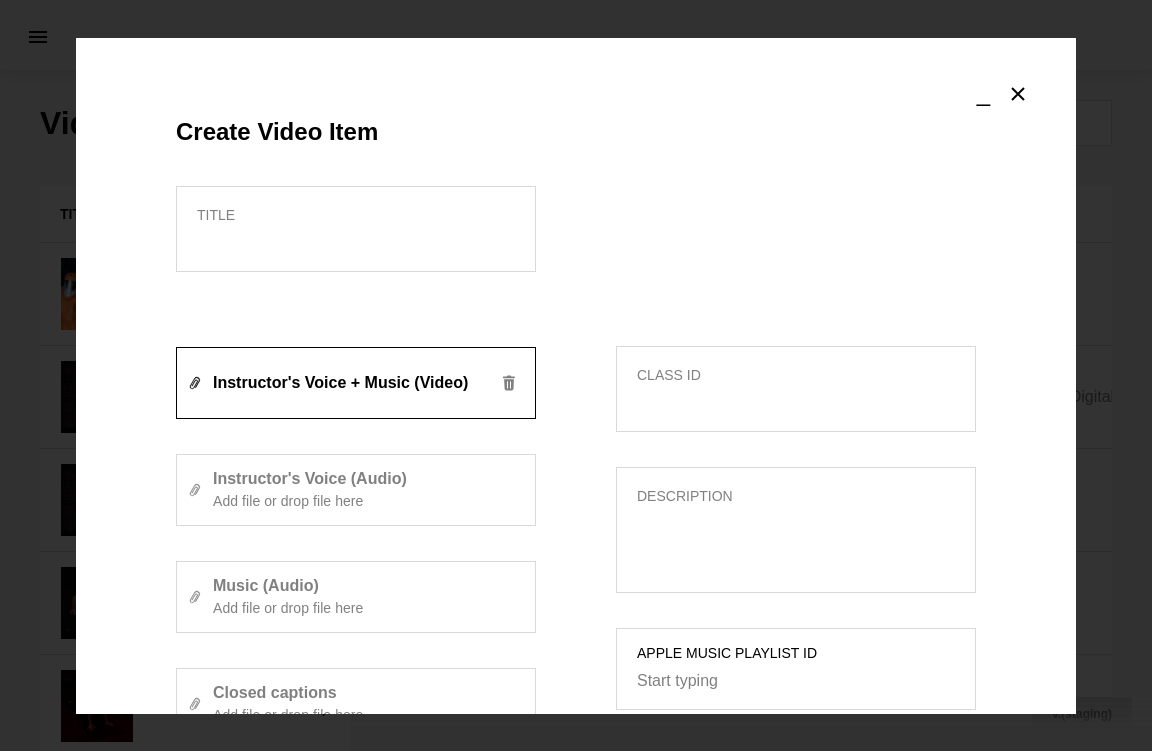 scroll, scrollTop: 892, scrollLeft: 0, axis: vertical 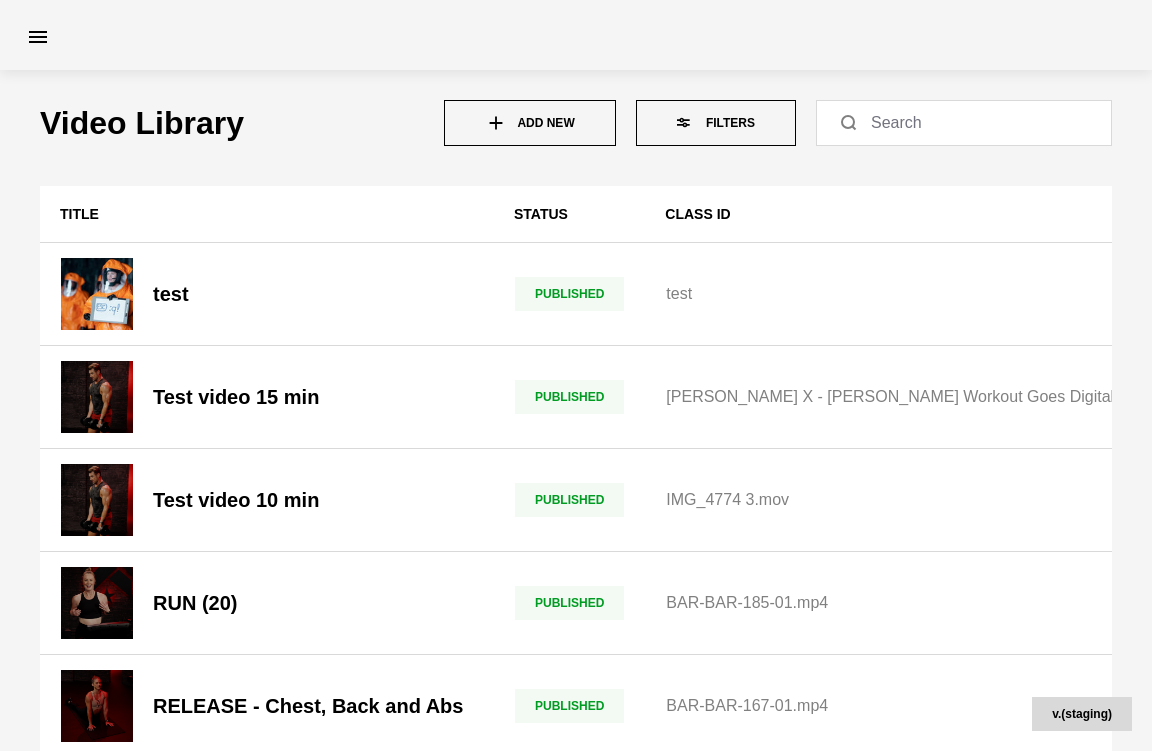 click on "Add New" 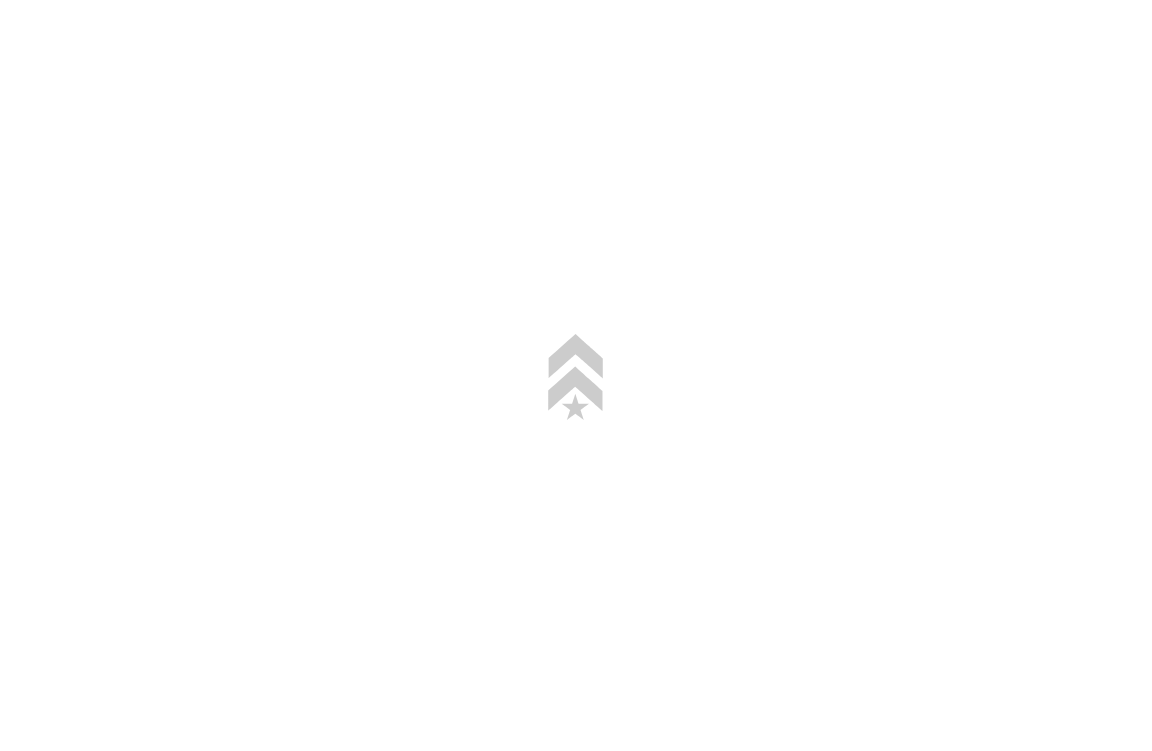 scroll, scrollTop: 0, scrollLeft: 0, axis: both 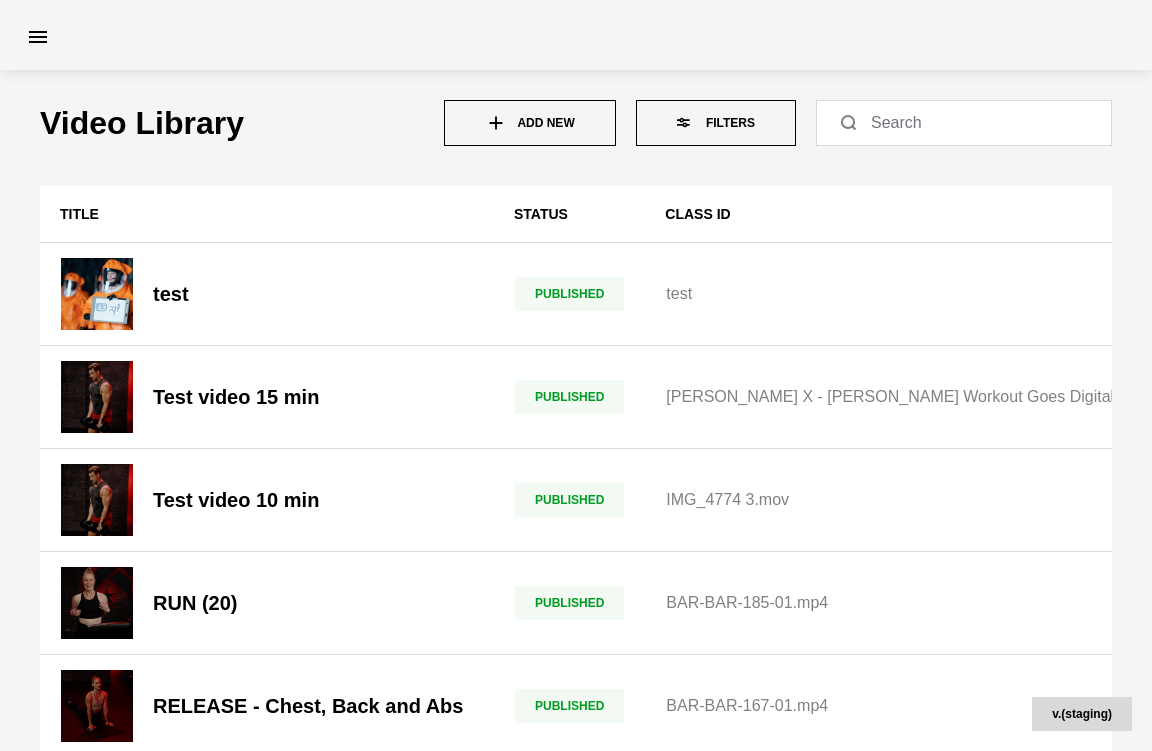 click on "Add New" at bounding box center (530, 123) 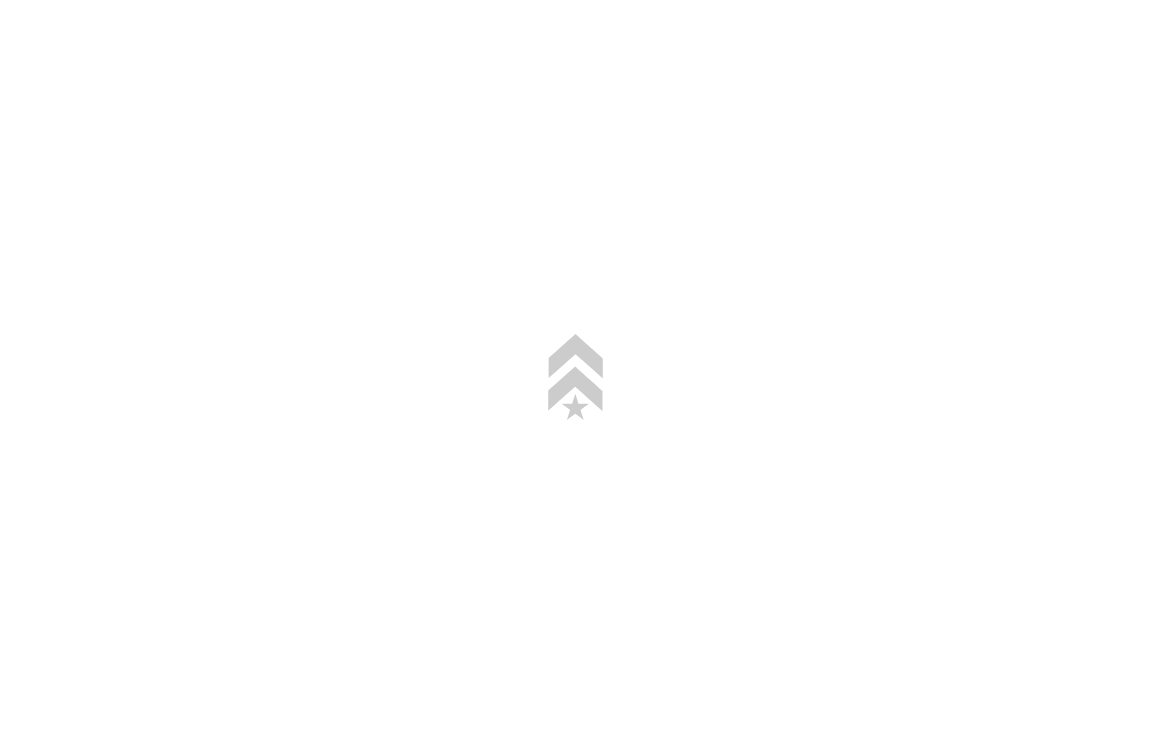 scroll, scrollTop: 0, scrollLeft: 0, axis: both 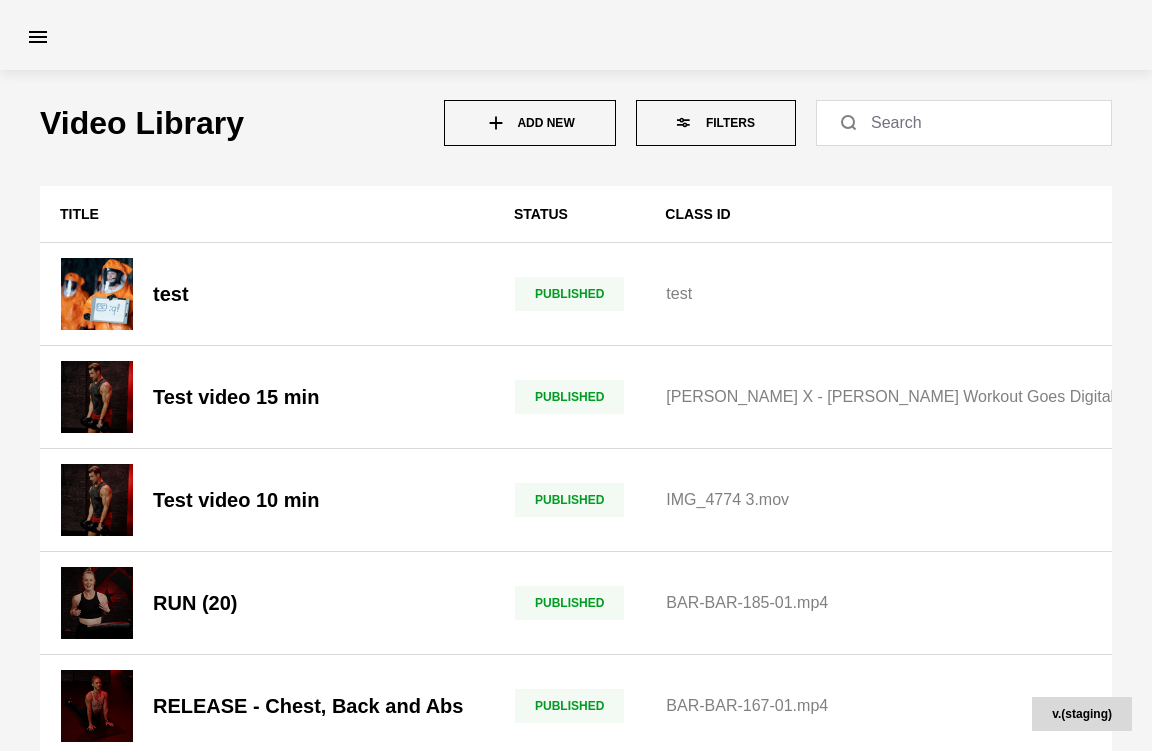 click on "Add New" at bounding box center (530, 123) 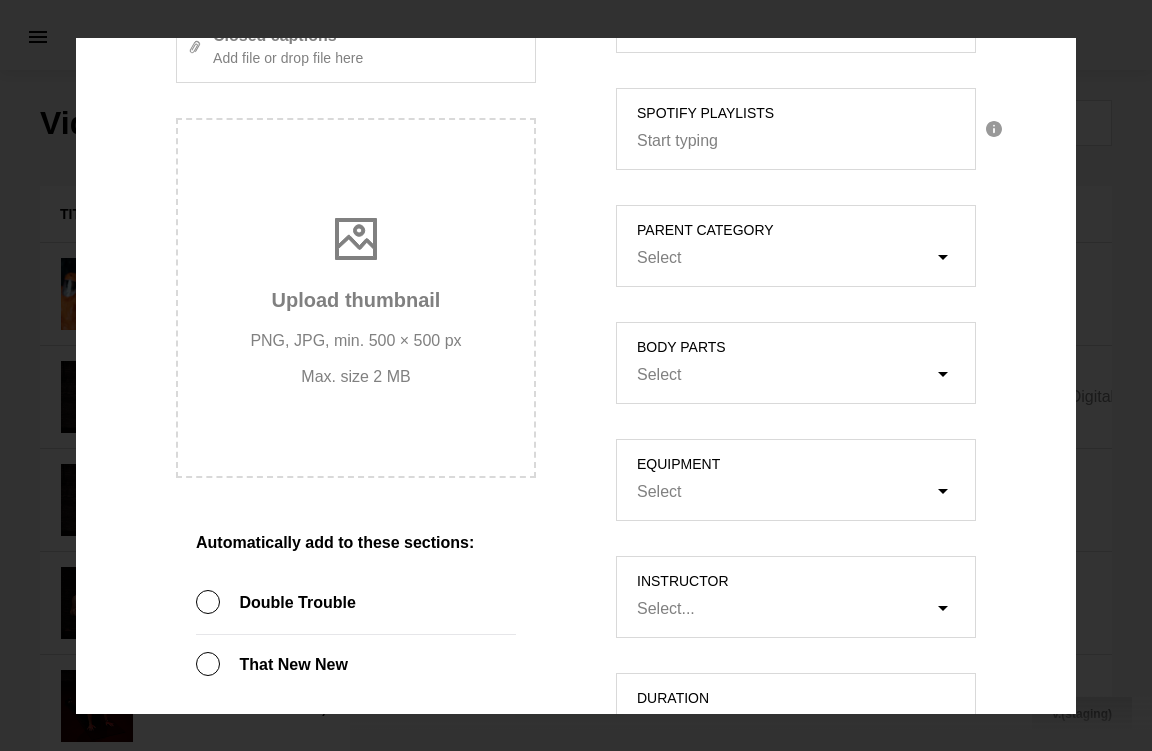 scroll, scrollTop: 860, scrollLeft: 0, axis: vertical 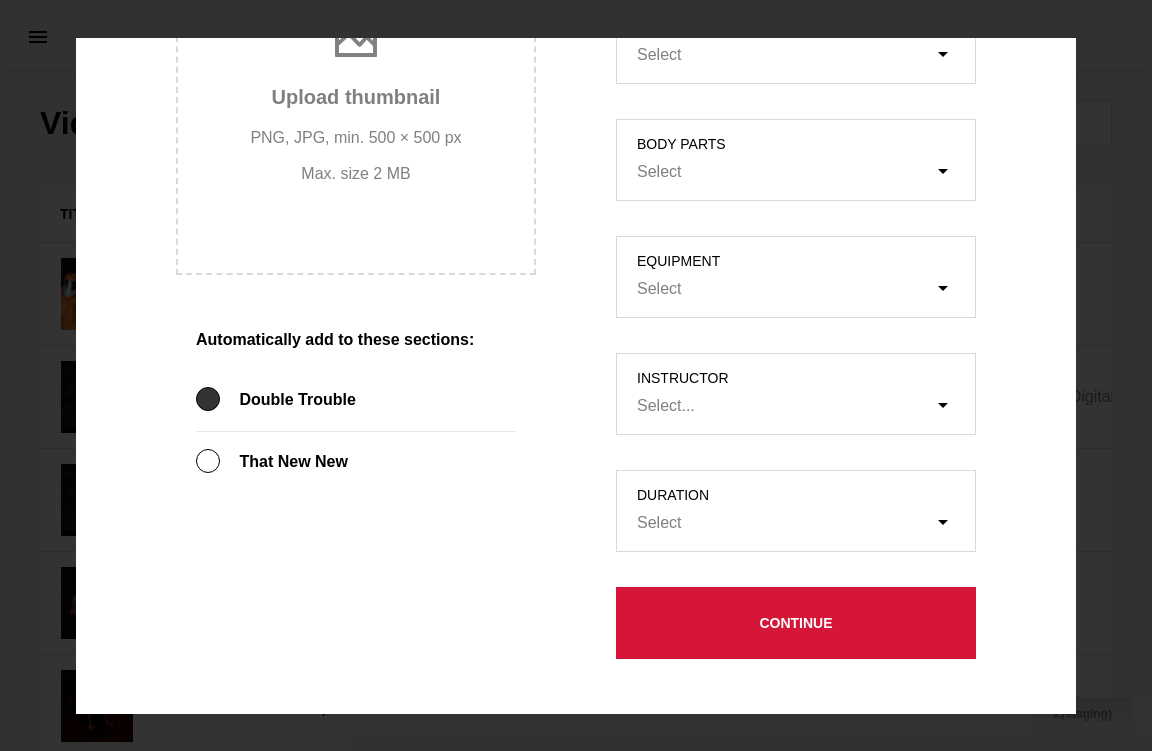 click at bounding box center [208, 399] 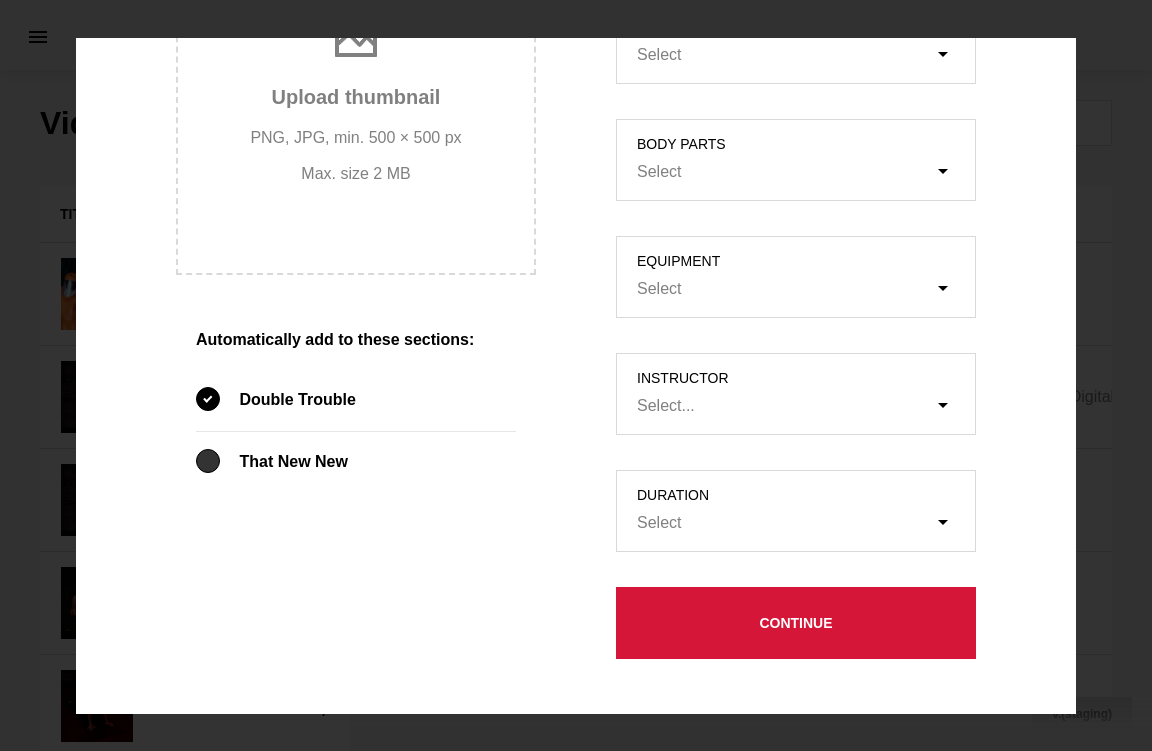 click at bounding box center [215, 462] 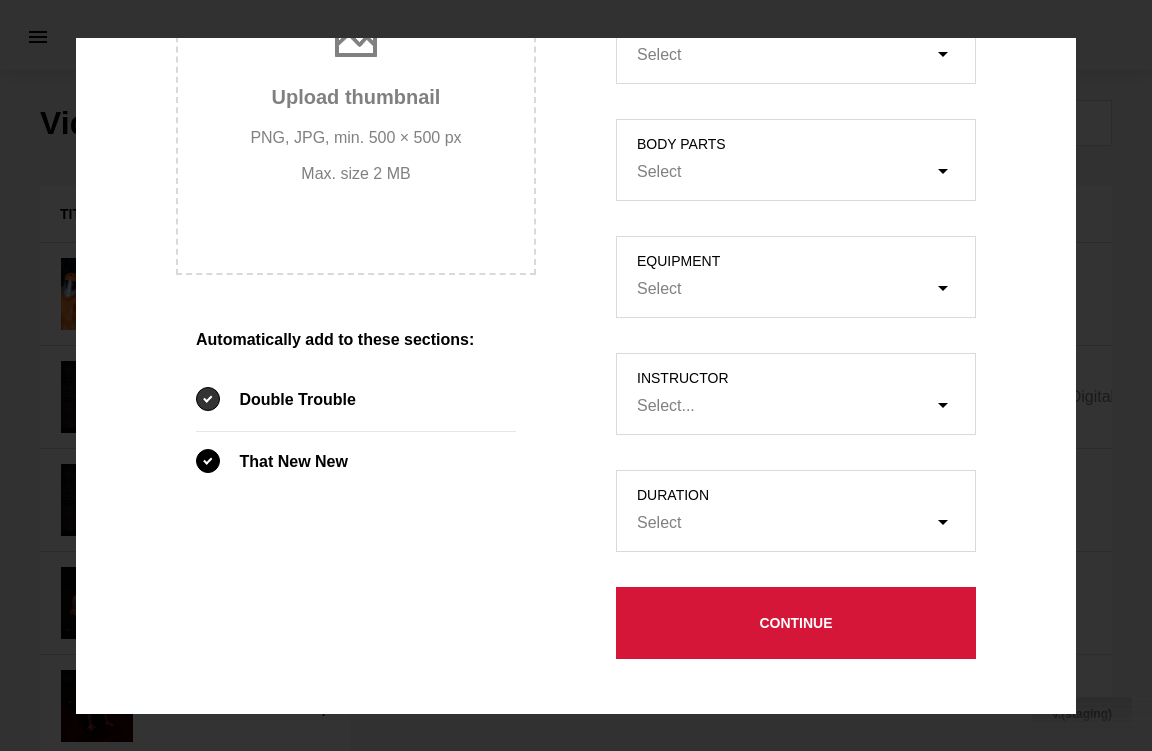 click at bounding box center (208, 399) 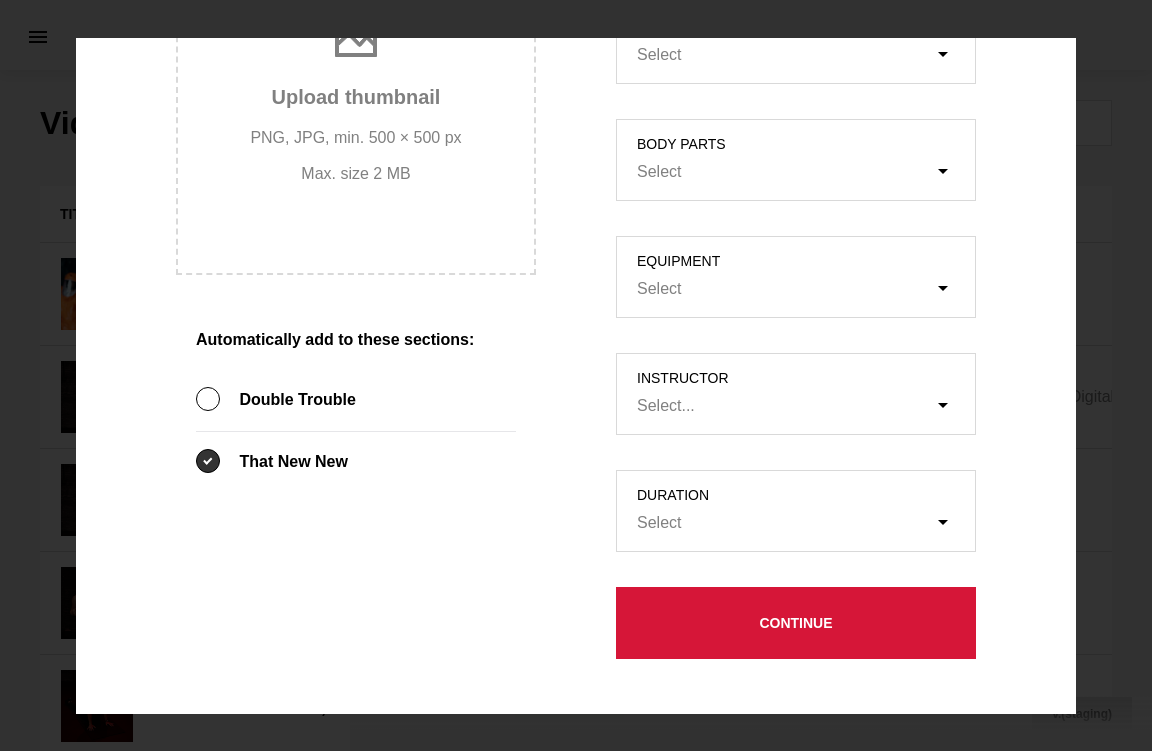 click at bounding box center (208, 461) 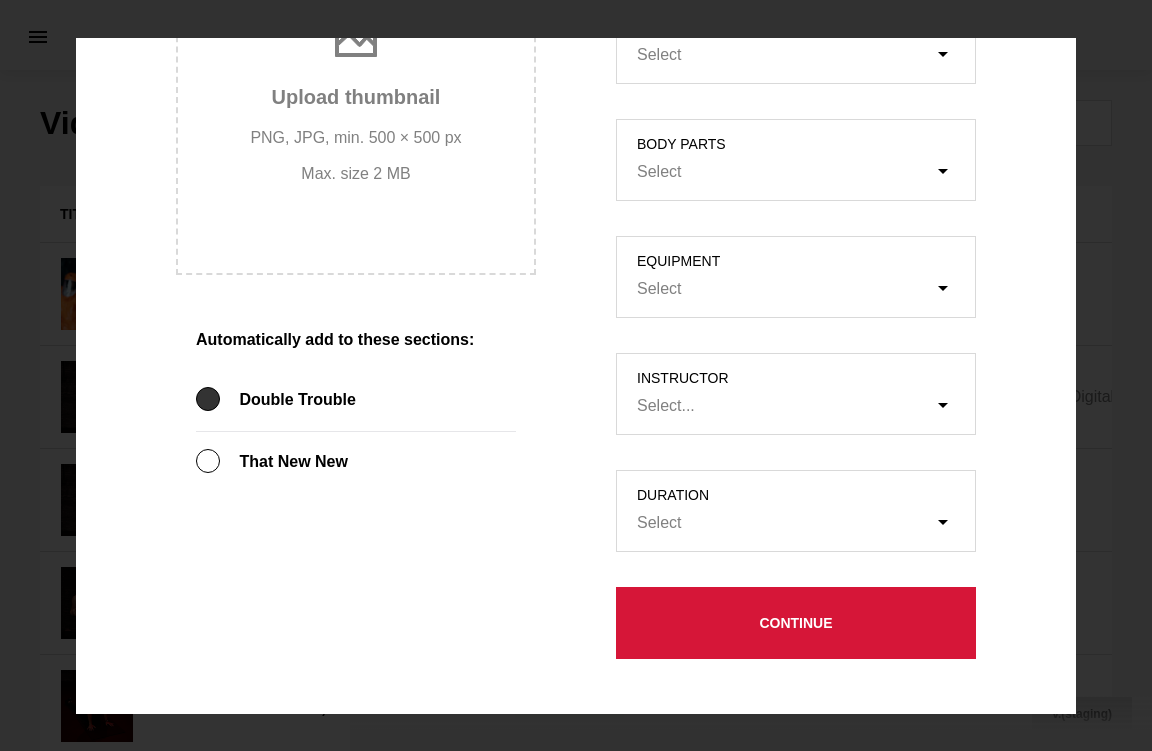 click at bounding box center [208, 399] 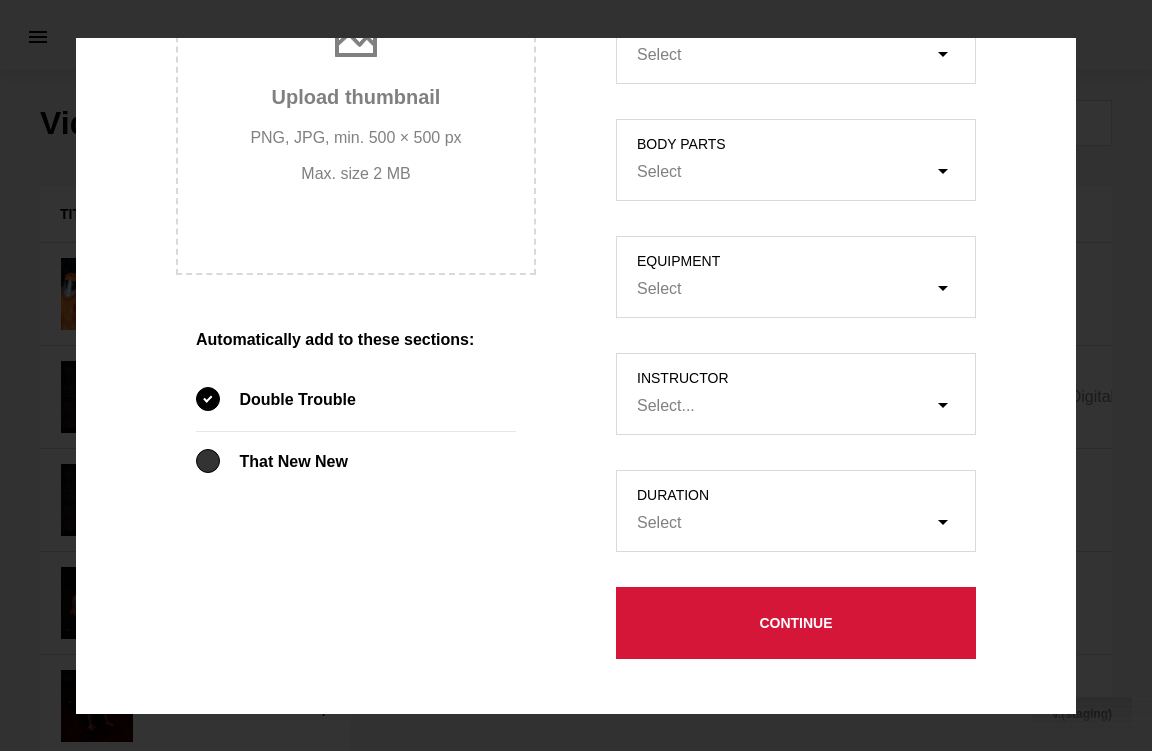 click at bounding box center (208, 461) 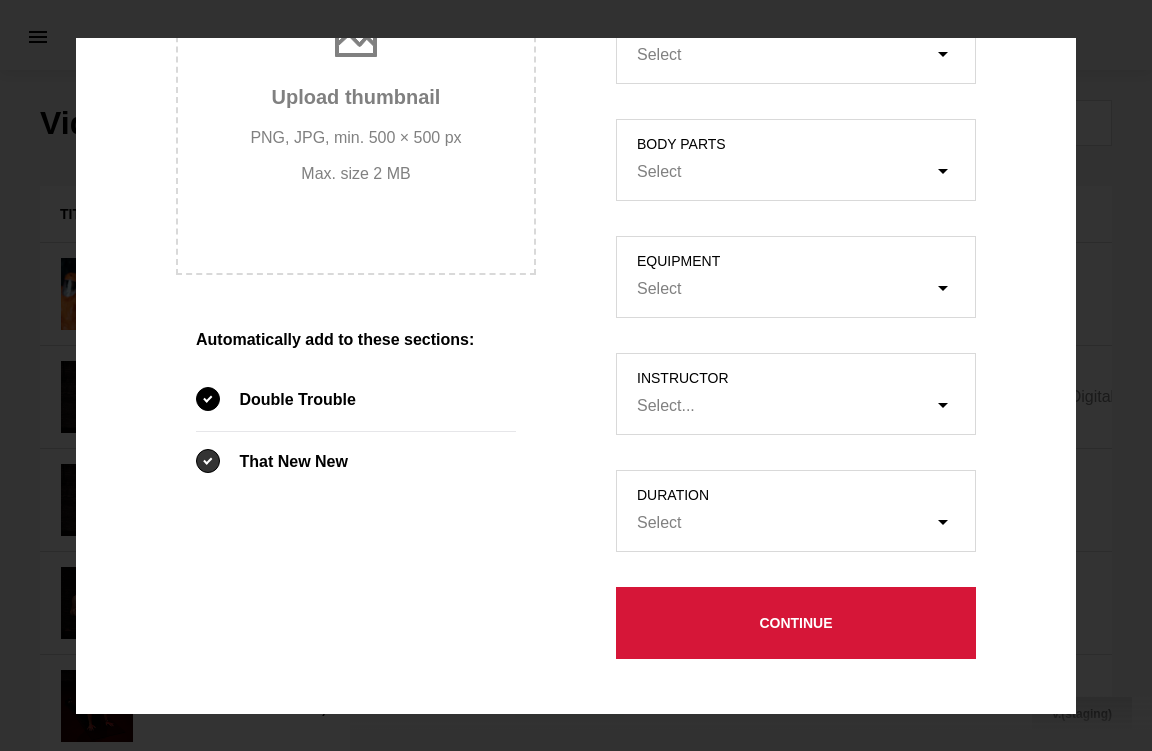 click at bounding box center [208, 461] 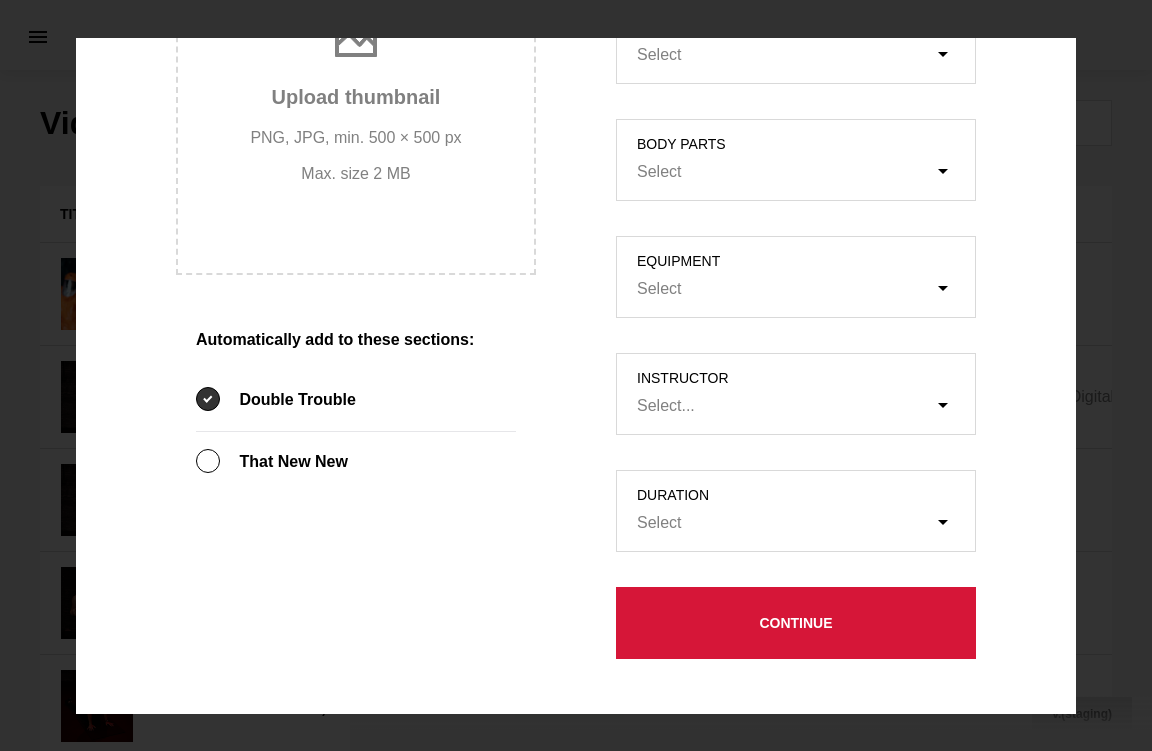 click at bounding box center [208, 399] 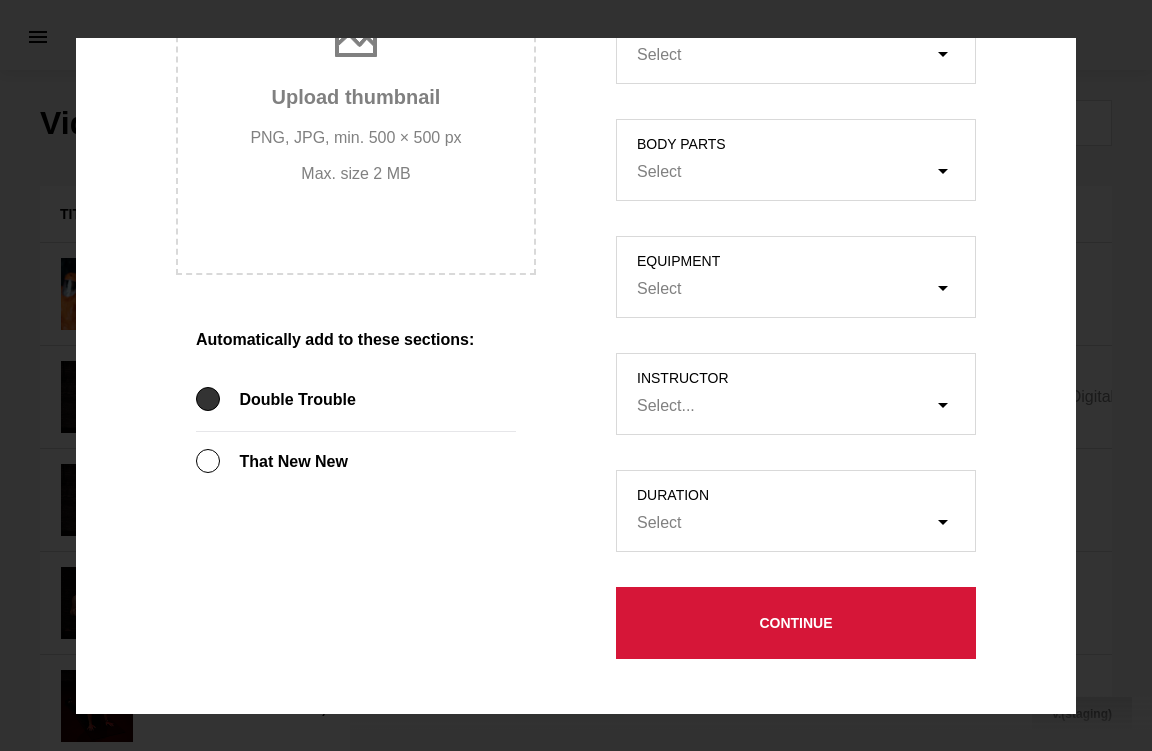 click at bounding box center [208, 399] 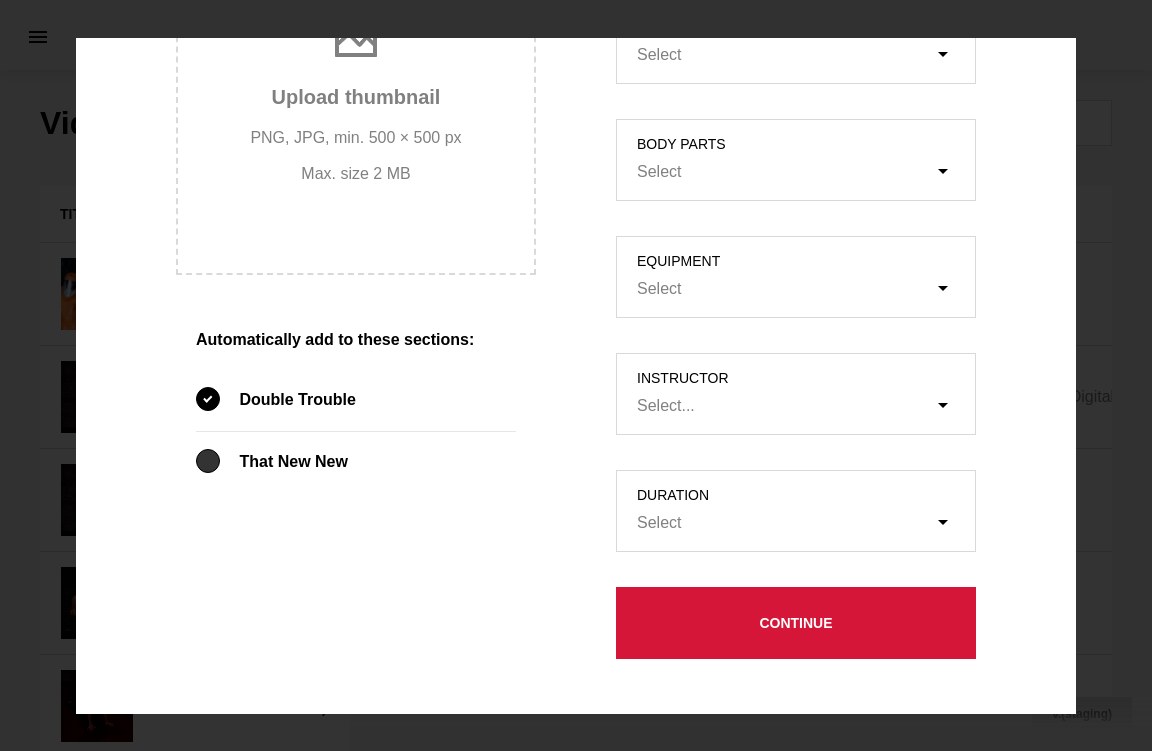 click at bounding box center (208, 461) 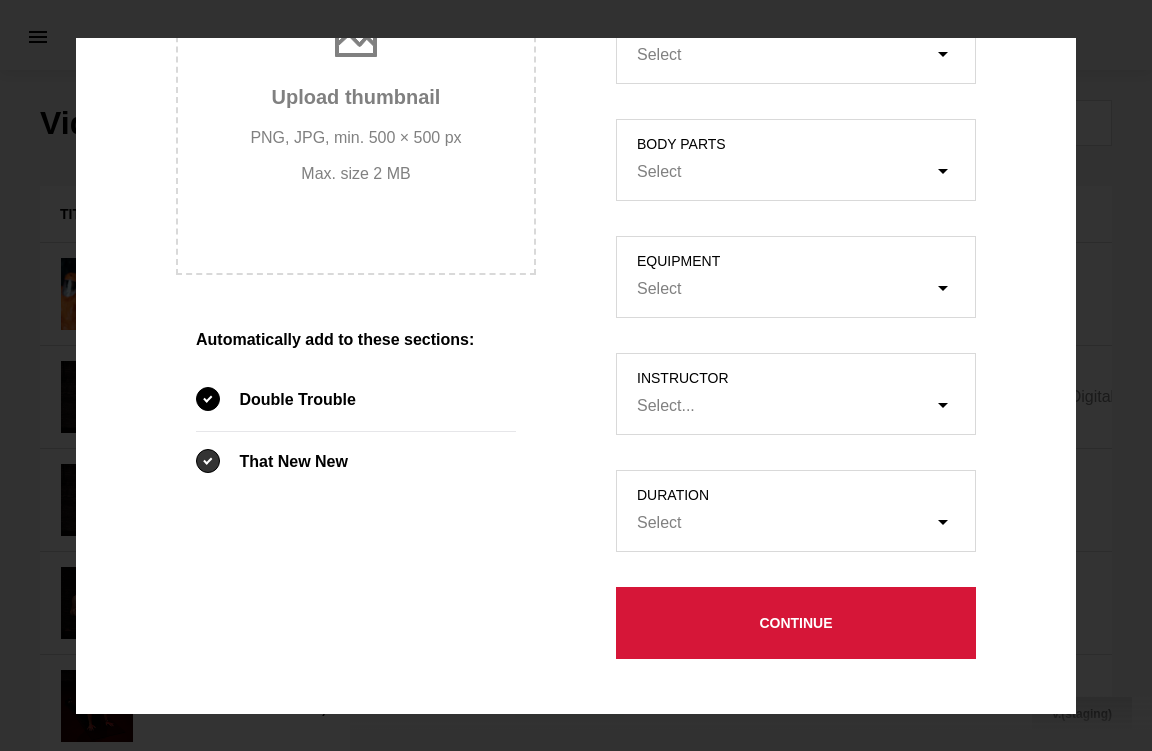 click at bounding box center (208, 461) 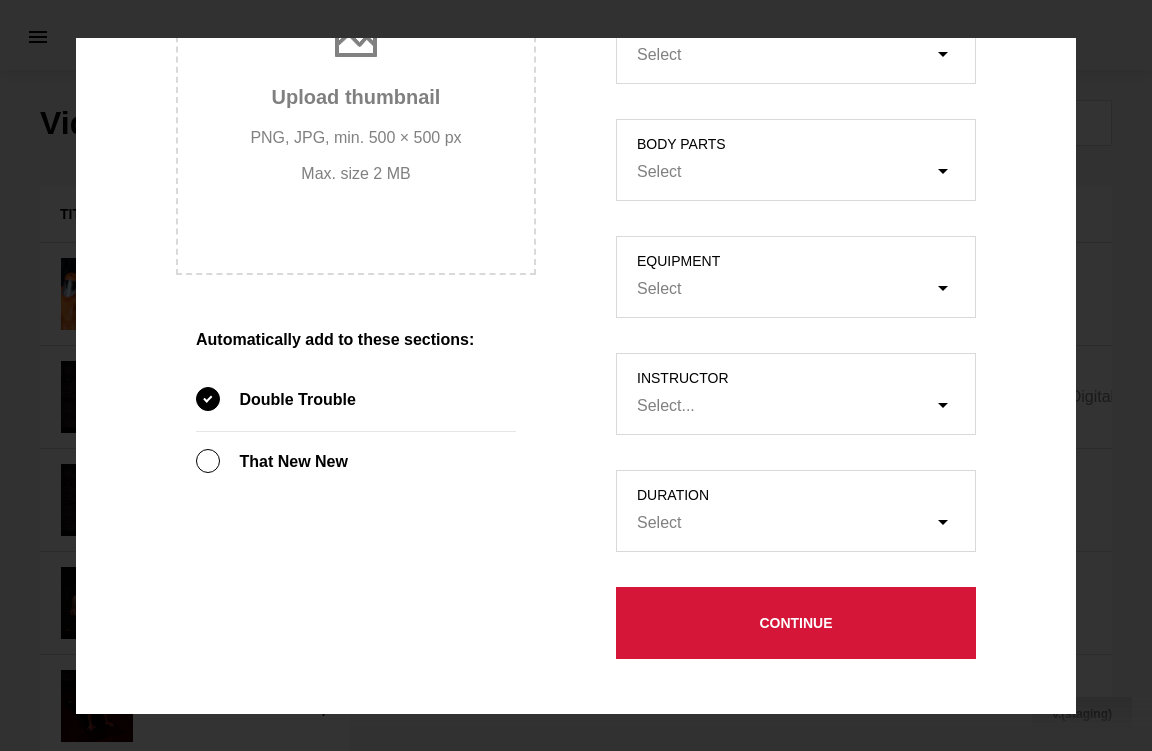 click on "Double Trouble" at bounding box center (356, 401) 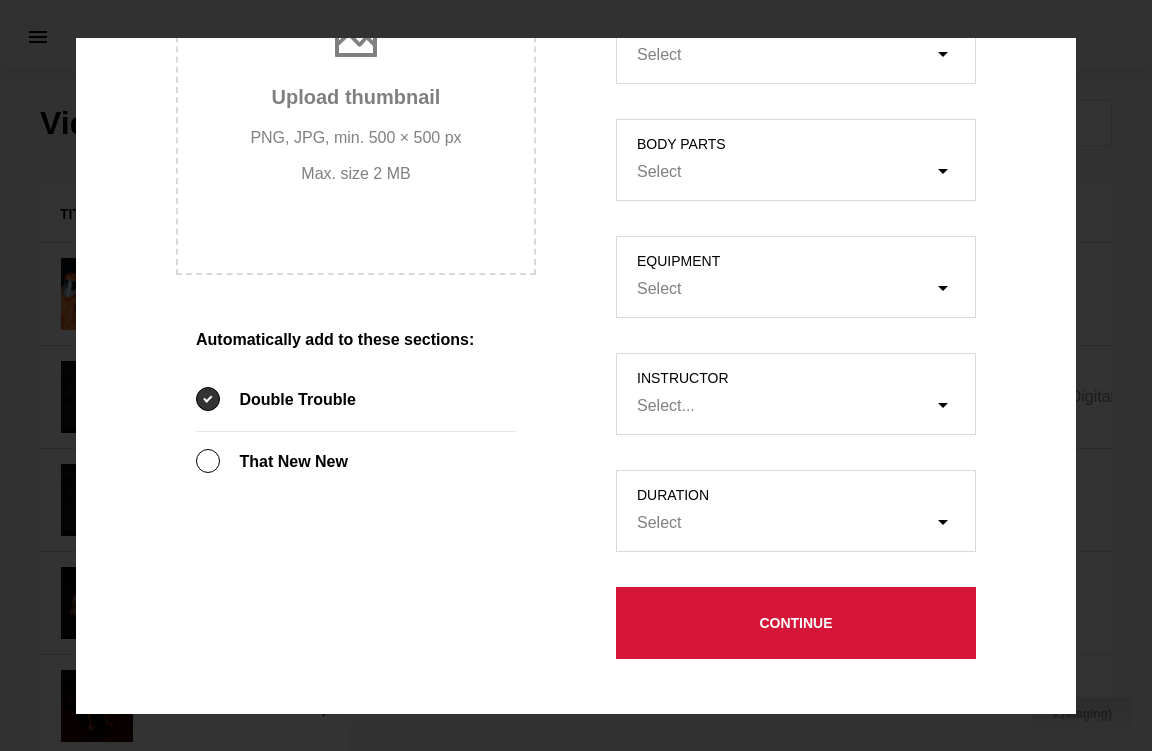 click at bounding box center [208, 399] 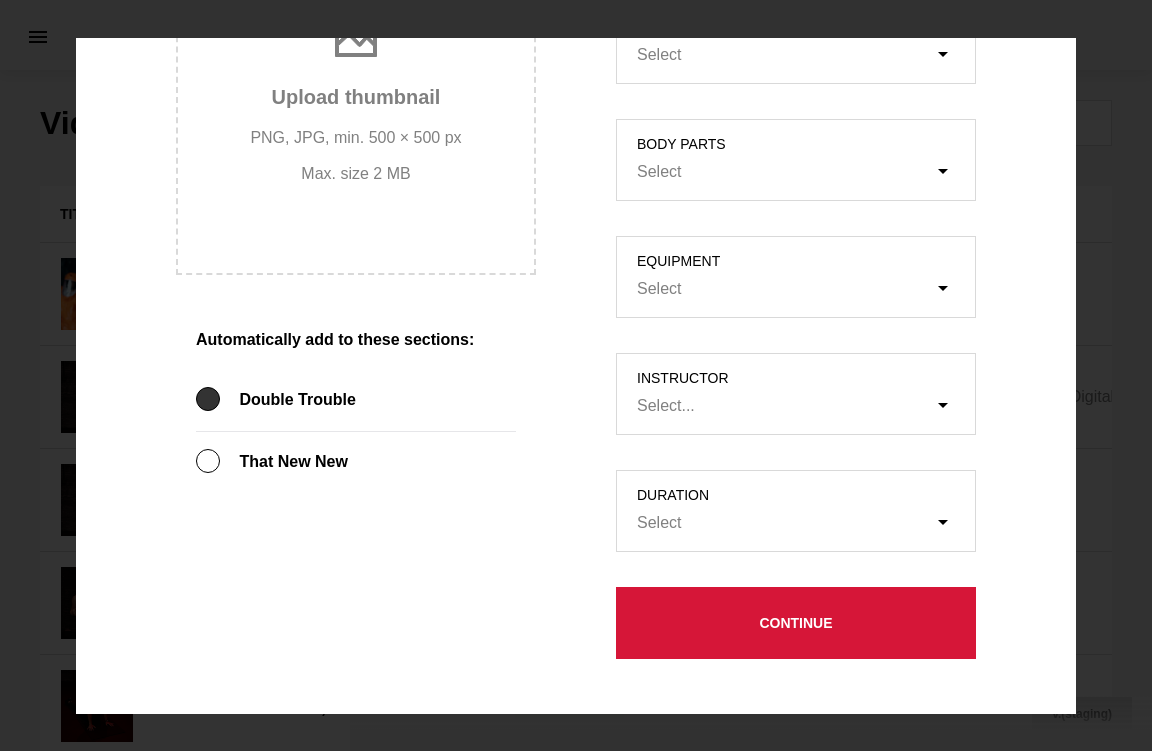 click at bounding box center [208, 399] 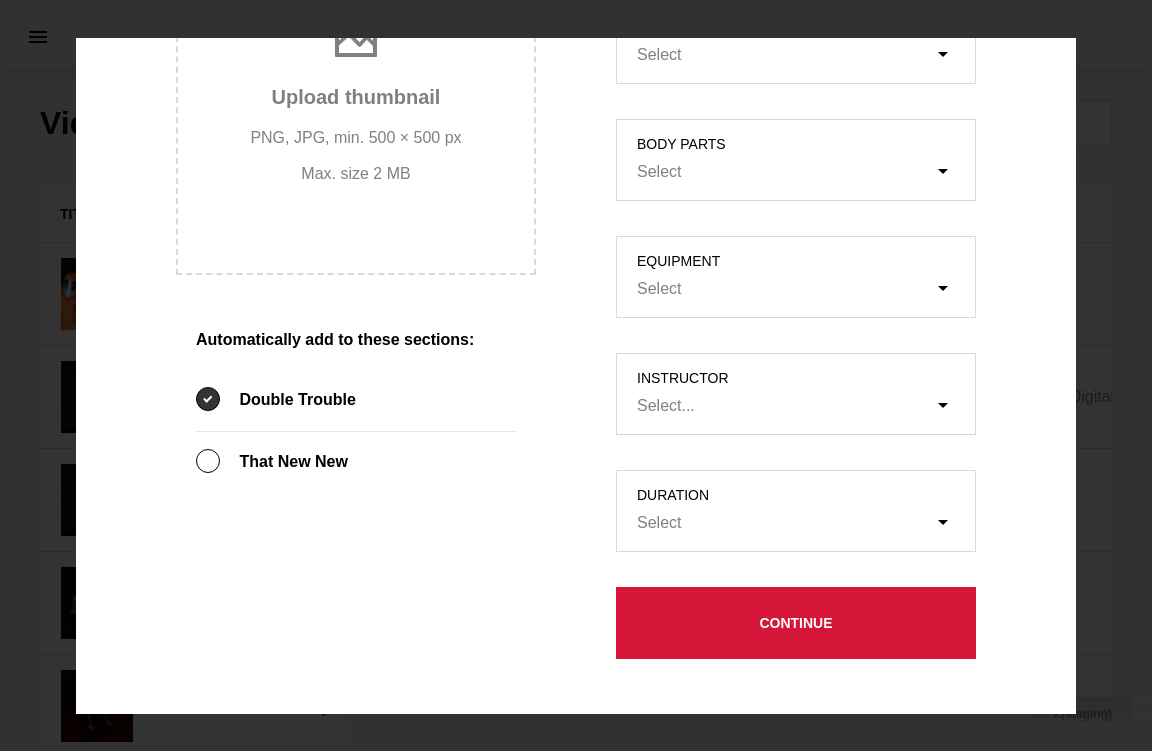 click at bounding box center (208, 399) 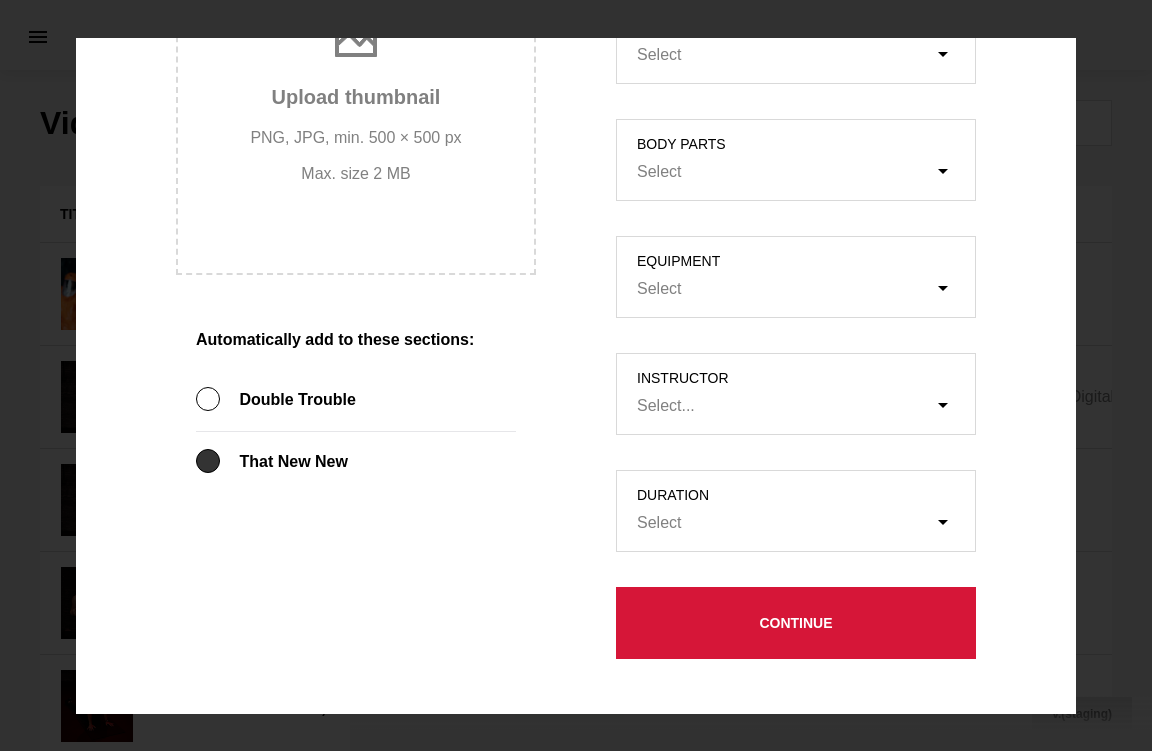 click at bounding box center (208, 461) 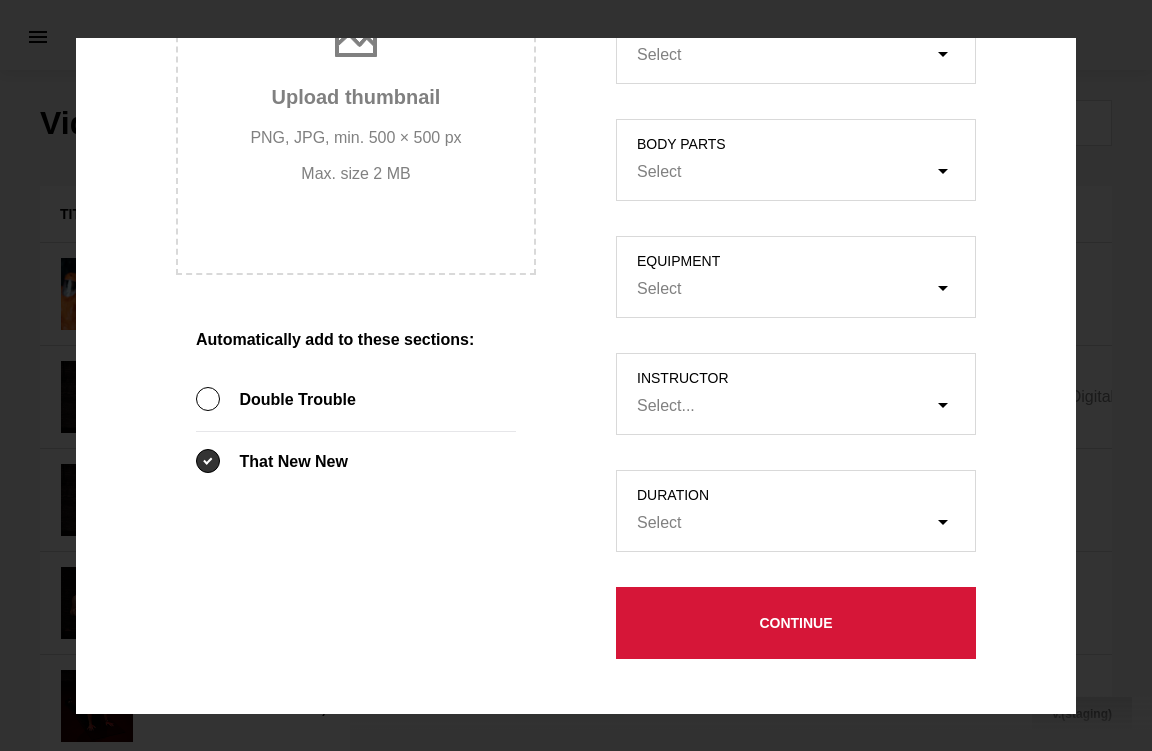 click at bounding box center [208, 461] 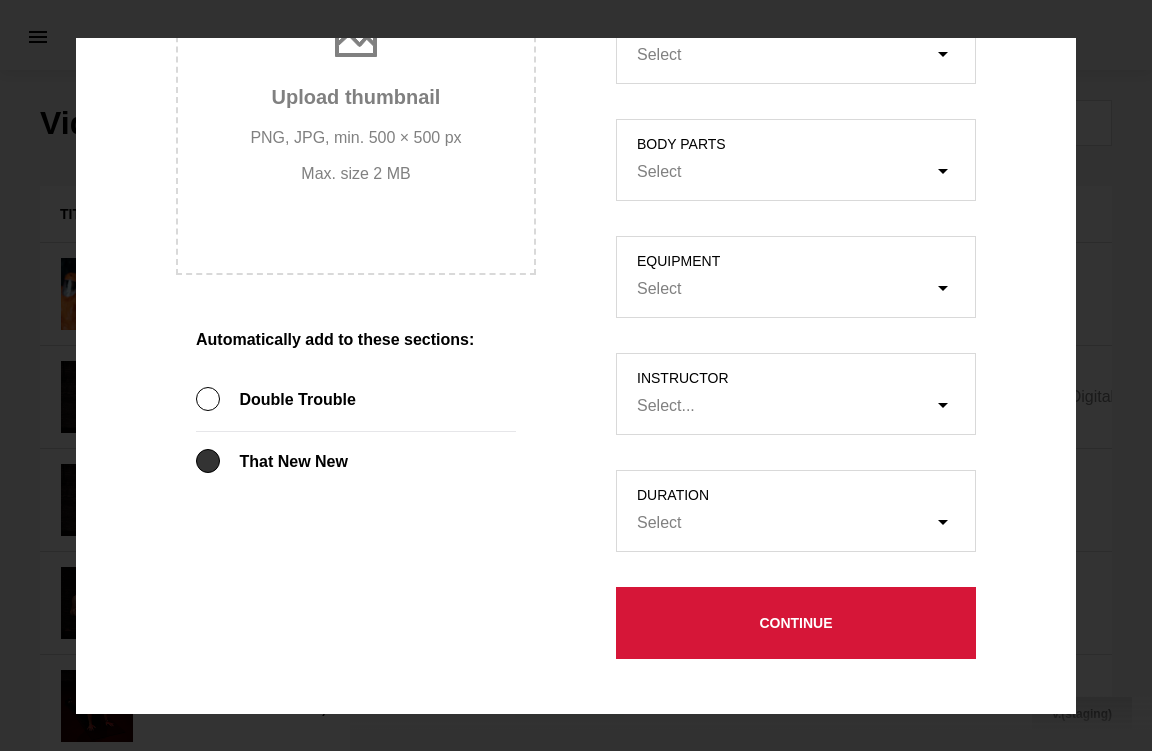 click at bounding box center (208, 461) 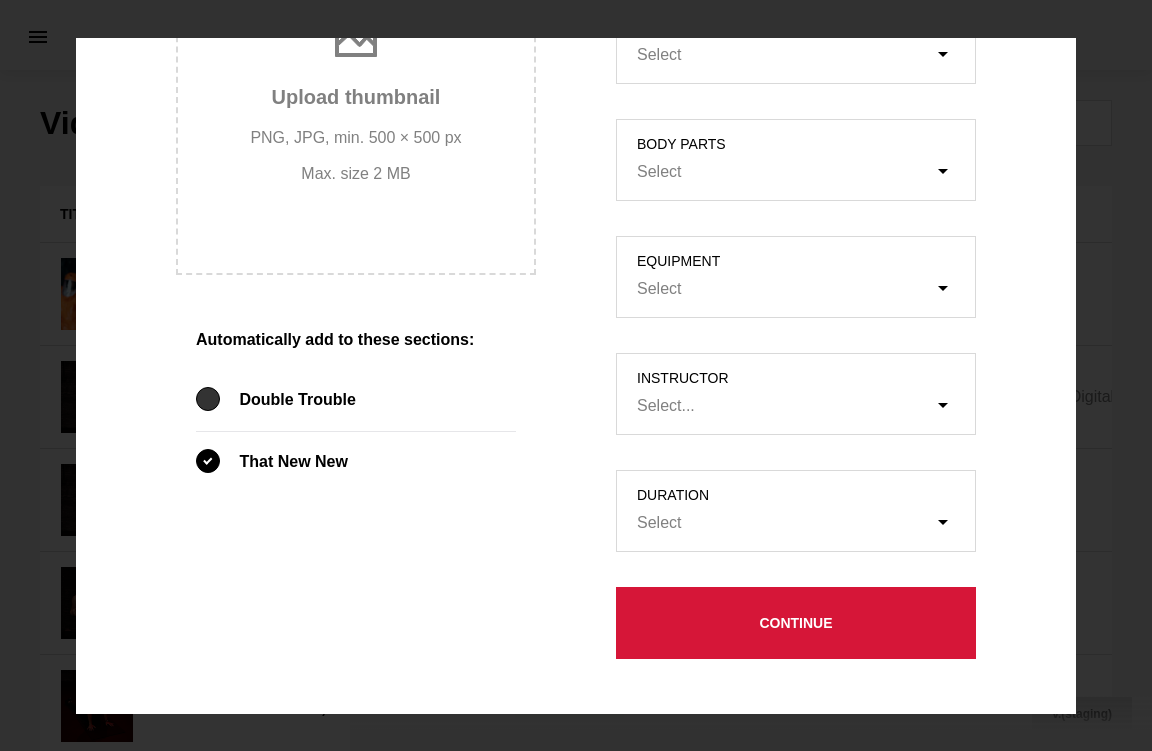 click at bounding box center [208, 399] 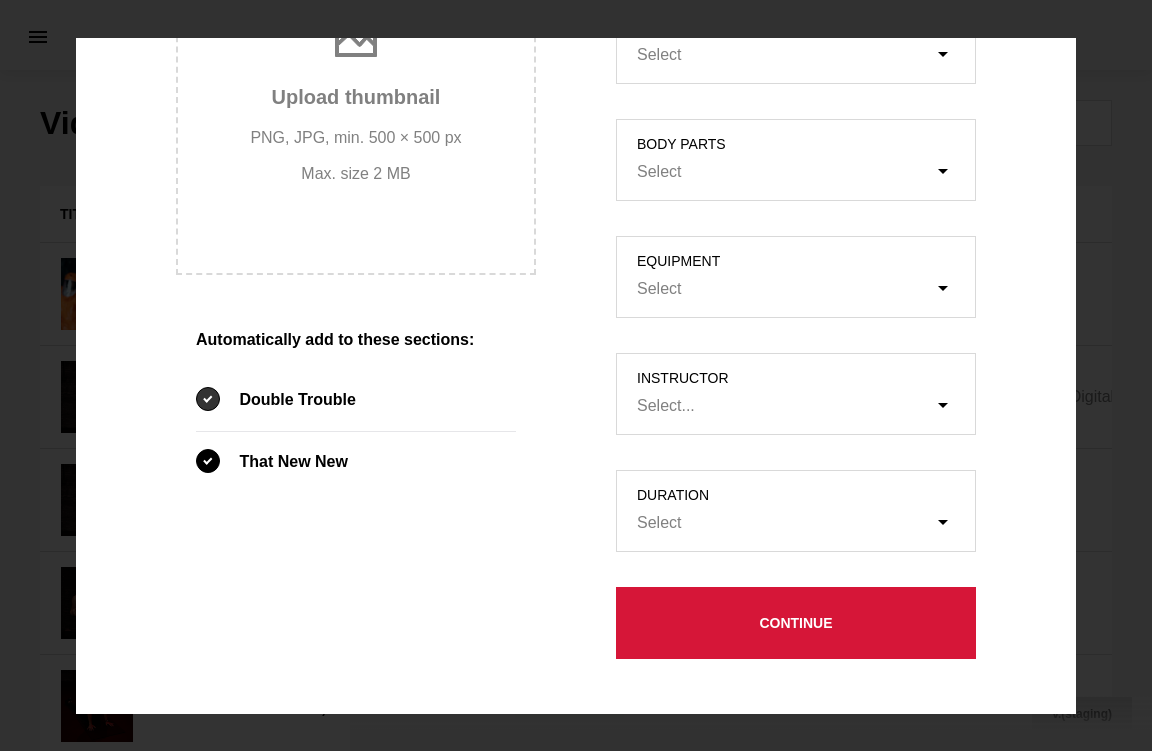 click at bounding box center [208, 399] 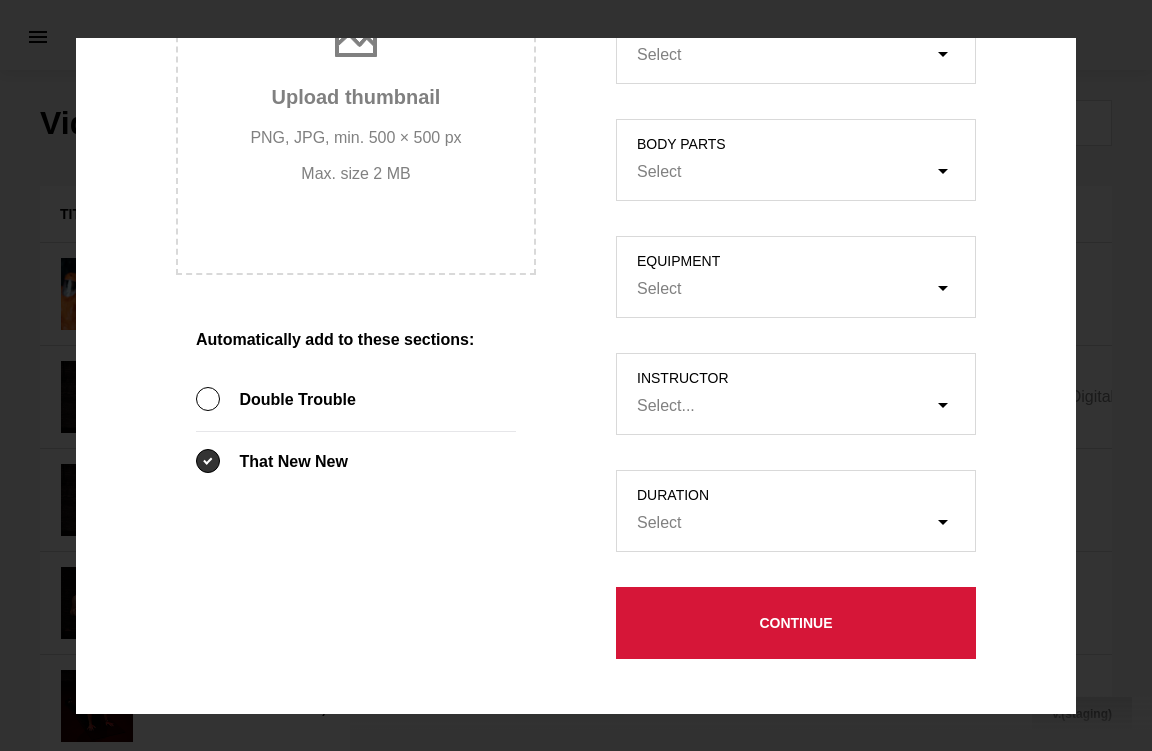 click at bounding box center (208, 461) 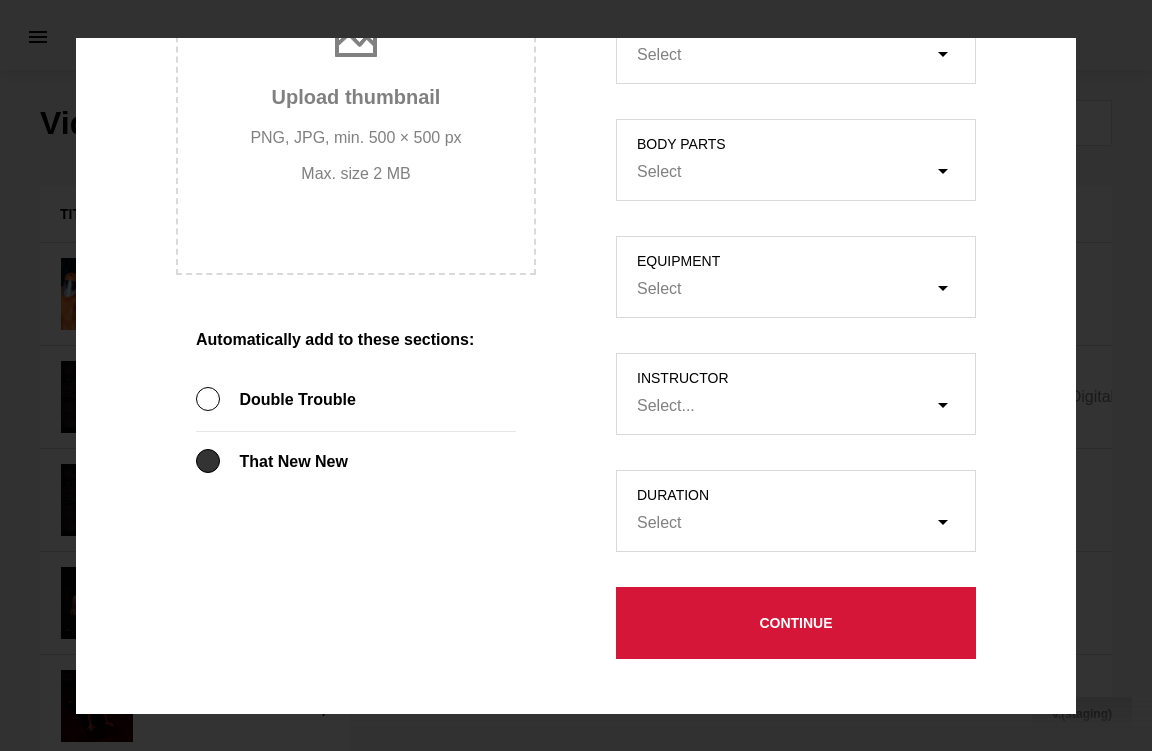 click at bounding box center (208, 461) 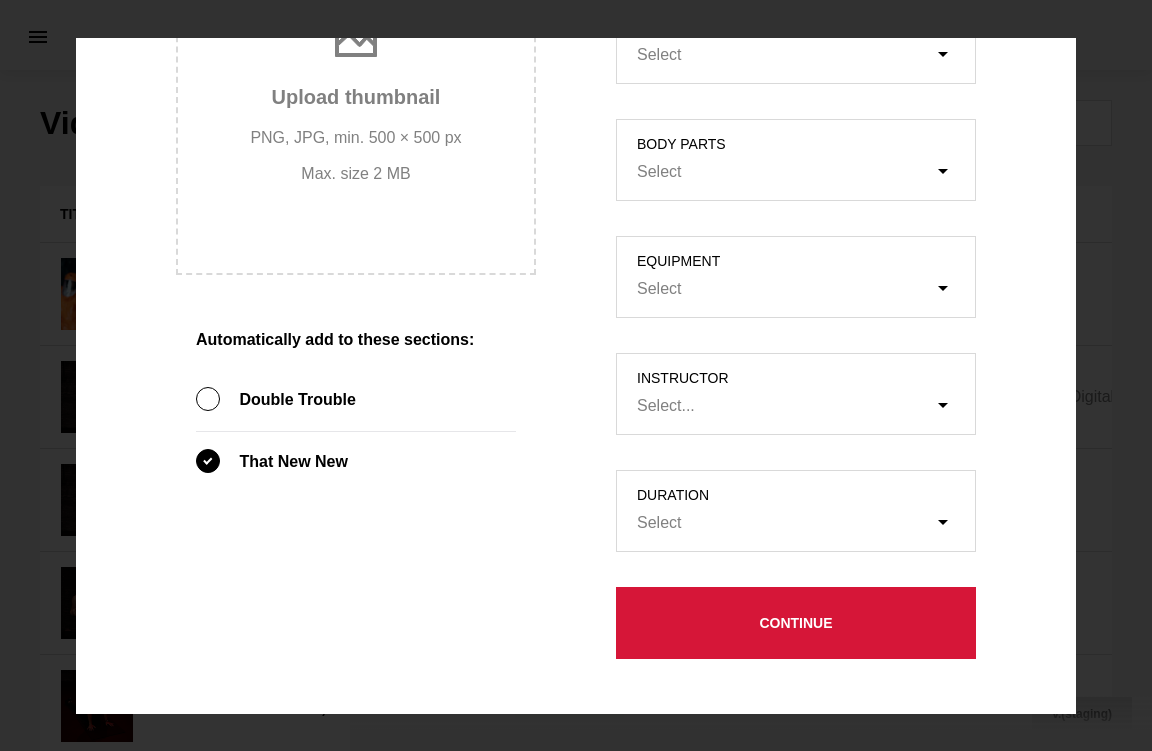 click on "Title Instructor's Voice + Music (Video) Instructor's Voice (Audio) Add file or drop file here Music (Audio) Add file or drop file here Closed captions Add file or drop file here Upload thumbnail PNG, JPG, min. 500 × 500 px Max. size 2 MB Automatically add to these sections:   Double Trouble   That New New" at bounding box center [356, -44] 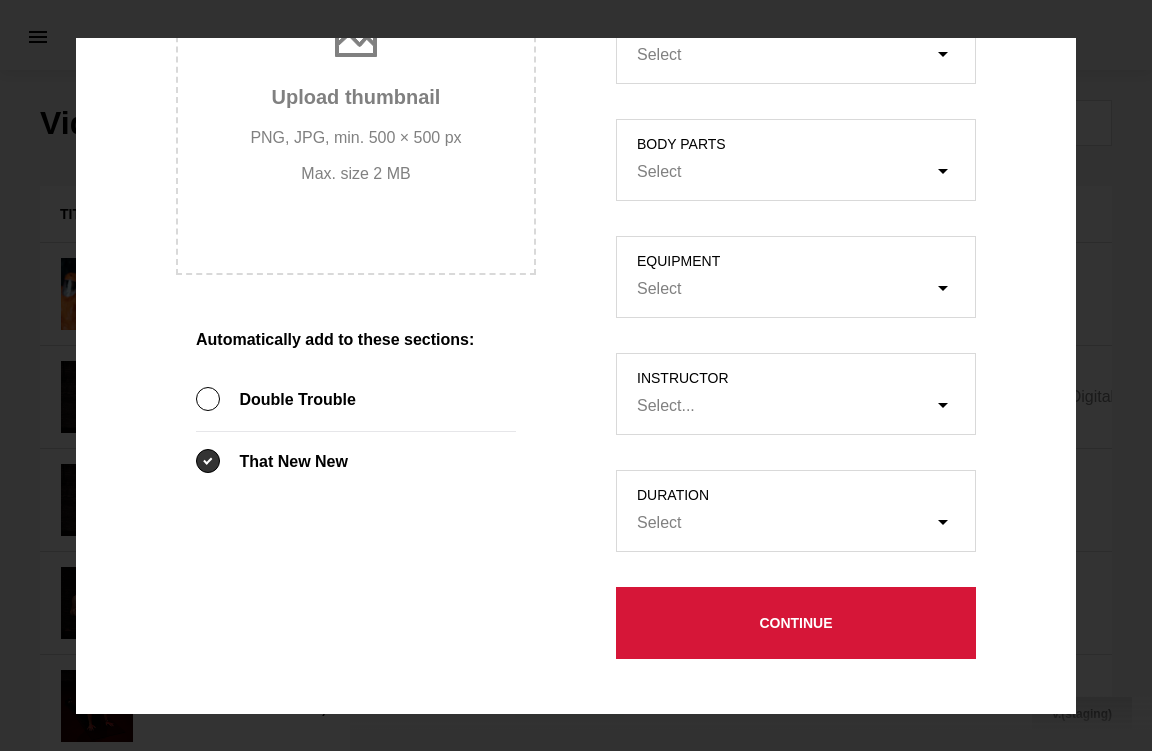 click at bounding box center [208, 461] 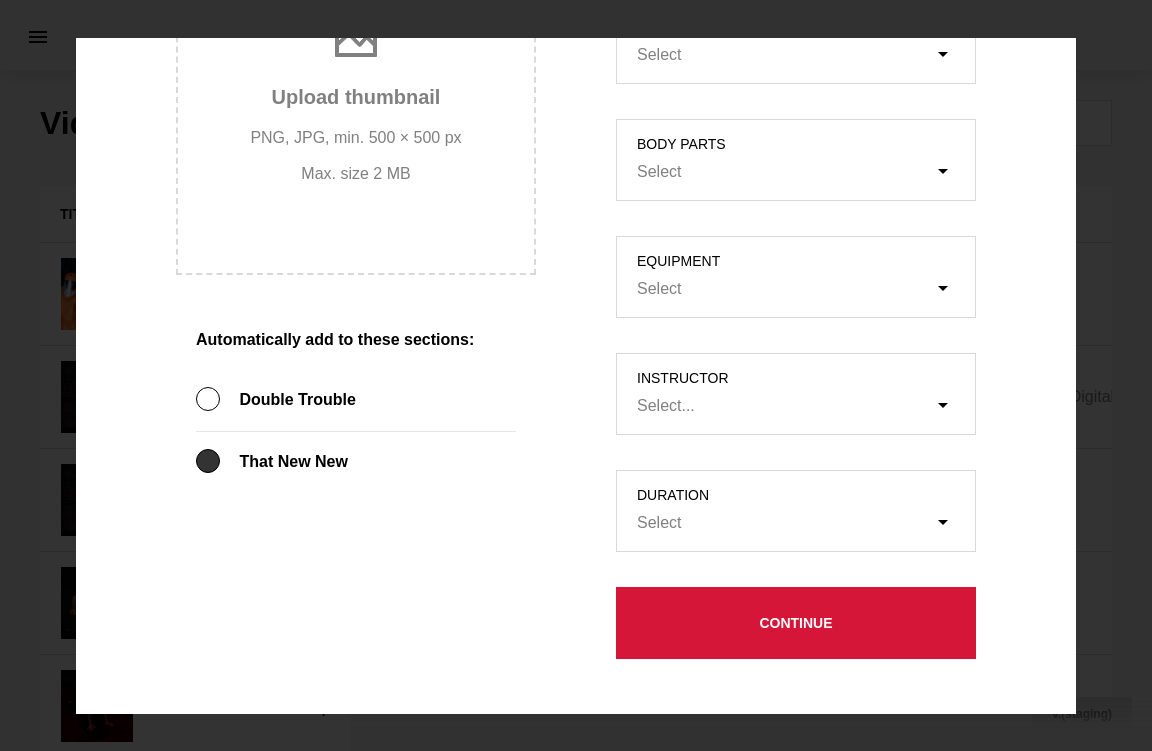click at bounding box center [208, 461] 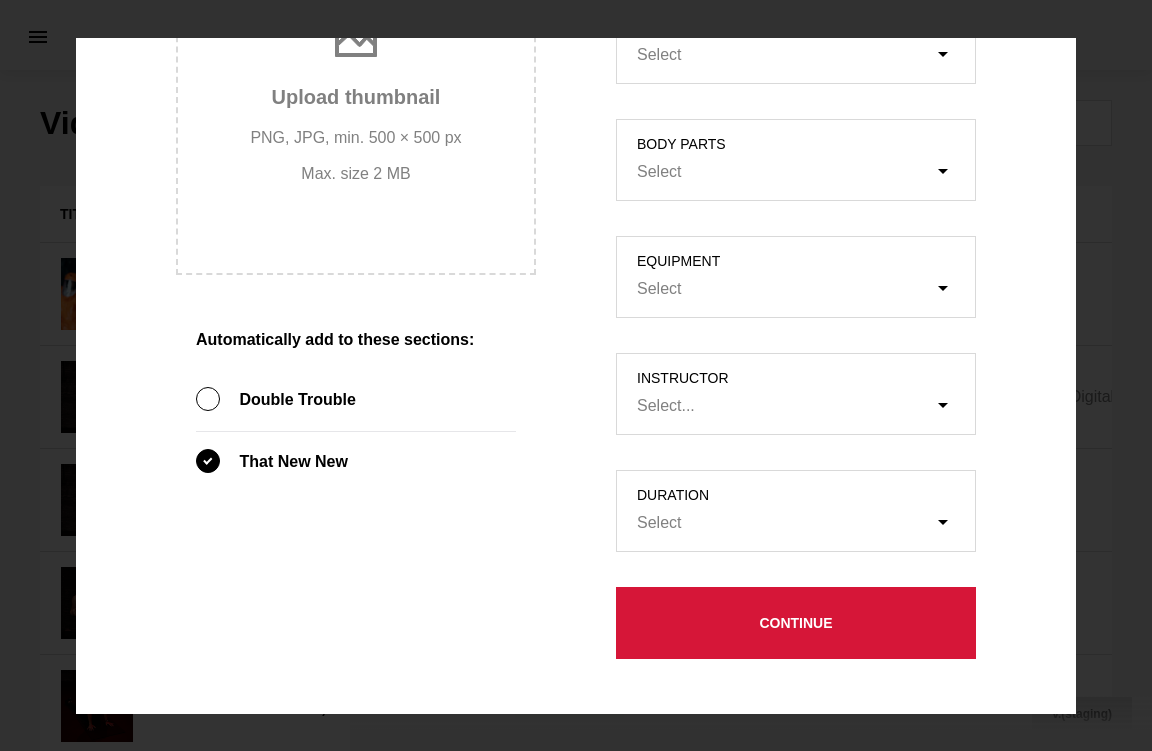 click on "Title Instructor's Voice + Music (Video) Instructor's Voice (Audio) Add file or drop file here Music (Audio) Add file or drop file here Closed captions Add file or drop file here Upload thumbnail PNG, JPG, min. 500 × 500 px Max. size 2 MB Automatically add to these sections:   Double Trouble   That New New" at bounding box center (356, -44) 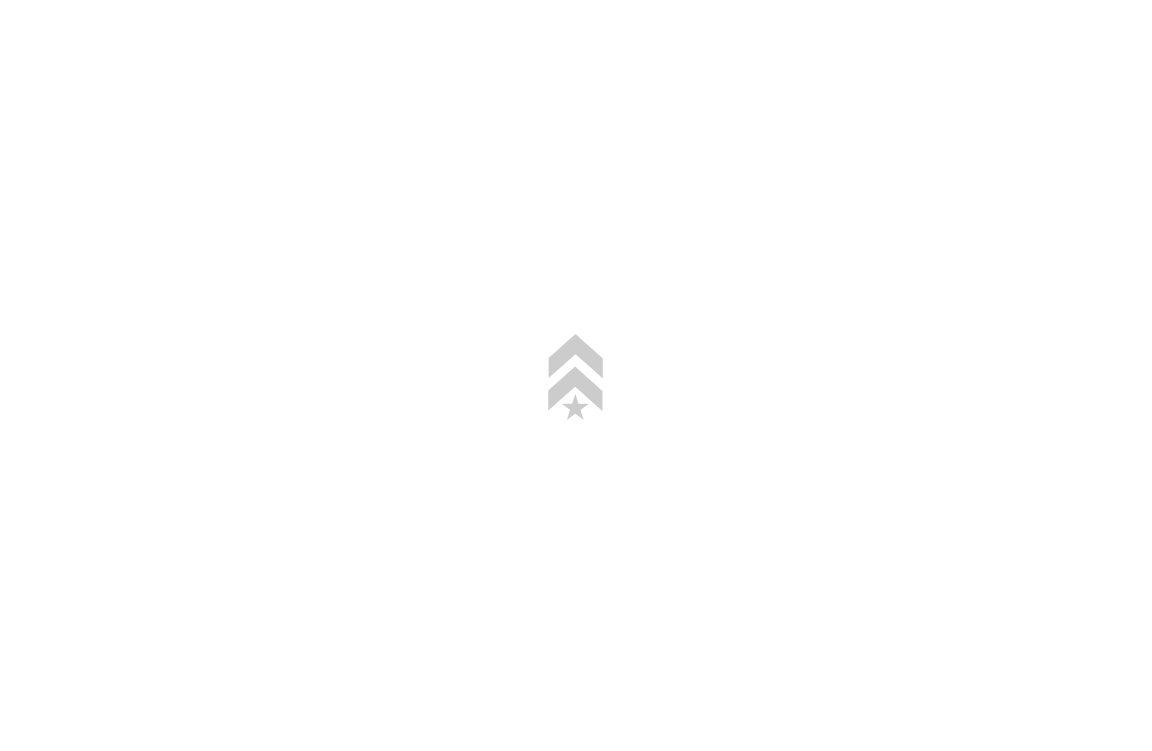scroll, scrollTop: 0, scrollLeft: 0, axis: both 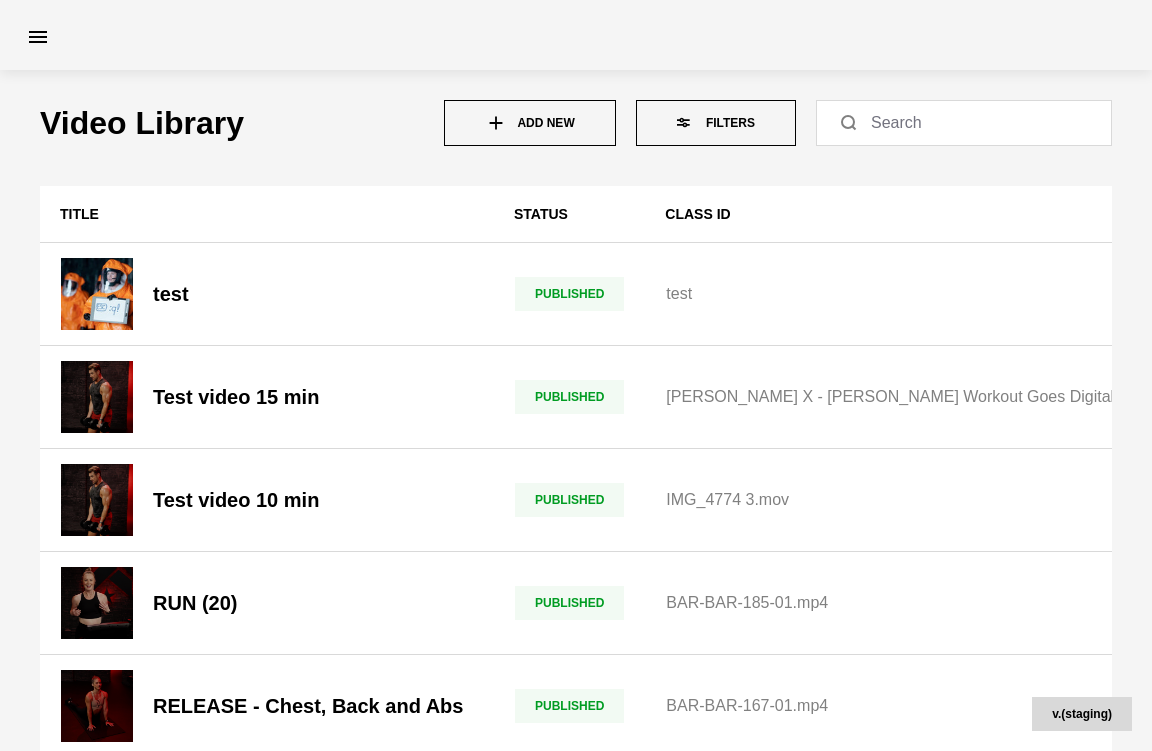 click on "Add New" at bounding box center [530, 123] 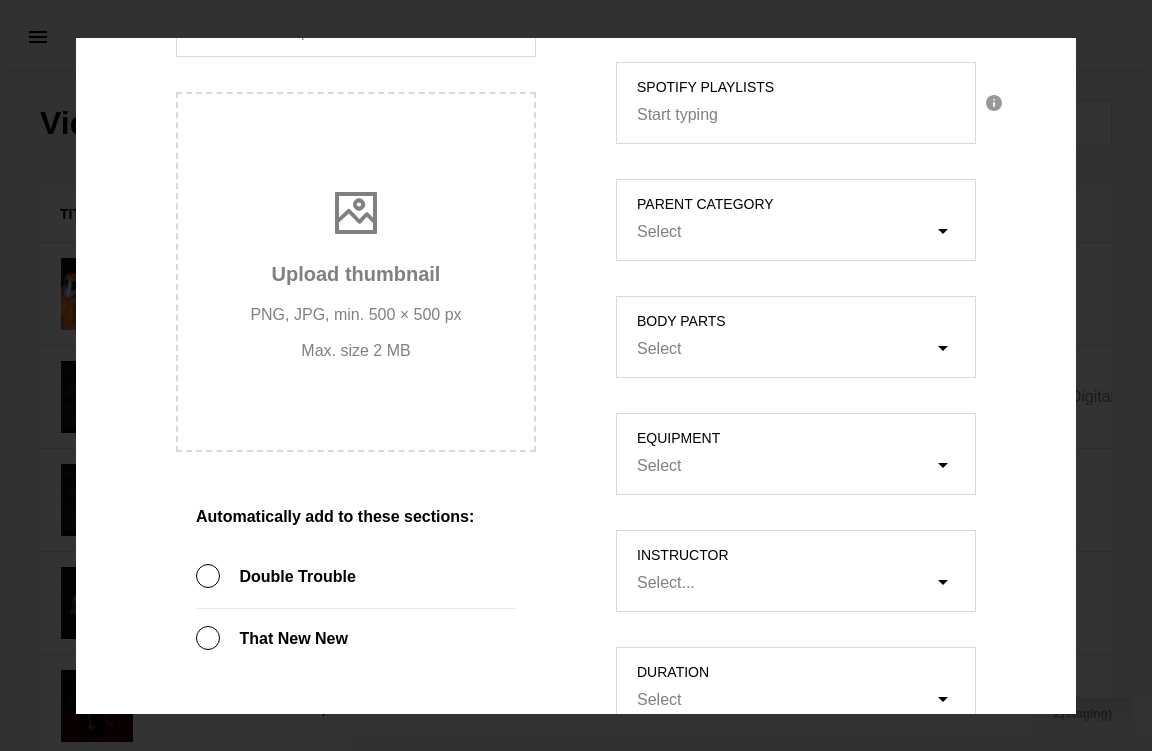 scroll, scrollTop: 826, scrollLeft: 0, axis: vertical 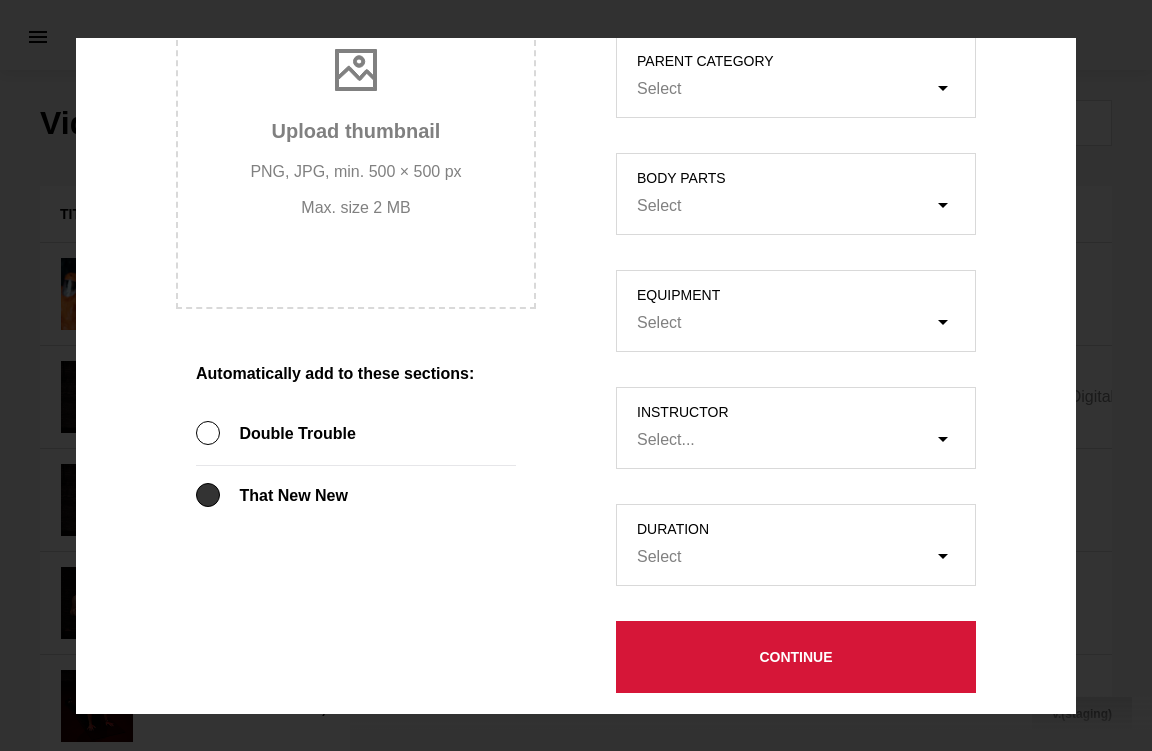 click at bounding box center [208, 495] 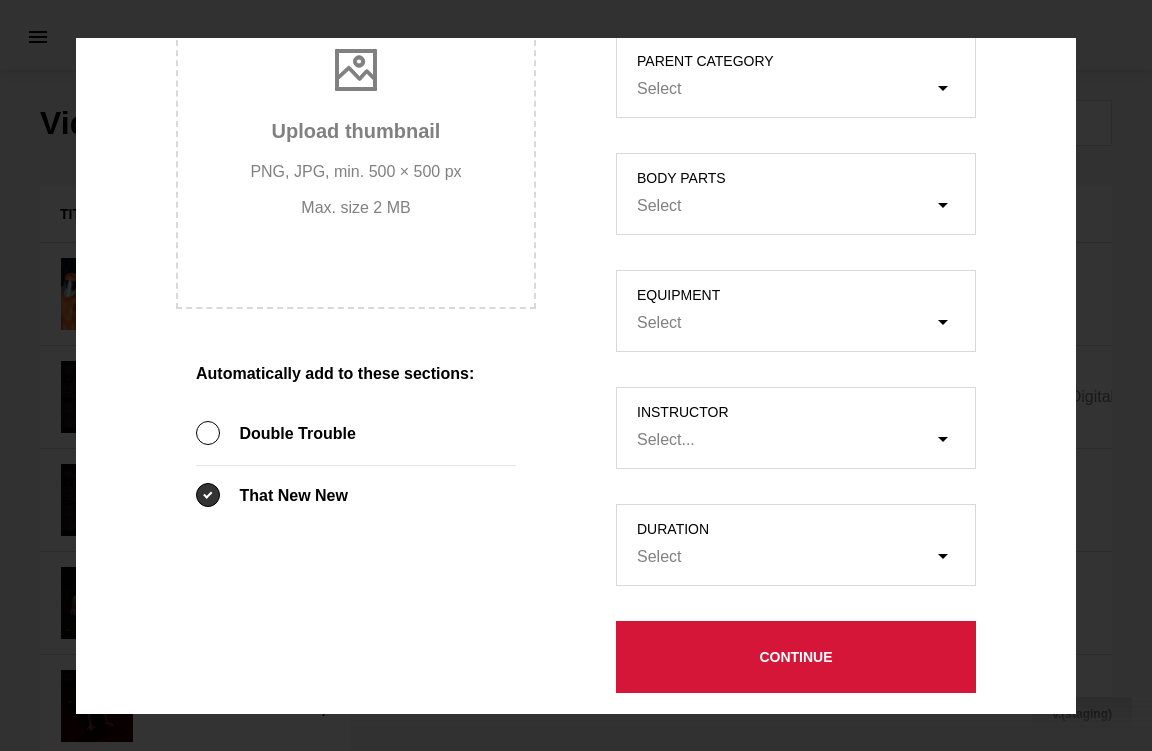 click at bounding box center [208, 495] 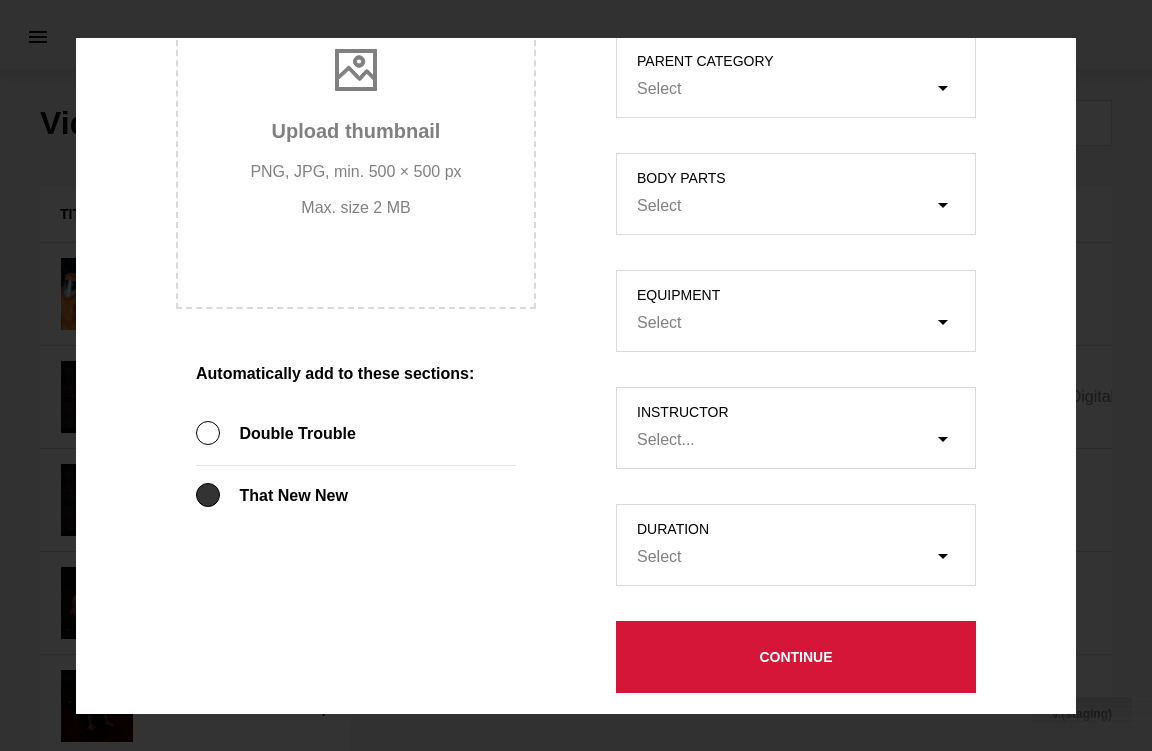 click at bounding box center [208, 495] 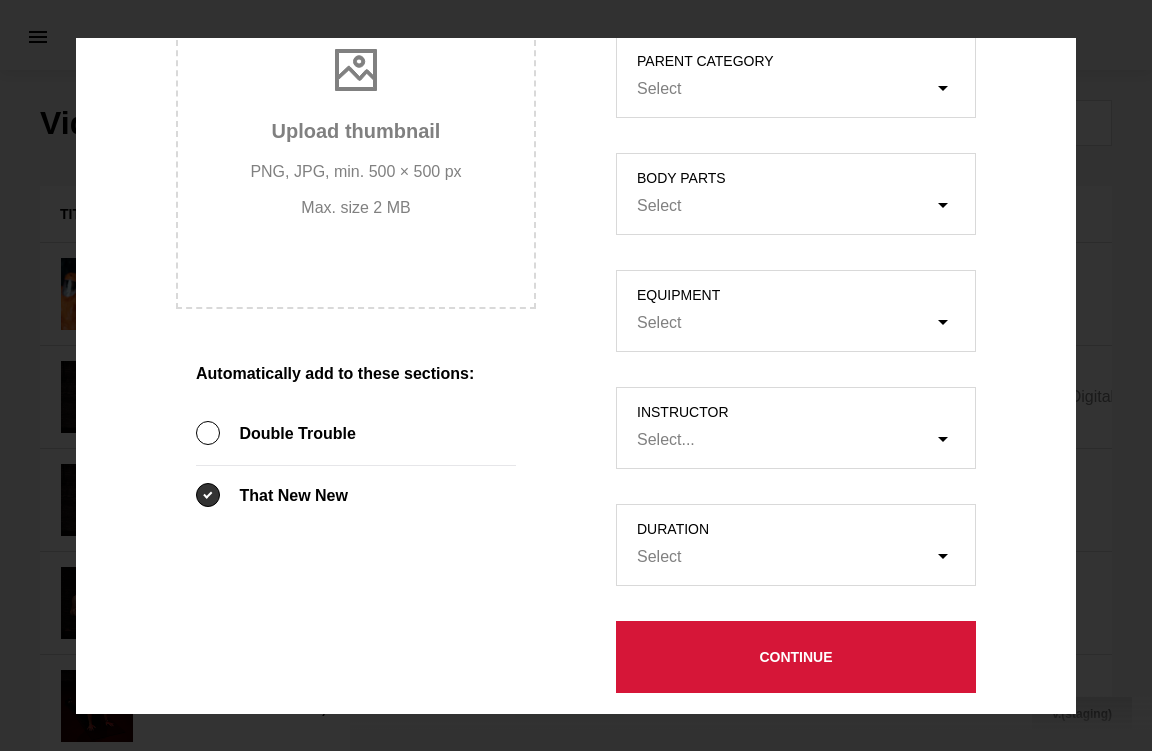 click at bounding box center (208, 495) 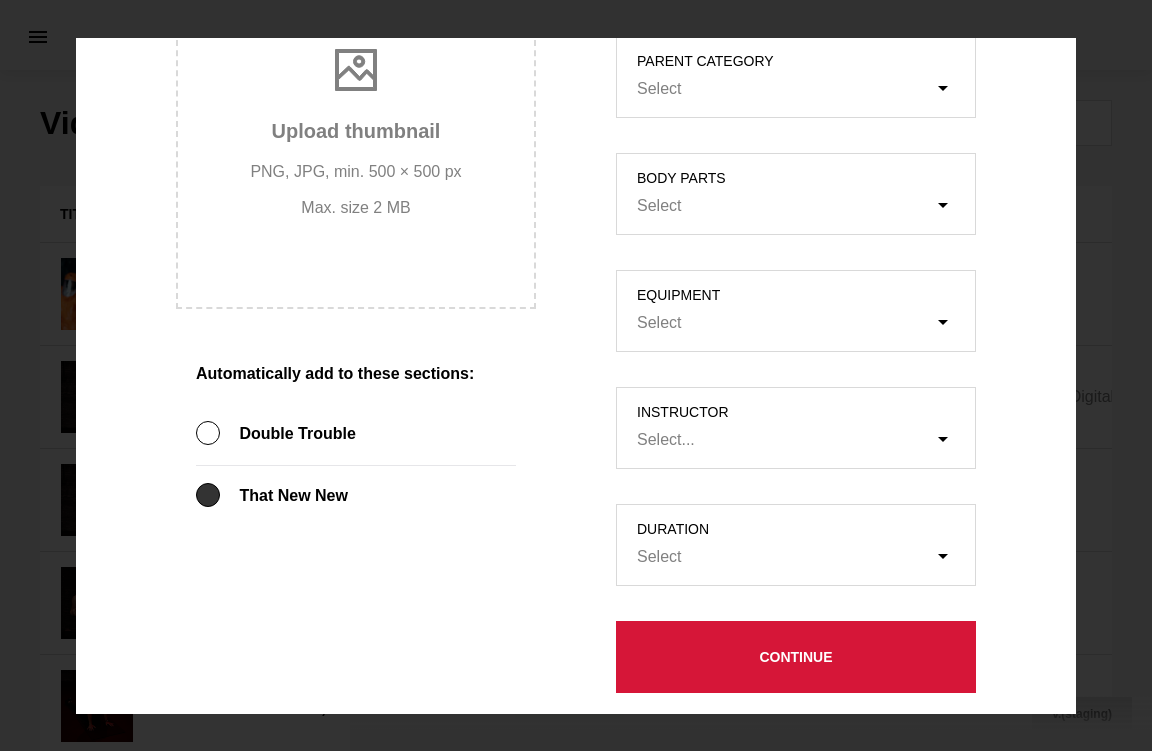 click at bounding box center [208, 495] 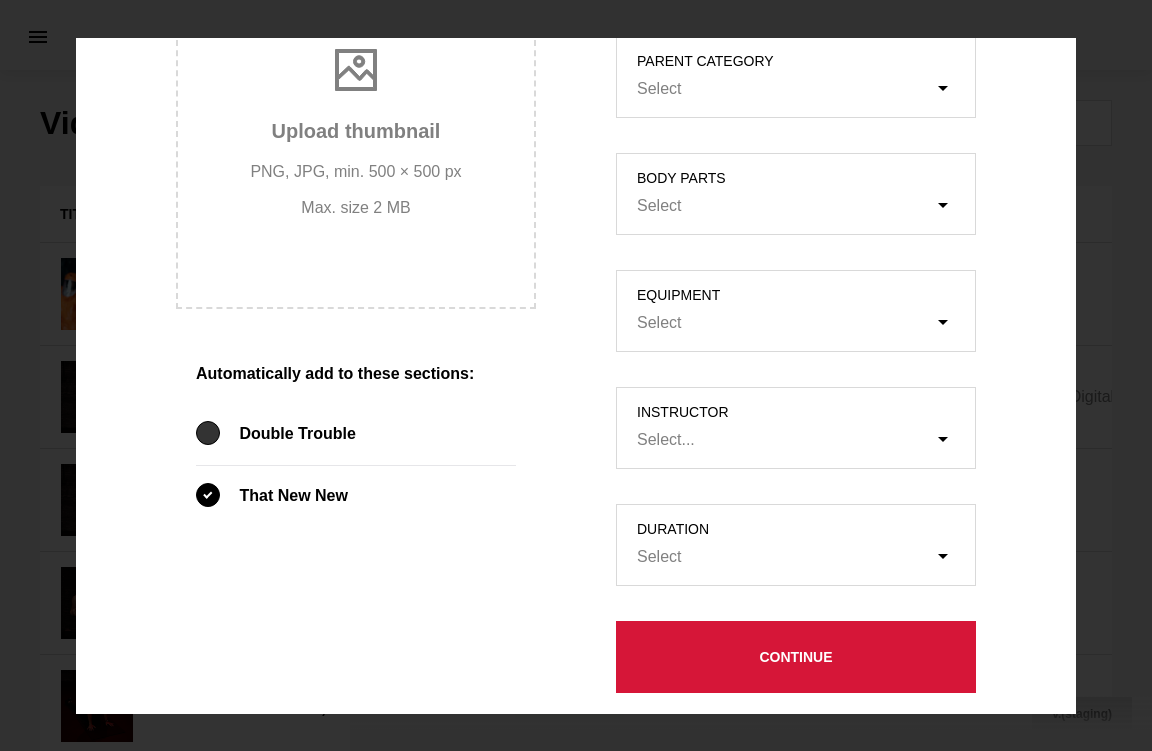 click at bounding box center [208, 433] 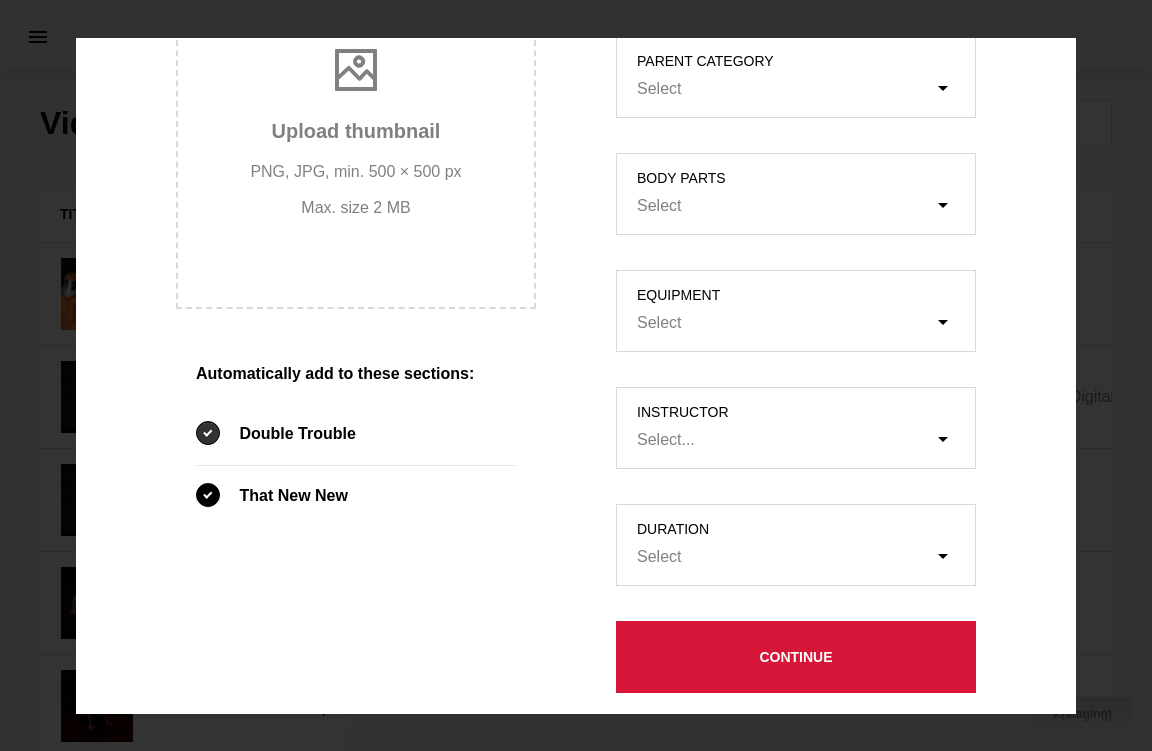 click at bounding box center (208, 433) 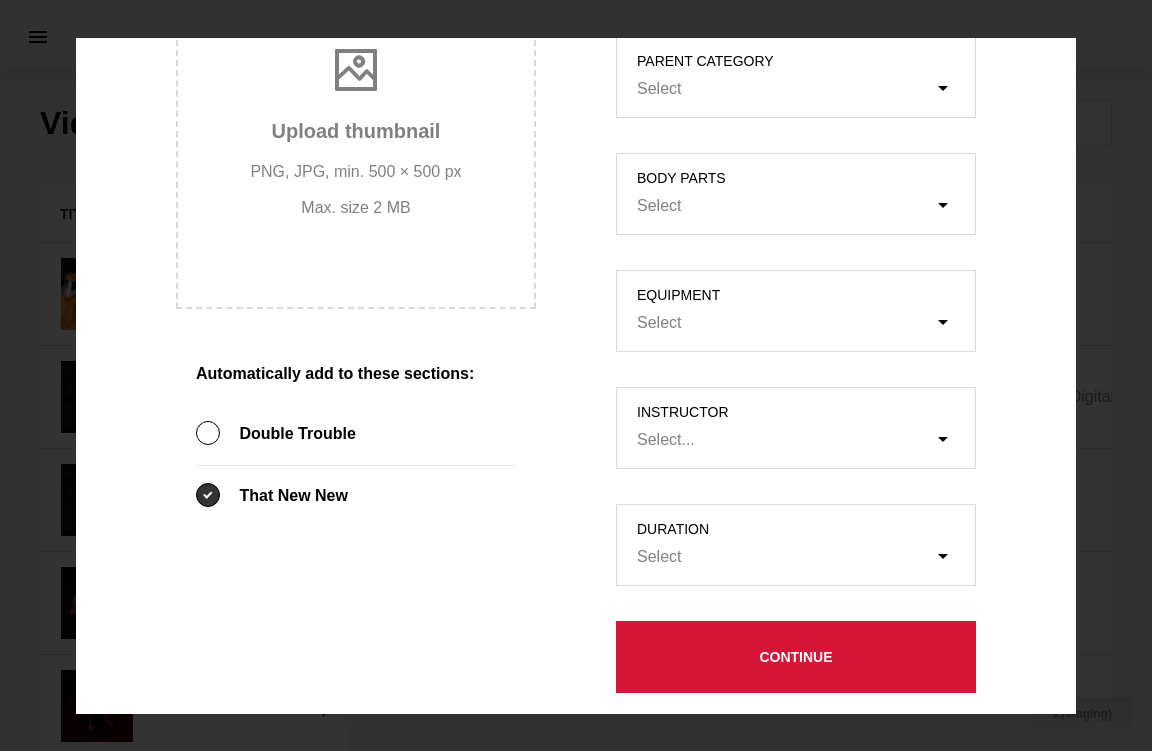 click at bounding box center (208, 495) 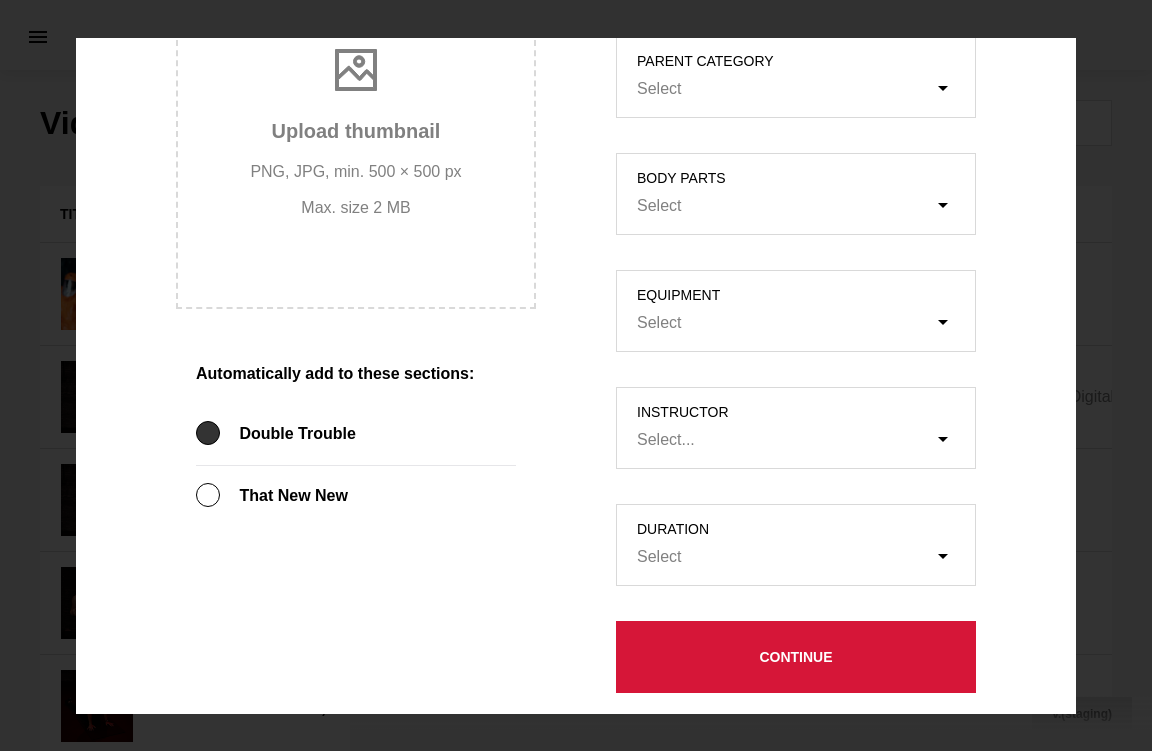 click at bounding box center [208, 433] 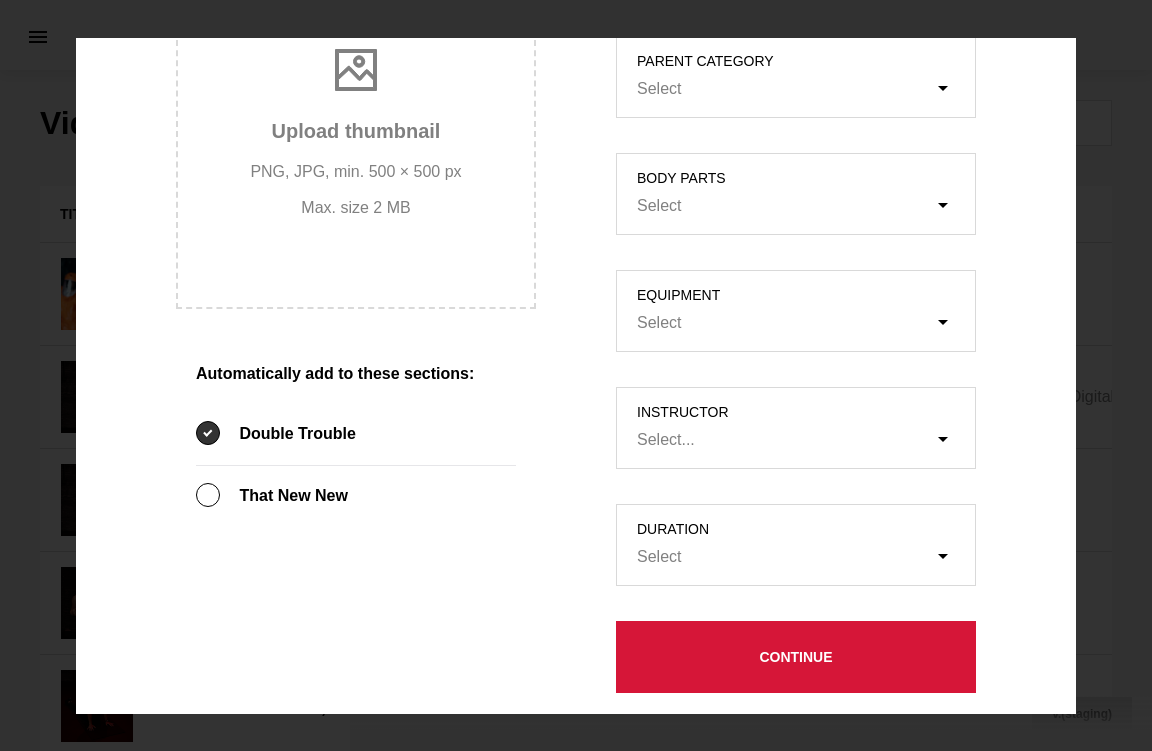 click at bounding box center (208, 433) 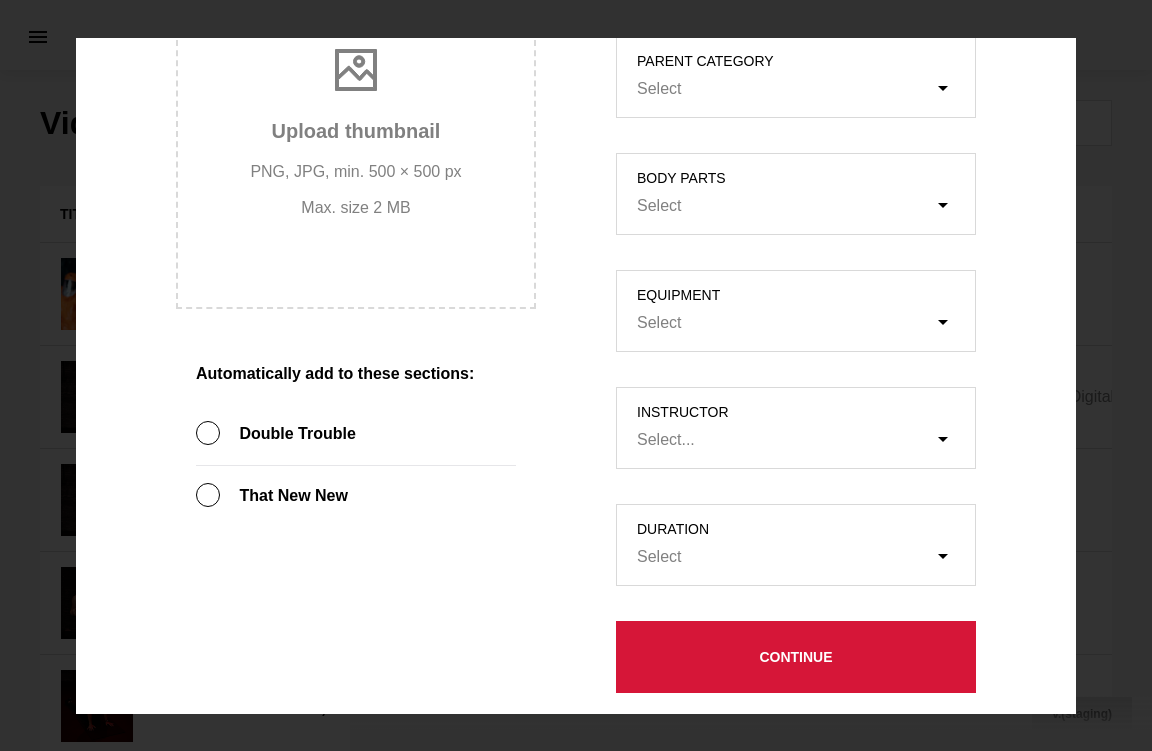 click on "That New New" at bounding box center (356, 496) 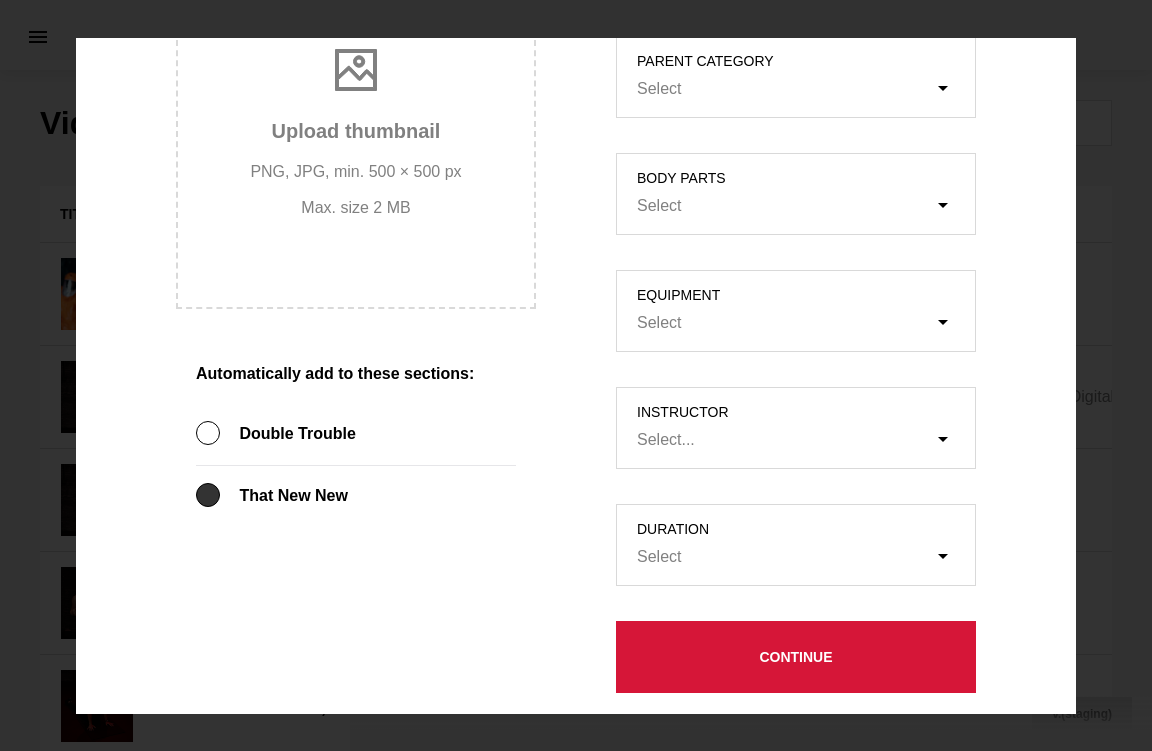 click at bounding box center (208, 495) 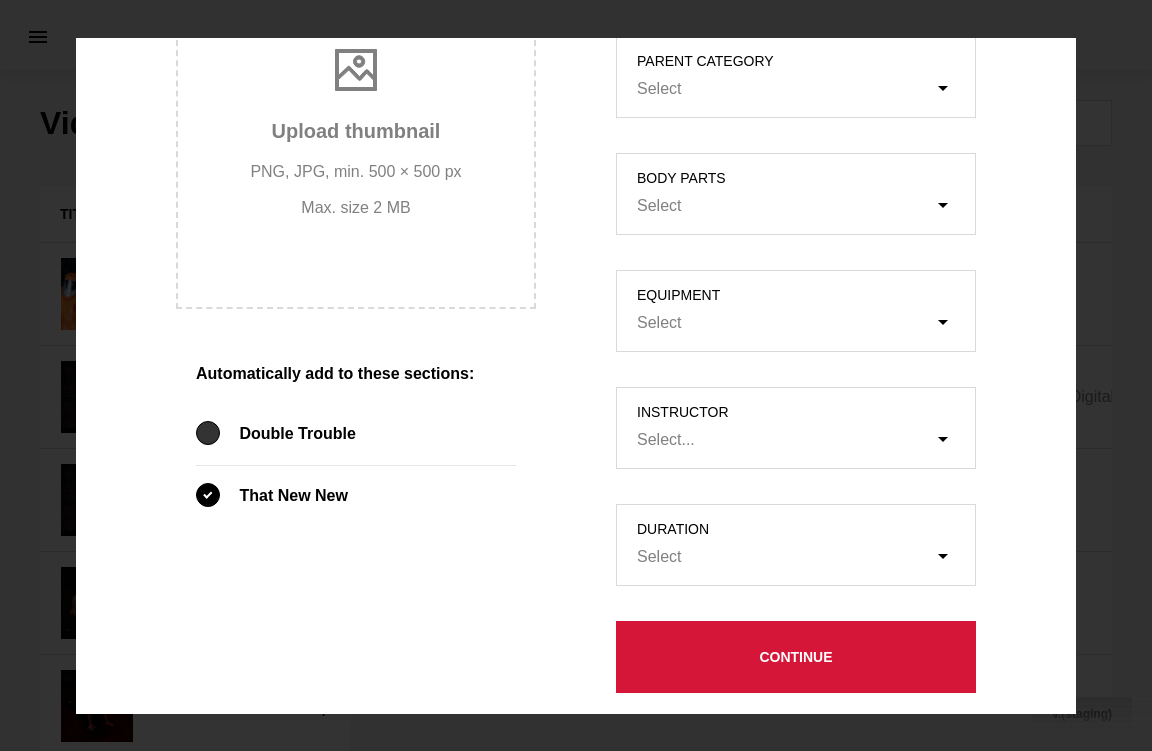 click at bounding box center [208, 433] 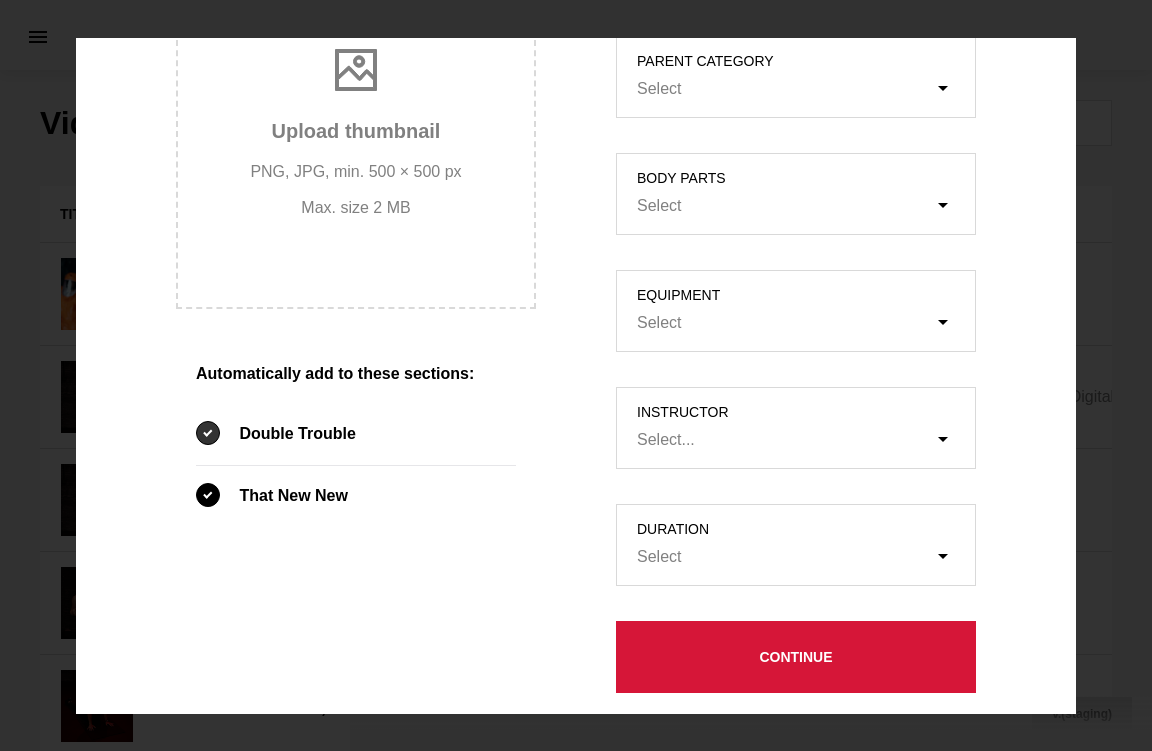 click at bounding box center (208, 433) 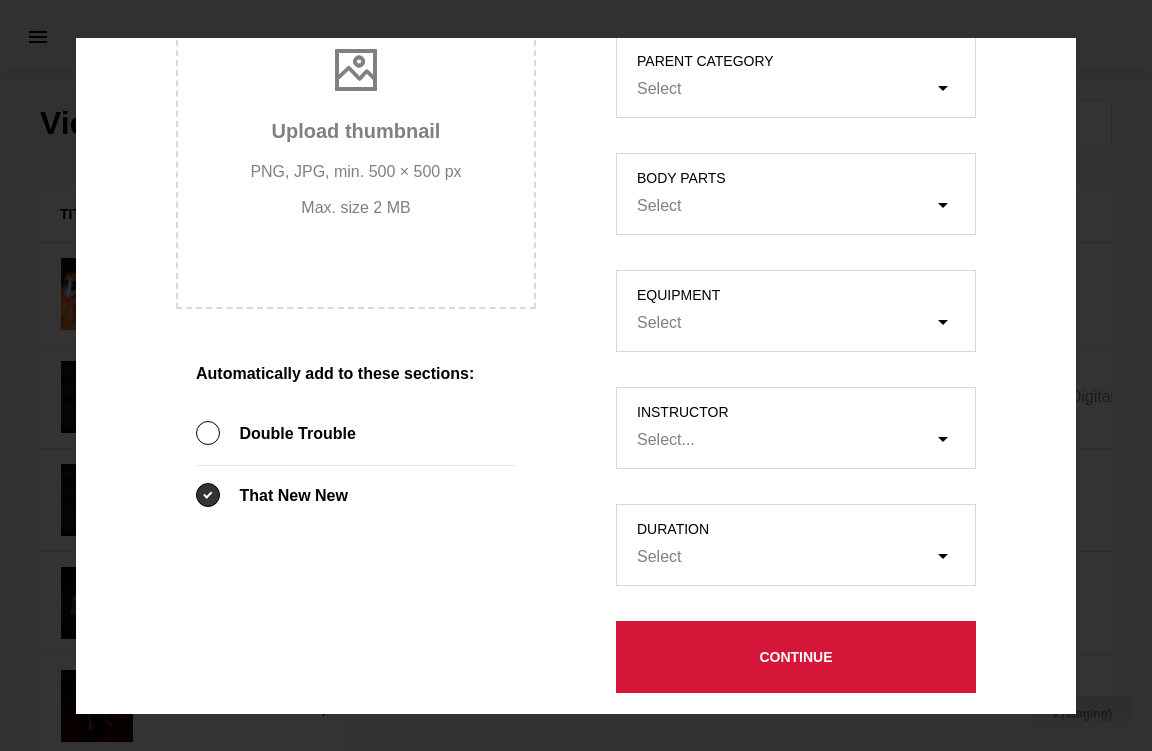 click at bounding box center [208, 495] 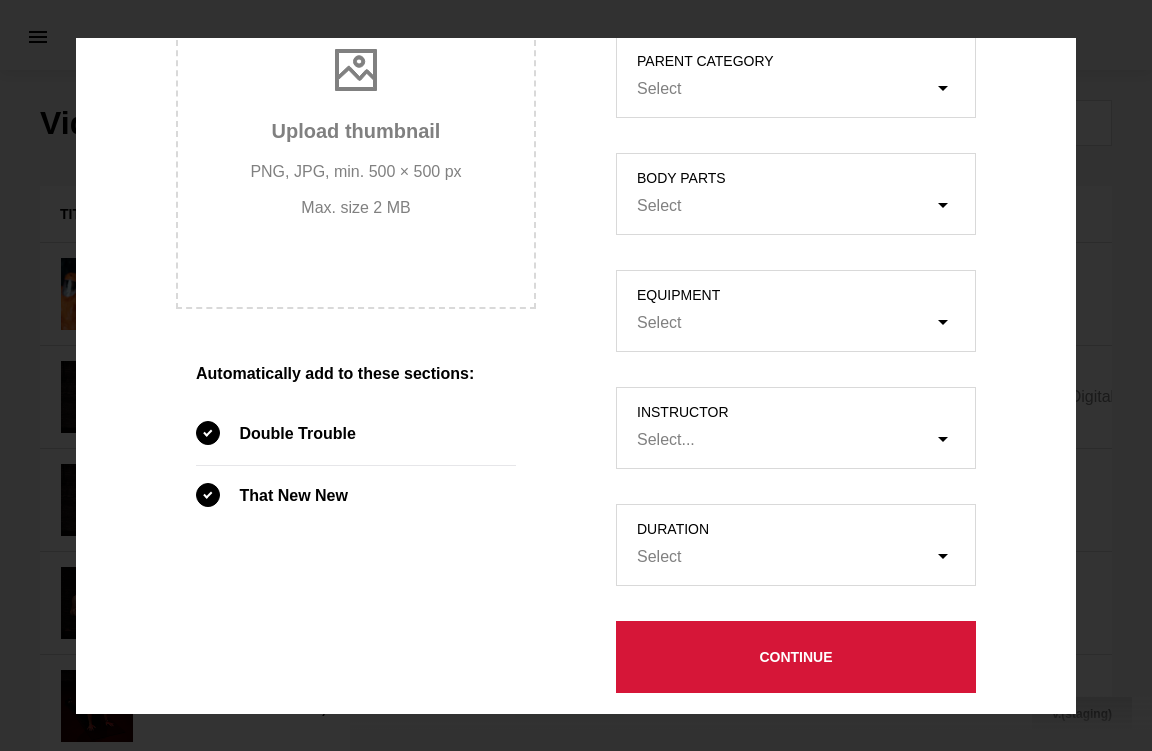 click on "Title Instructor's Voice + Music (Video) Instructor's Voice (Audio) Add file or drop file here Music (Audio) Add file or drop file here Closed captions Add file or drop file here Upload thumbnail PNG, JPG, min. 500 × 500 px Max. size 2 MB Automatically add to these sections:   Double Trouble   That New New" at bounding box center [356, -10] 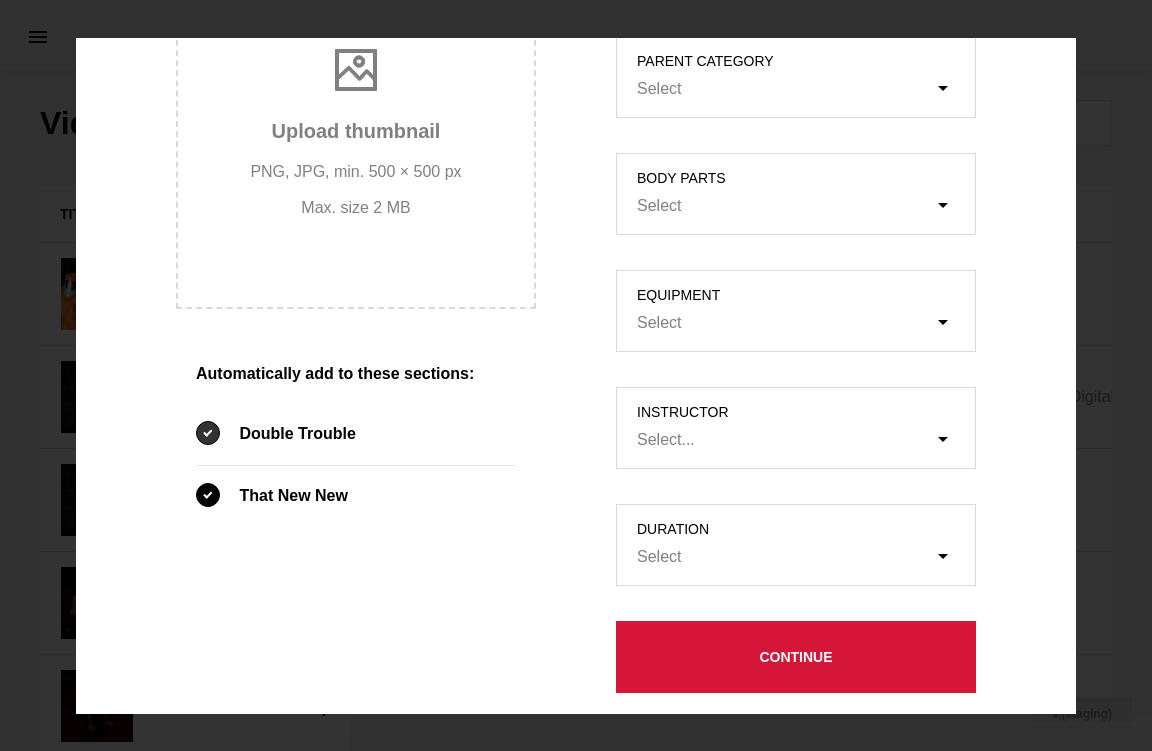 click at bounding box center (208, 433) 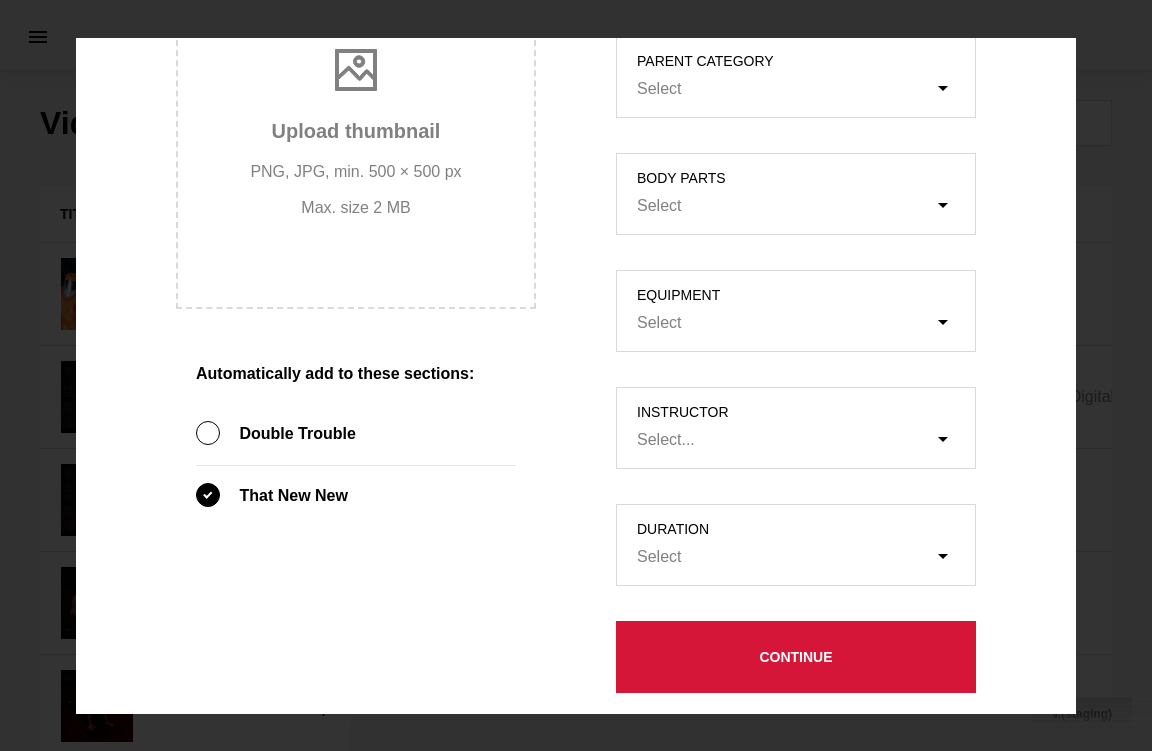 click on "That New New" at bounding box center [356, 496] 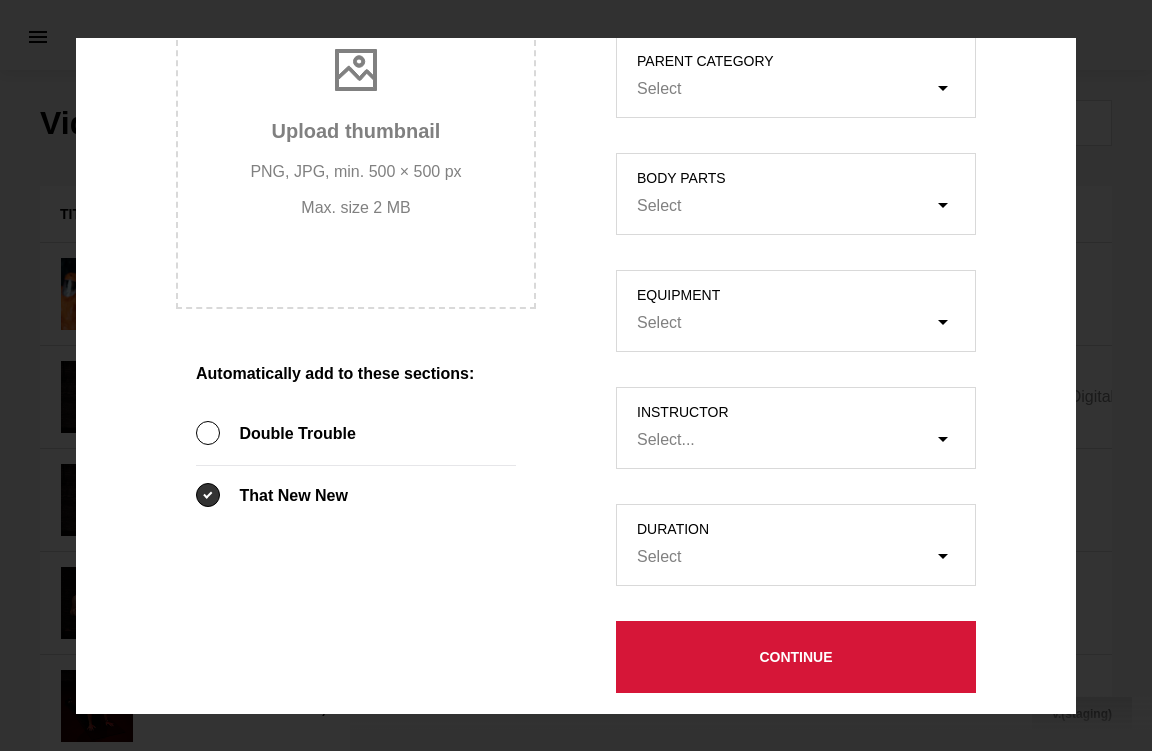 click at bounding box center [208, 495] 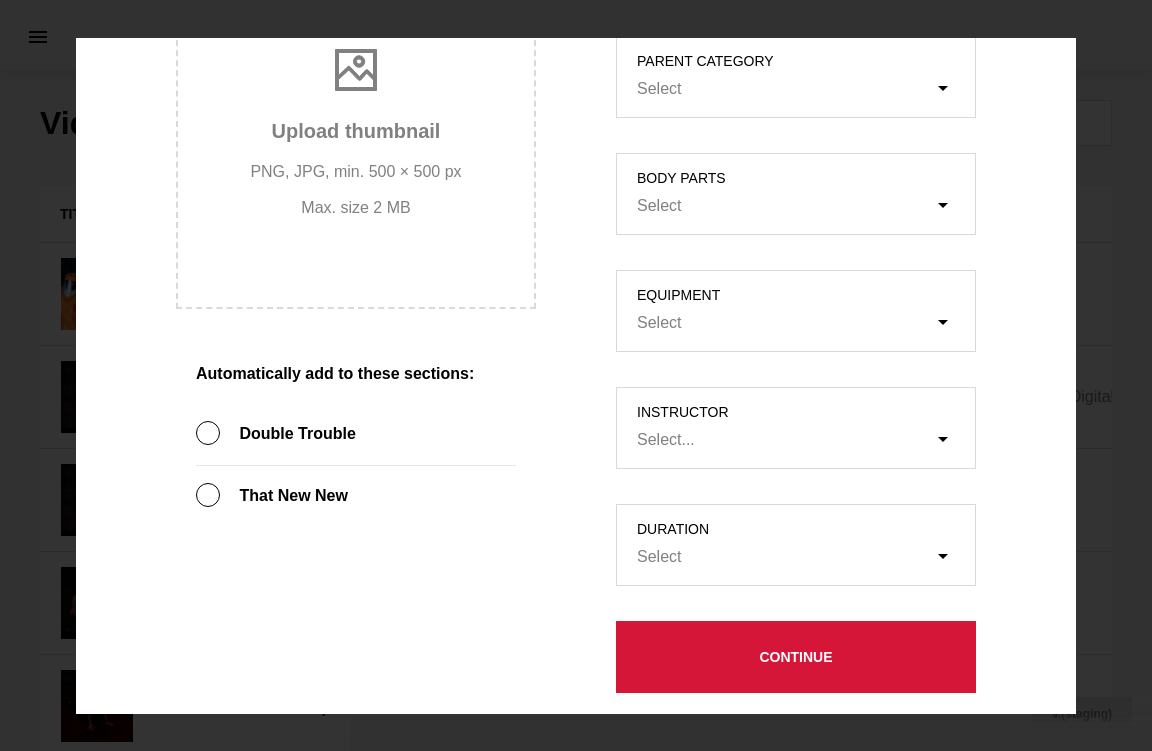click on "Title Instructor's Voice + Music (Video) Instructor's Voice (Audio) Add file or drop file here Music (Audio) Add file or drop file here Closed captions Add file or drop file here Upload thumbnail PNG, JPG, min. 500 × 500 px Max. size 2 MB Automatically add to these sections:   Double Trouble   That New New" at bounding box center [356, -10] 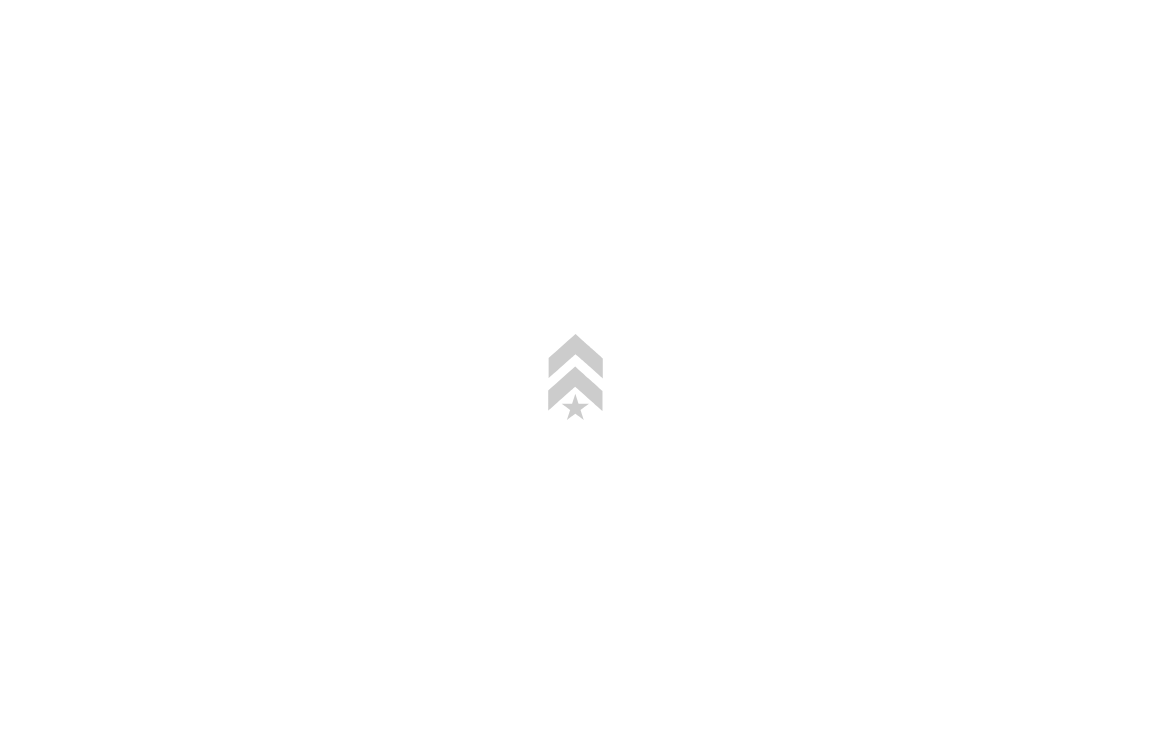 scroll, scrollTop: 0, scrollLeft: 0, axis: both 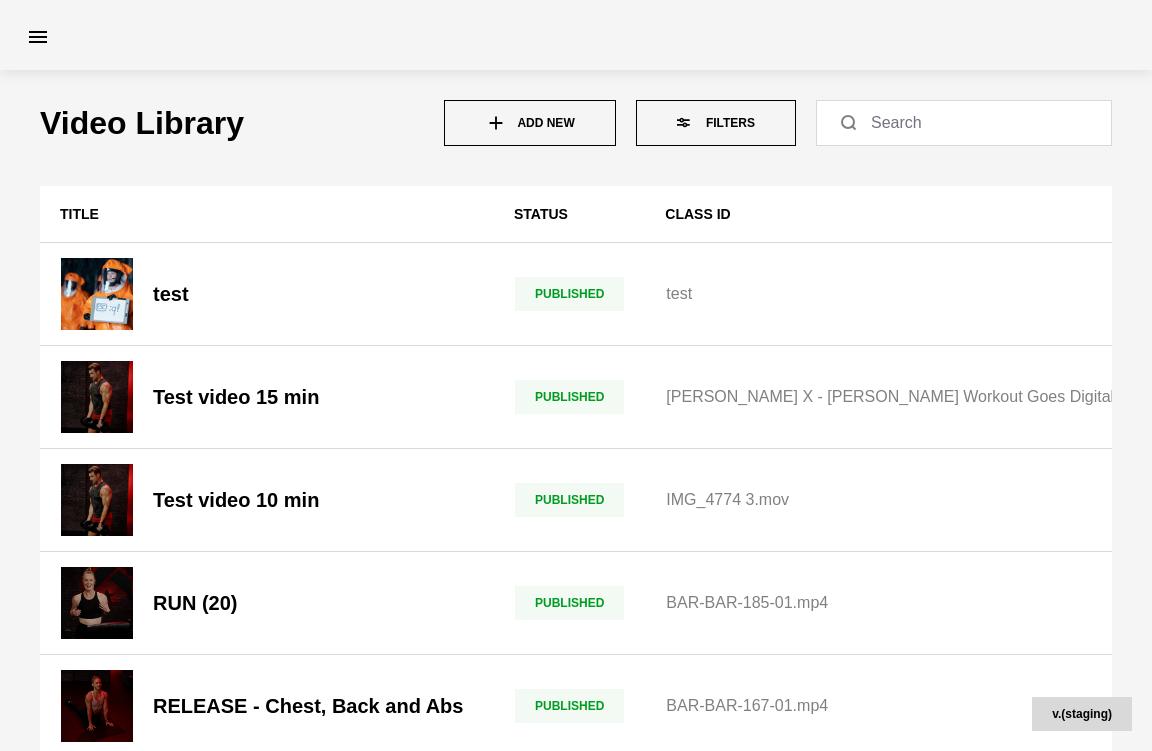 click on "Add New" at bounding box center (530, 123) 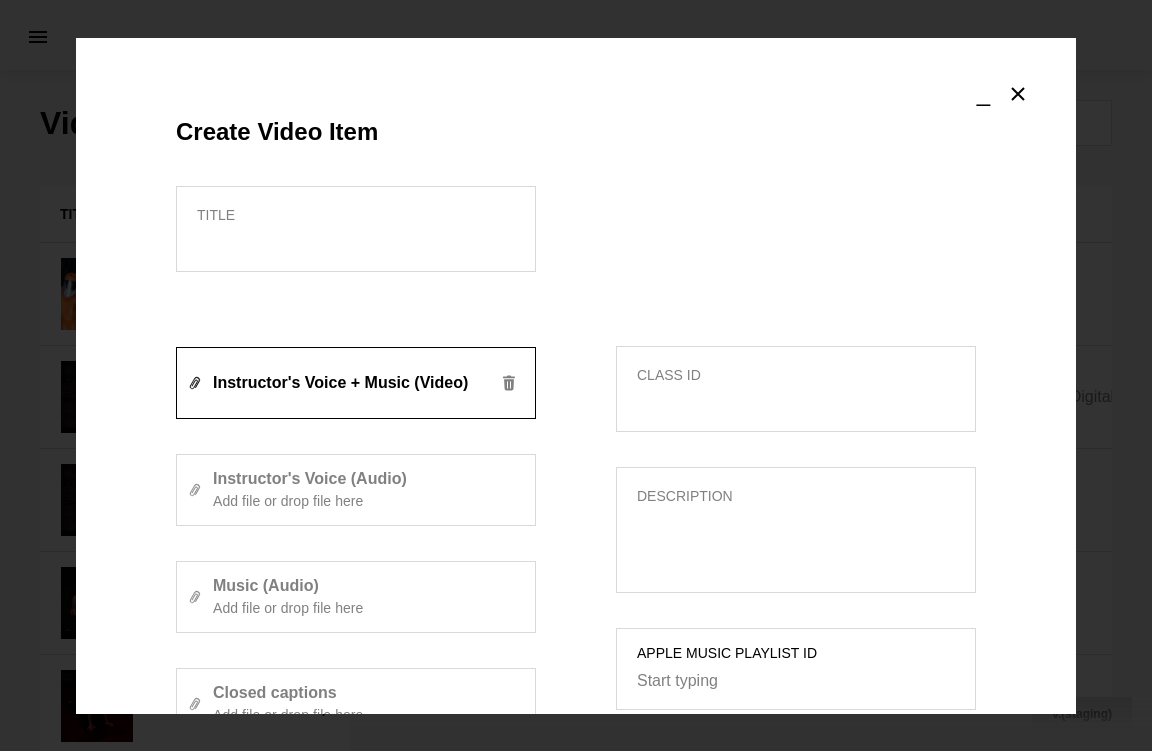 scroll, scrollTop: 892, scrollLeft: 0, axis: vertical 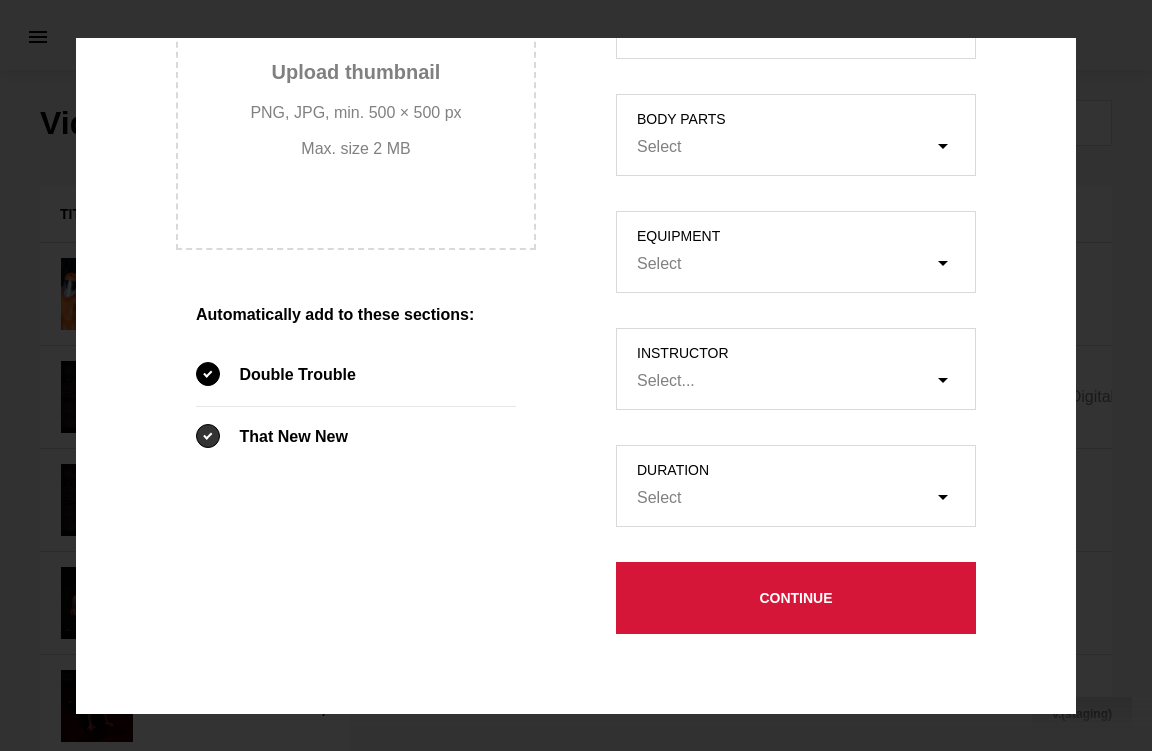 click at bounding box center (208, 436) 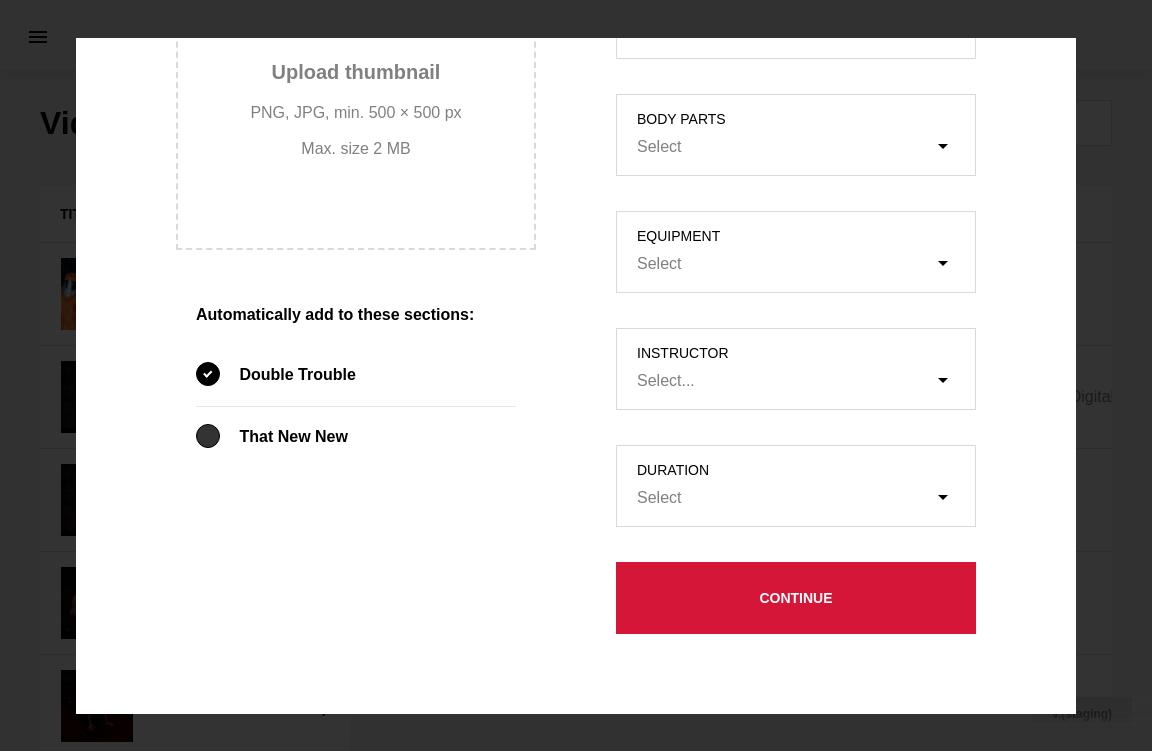click at bounding box center [208, 436] 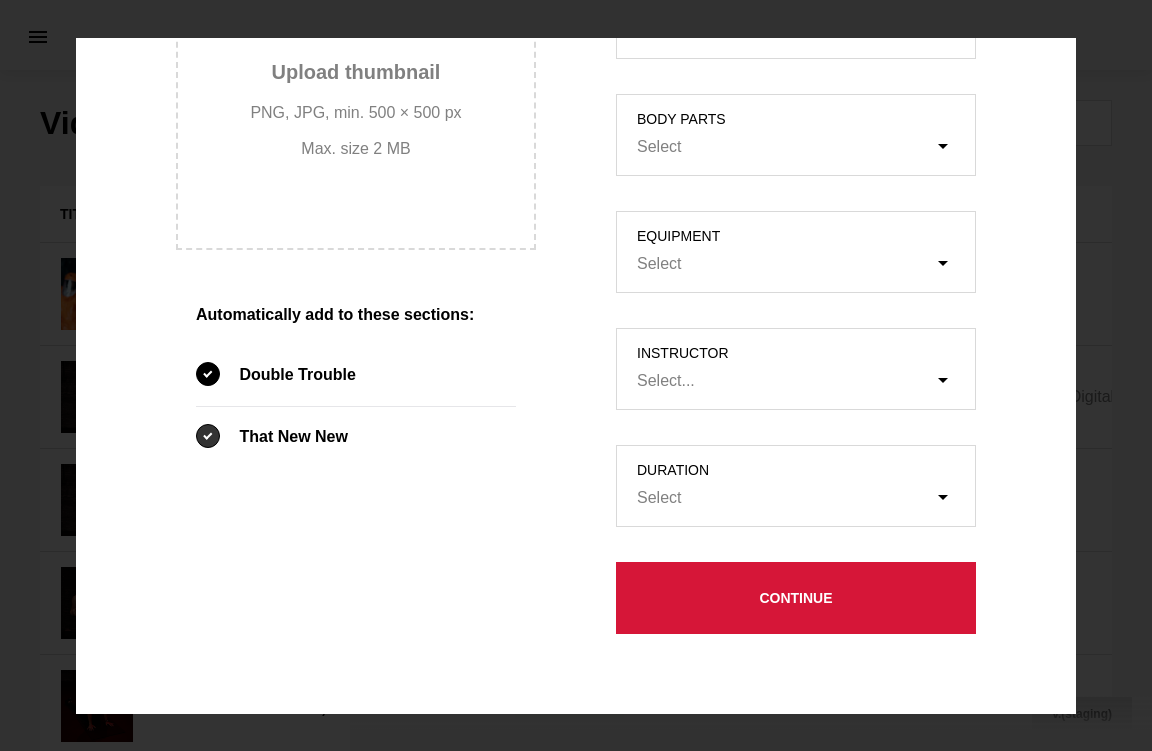 click at bounding box center [208, 436] 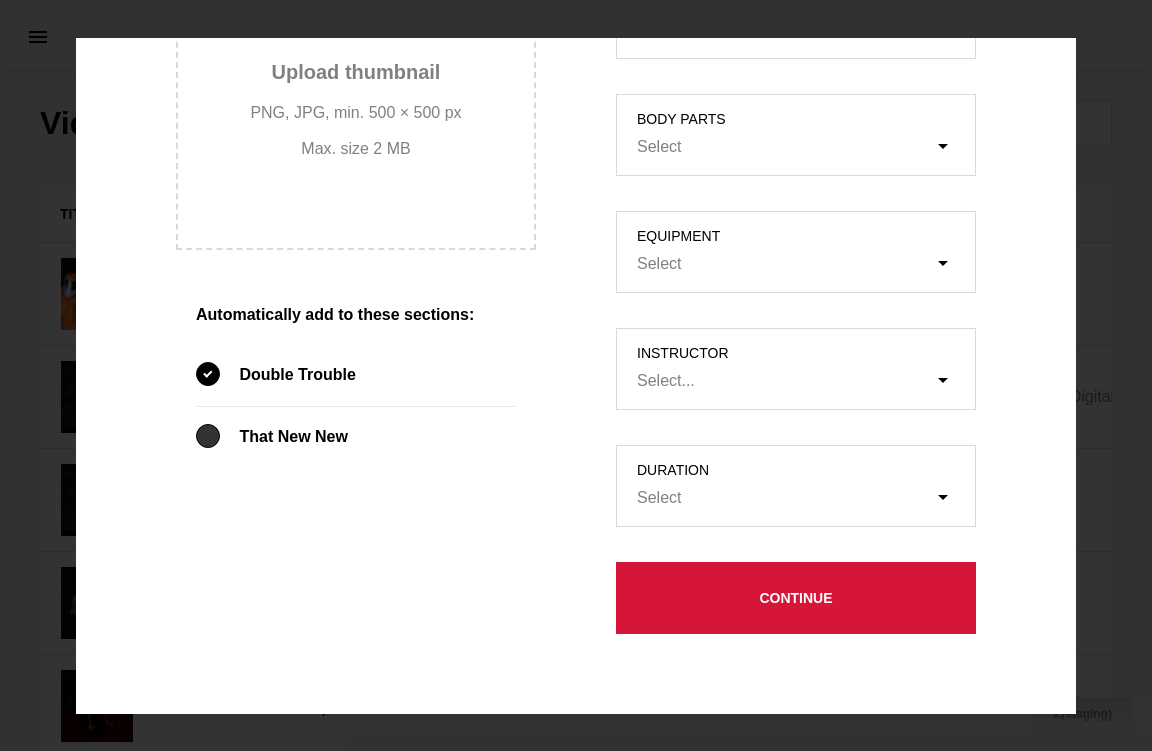 click at bounding box center [208, 436] 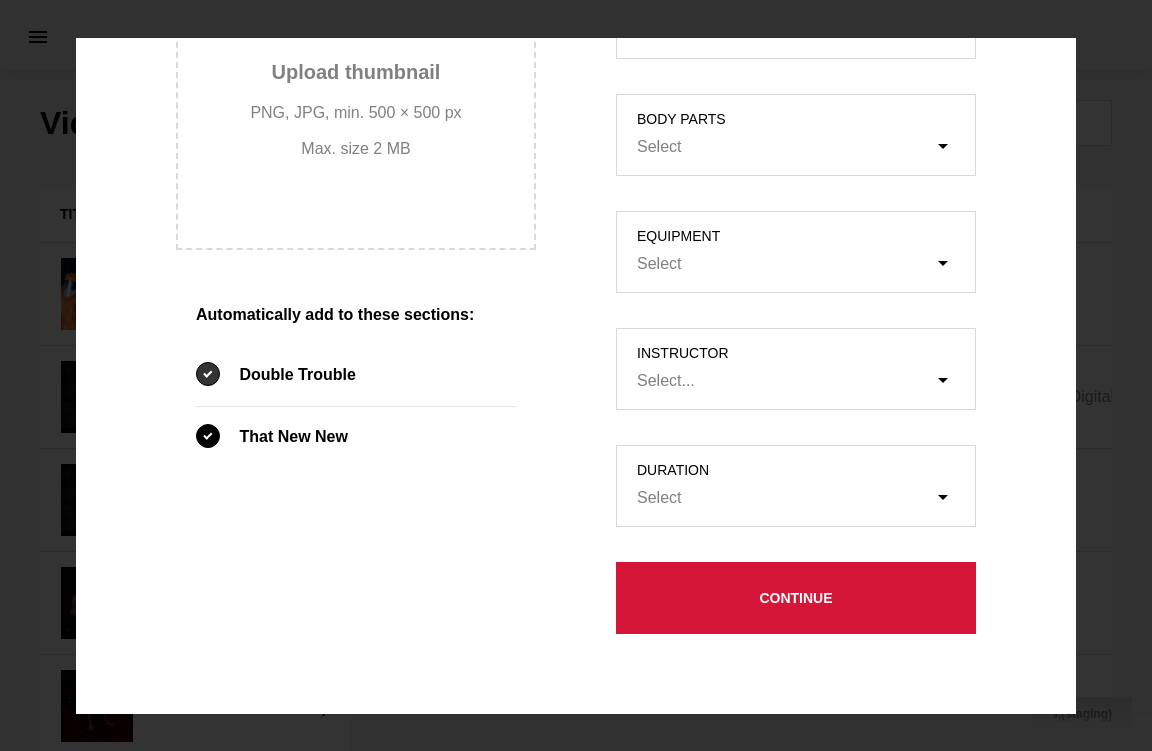 click at bounding box center [208, 374] 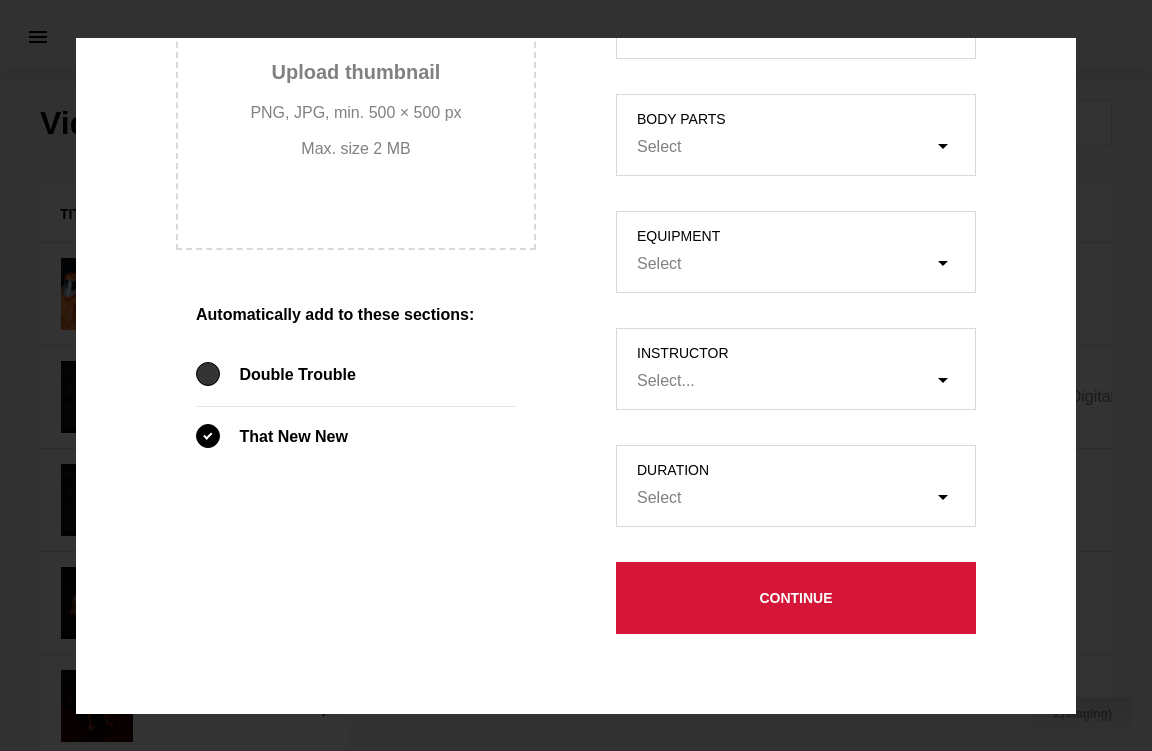 click at bounding box center [208, 374] 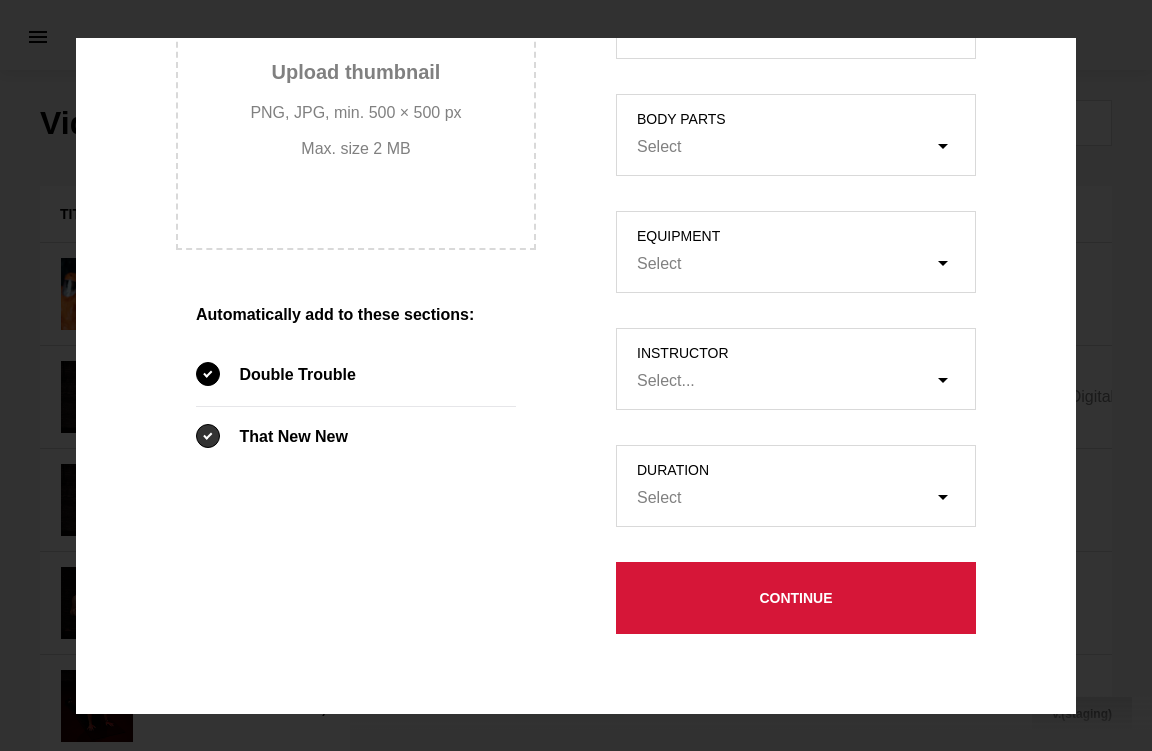 click at bounding box center (208, 436) 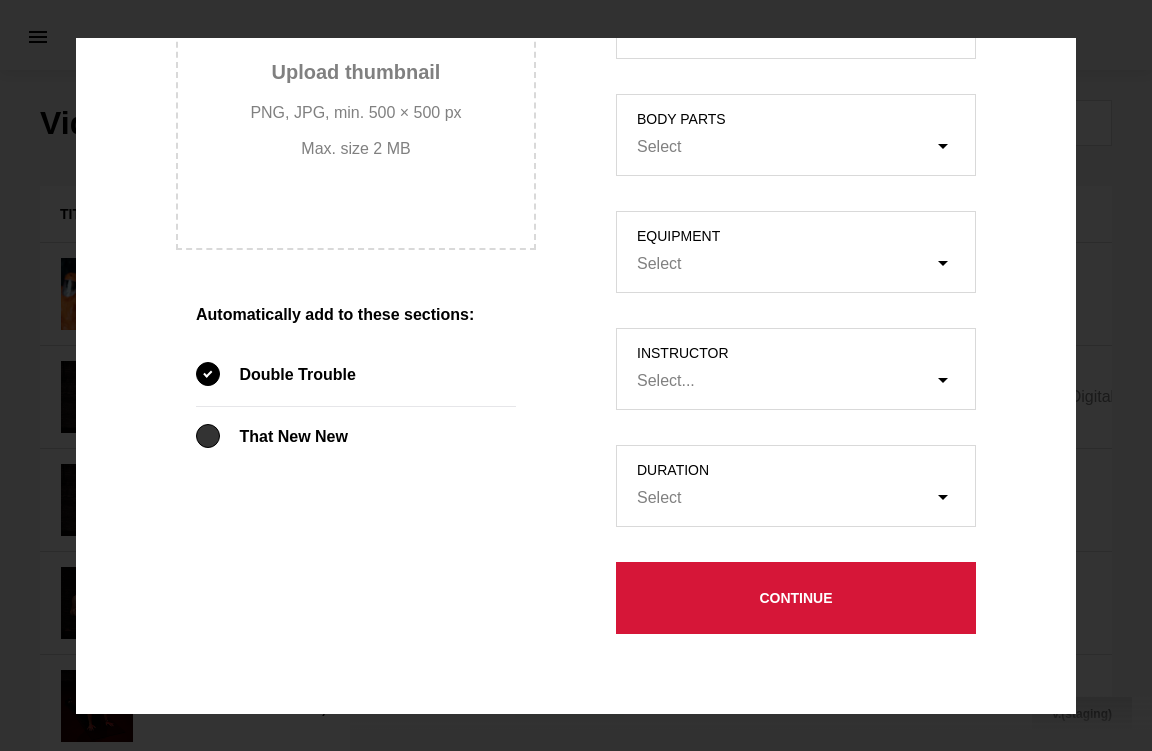 click at bounding box center (208, 436) 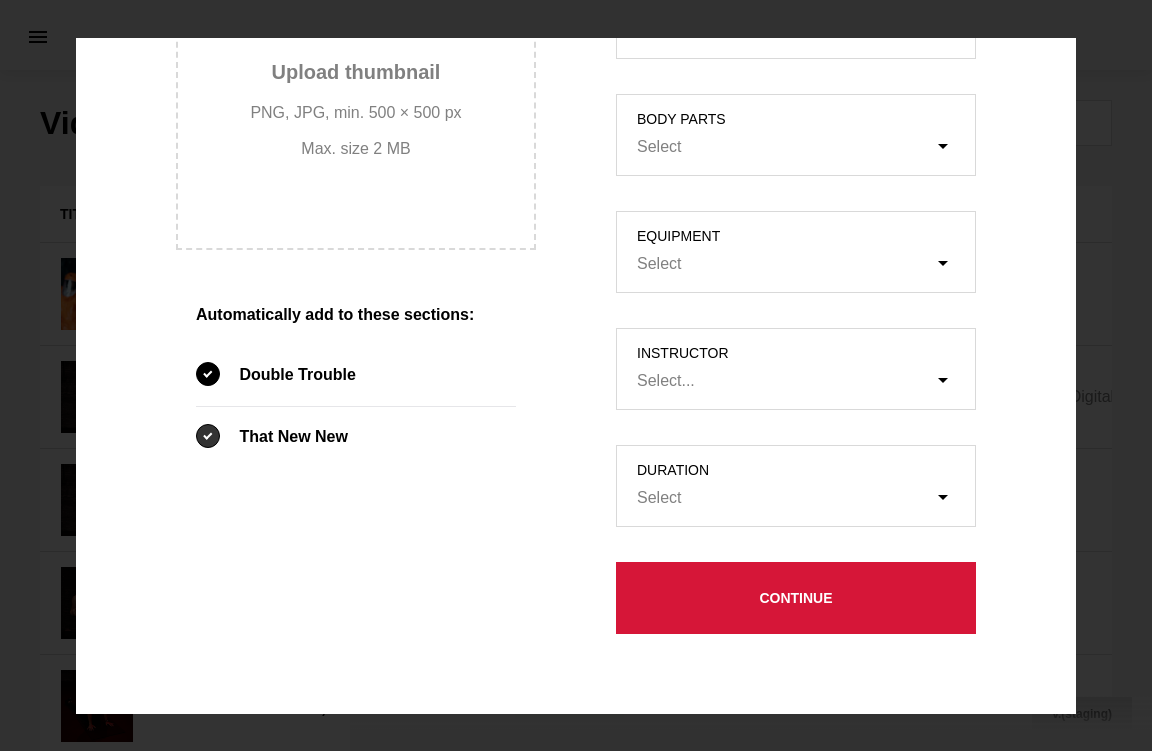 click at bounding box center [208, 436] 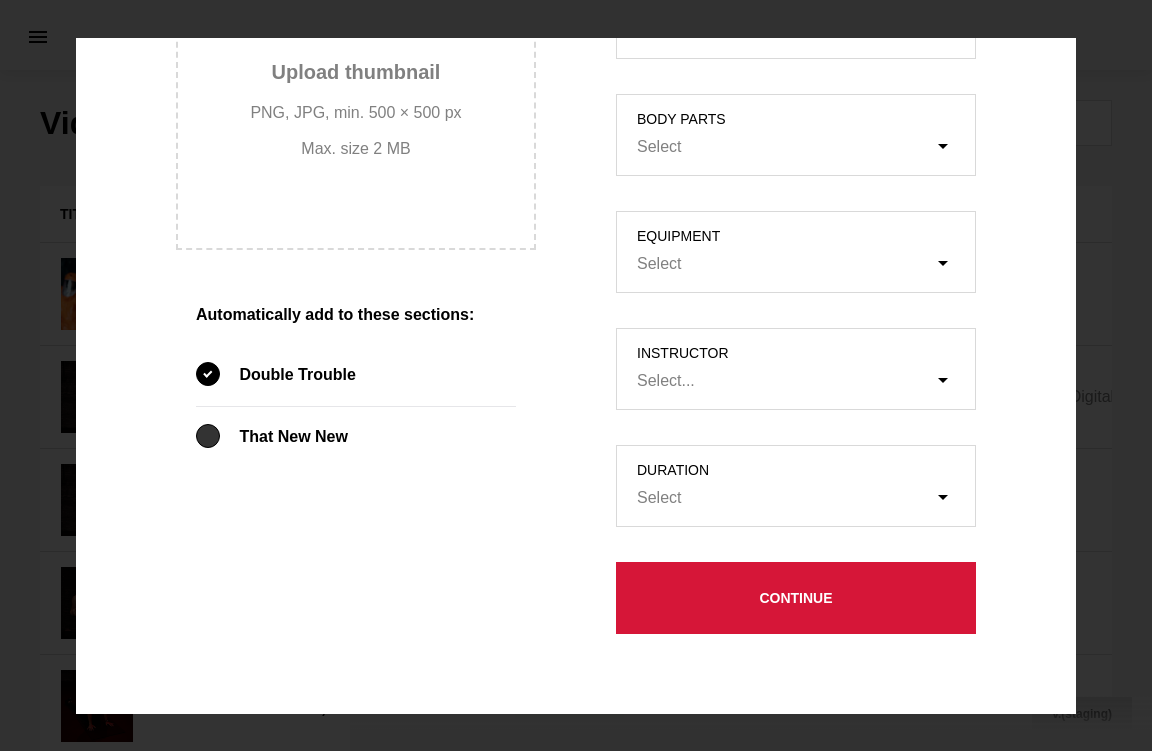click at bounding box center (208, 436) 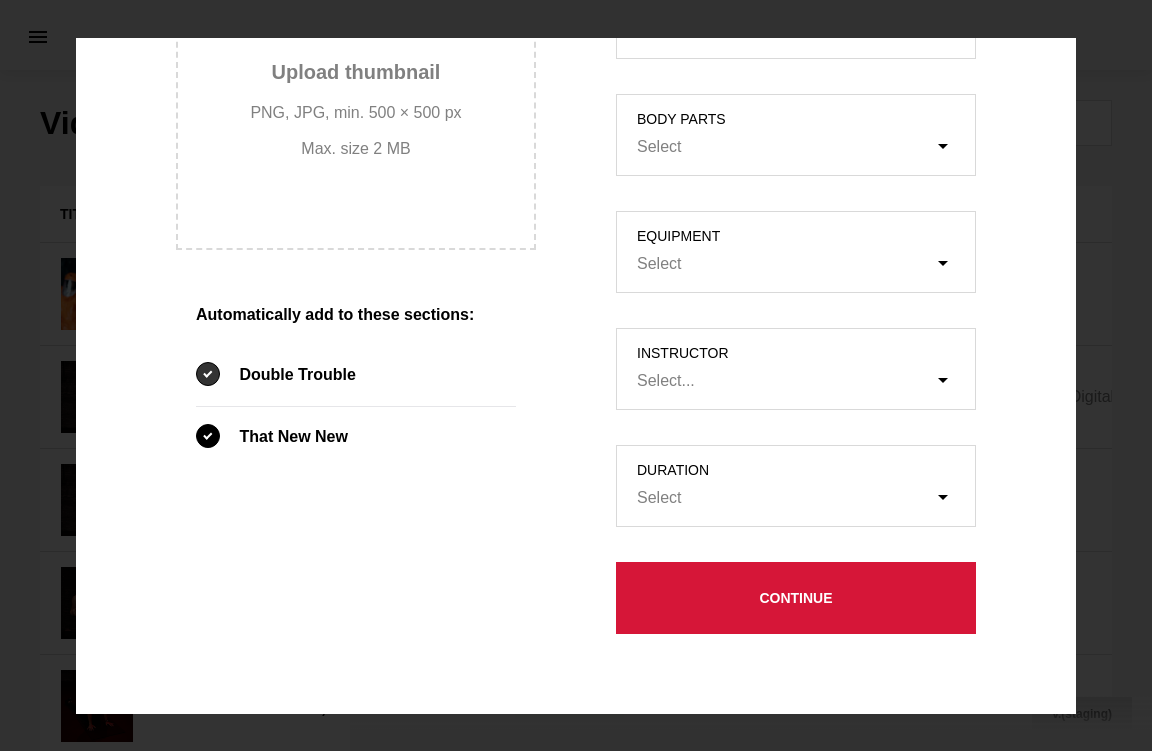 click at bounding box center [208, 374] 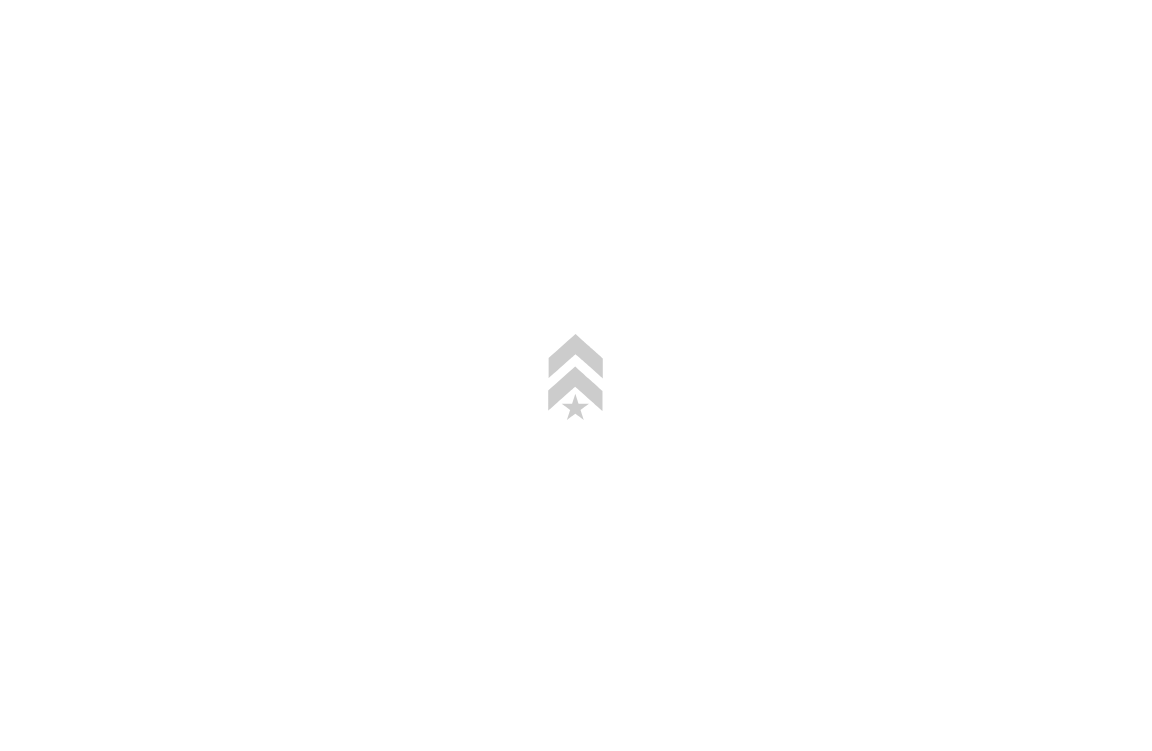 scroll, scrollTop: 0, scrollLeft: 0, axis: both 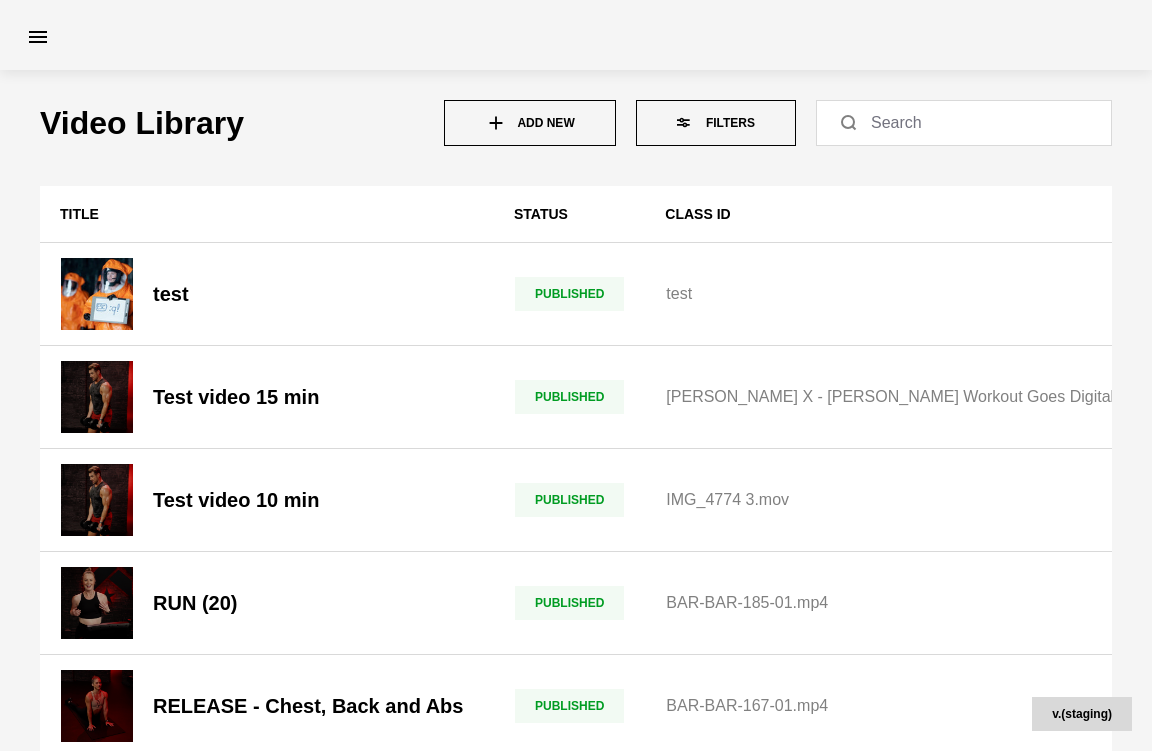 click on "Add New" at bounding box center (530, 123) 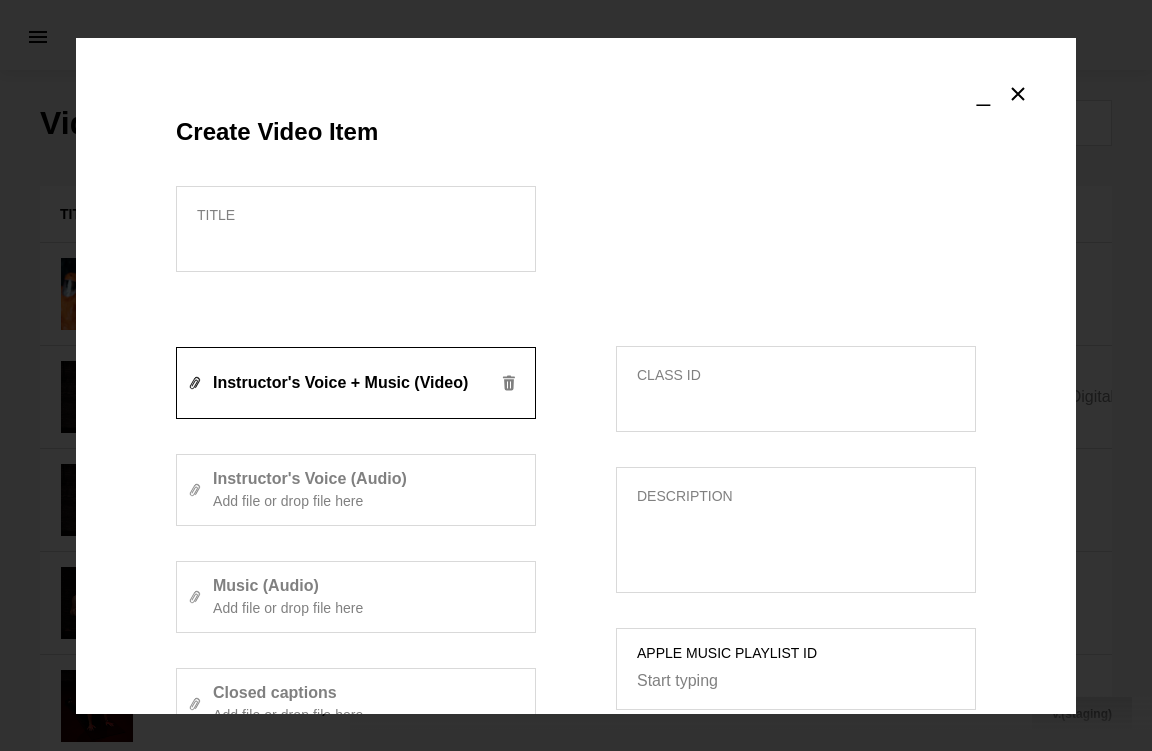 scroll, scrollTop: 892, scrollLeft: 0, axis: vertical 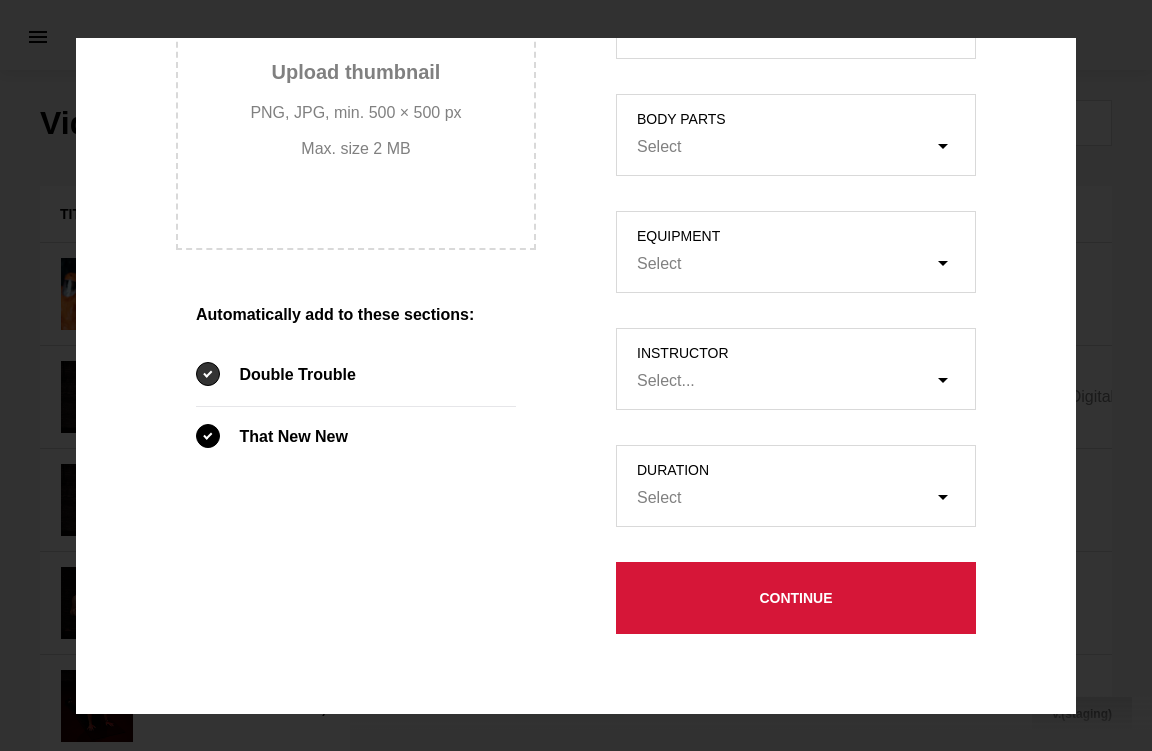 click at bounding box center (208, 374) 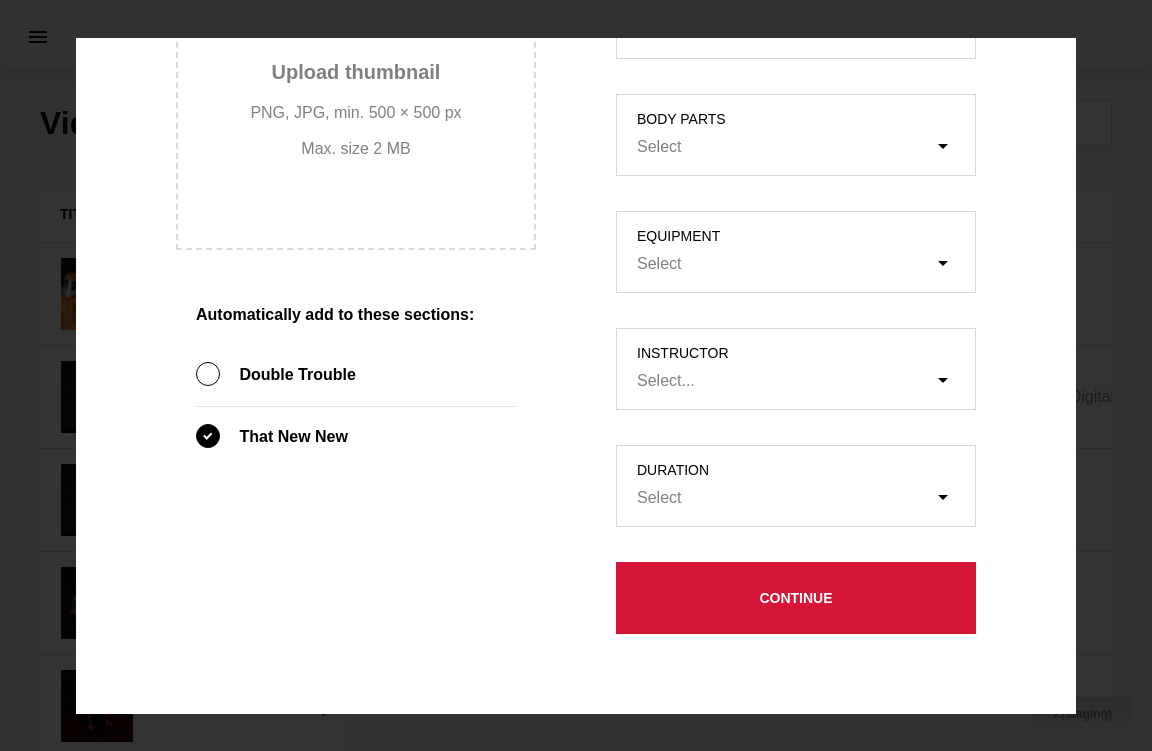 scroll, scrollTop: 0, scrollLeft: 0, axis: both 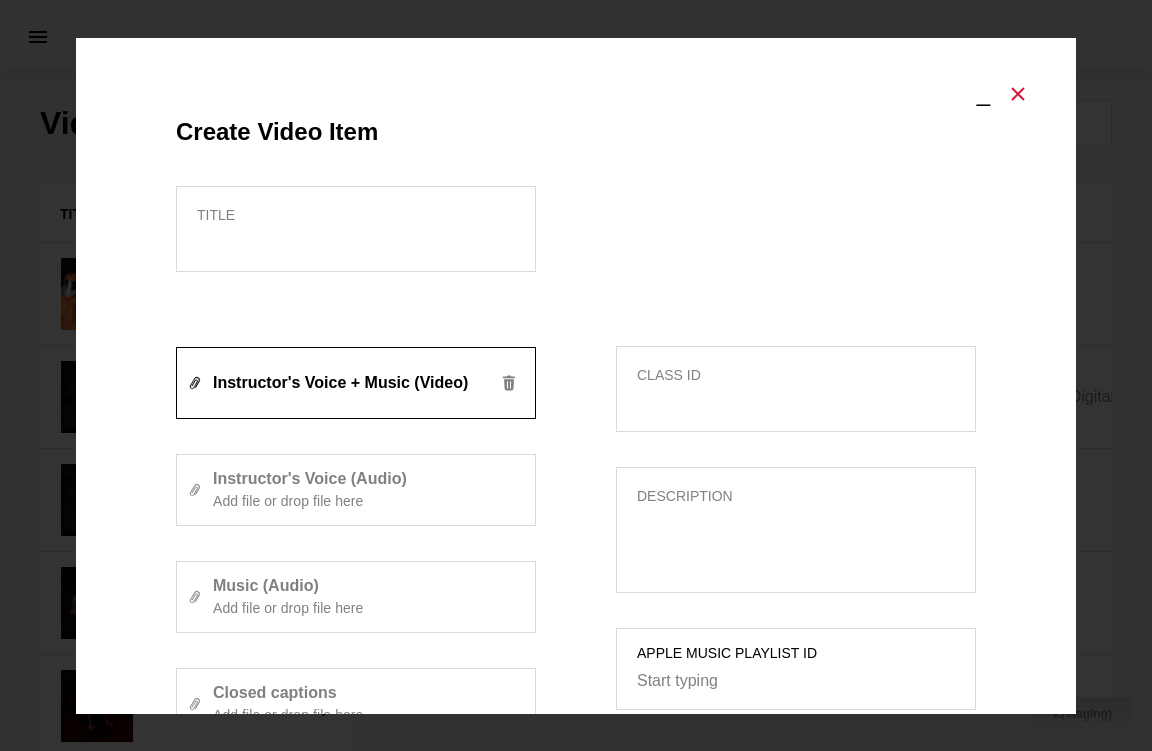 click 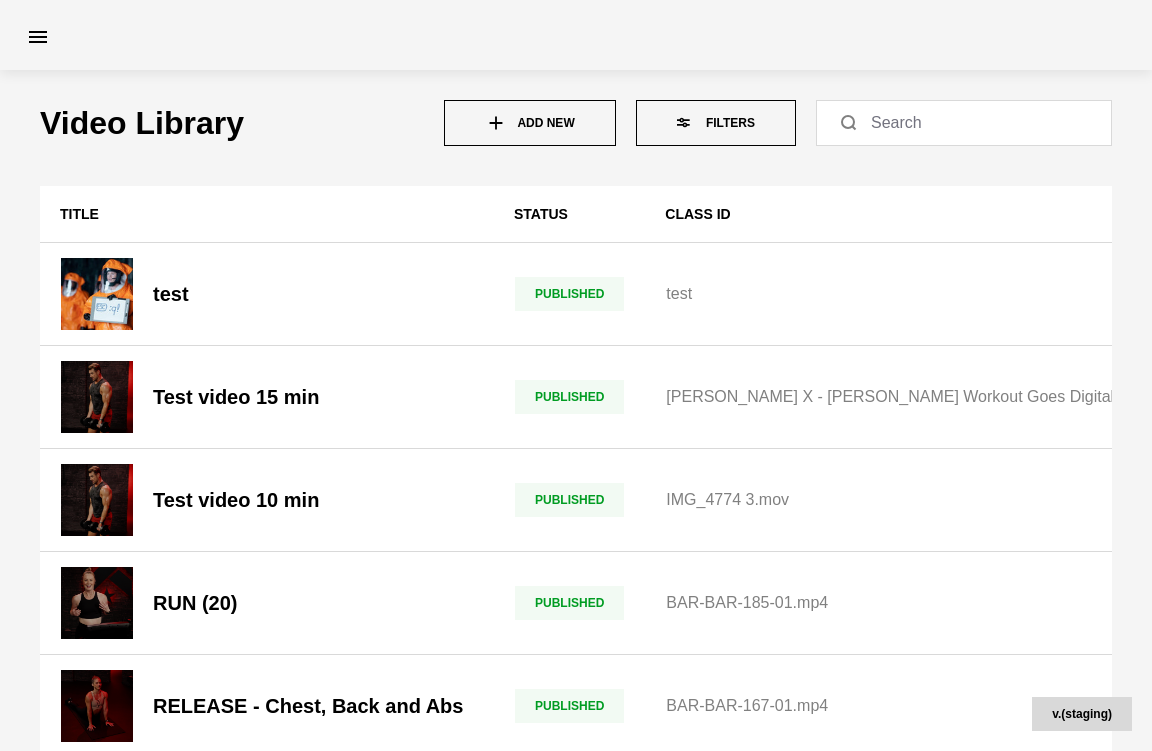 click at bounding box center (501, 123) 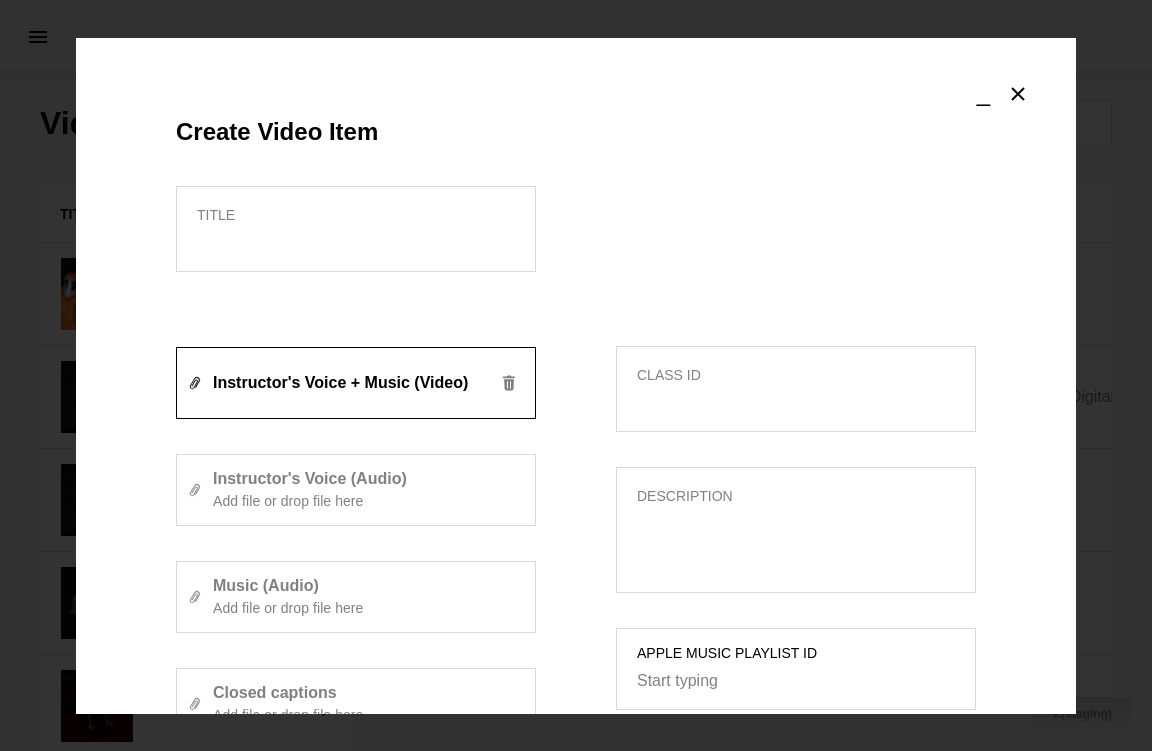 scroll, scrollTop: 892, scrollLeft: 0, axis: vertical 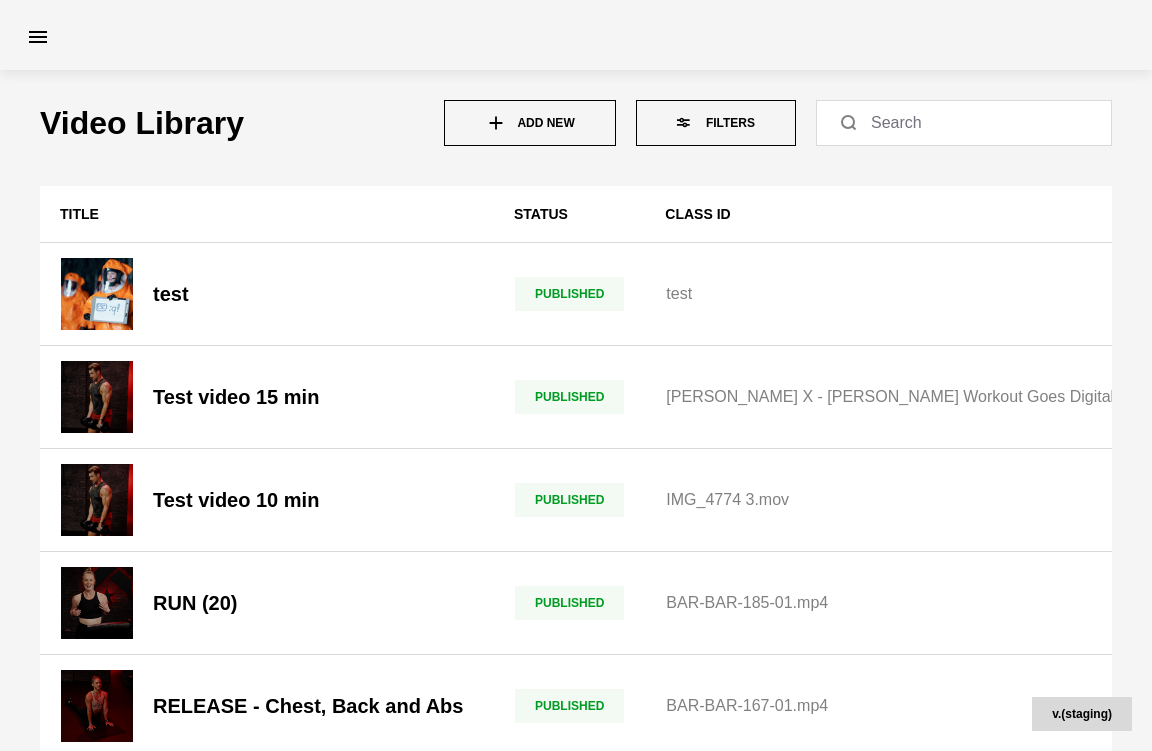click on "Add New" 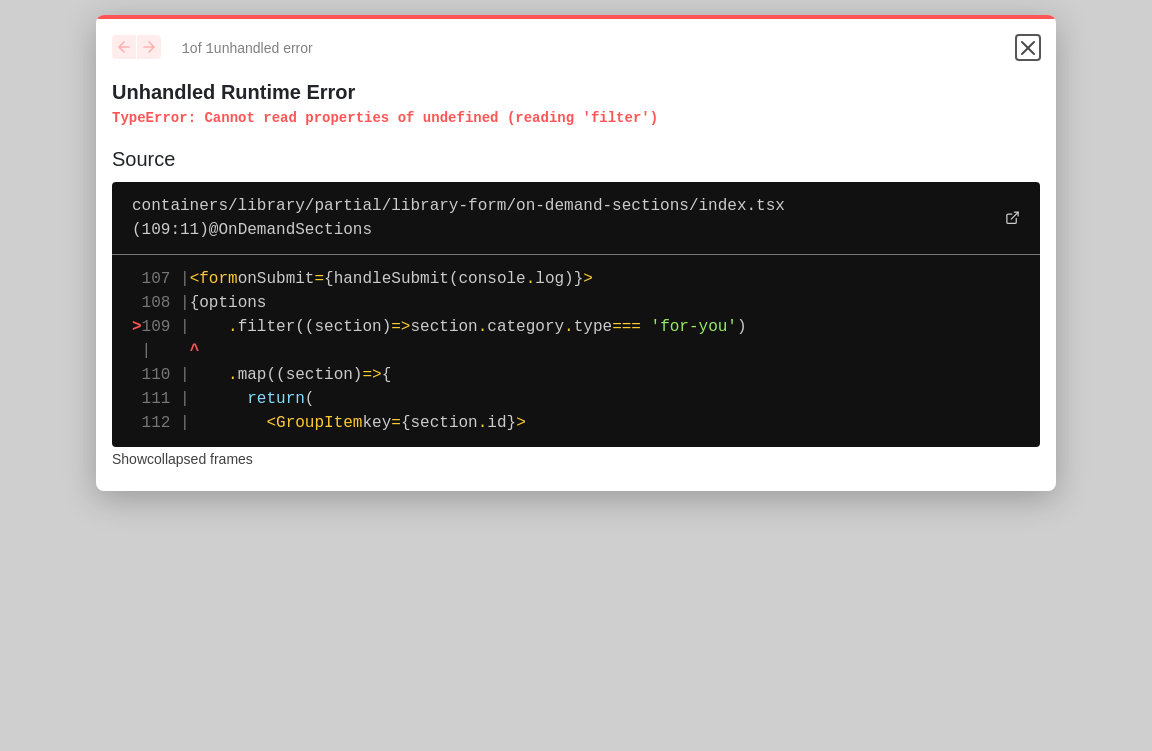 click 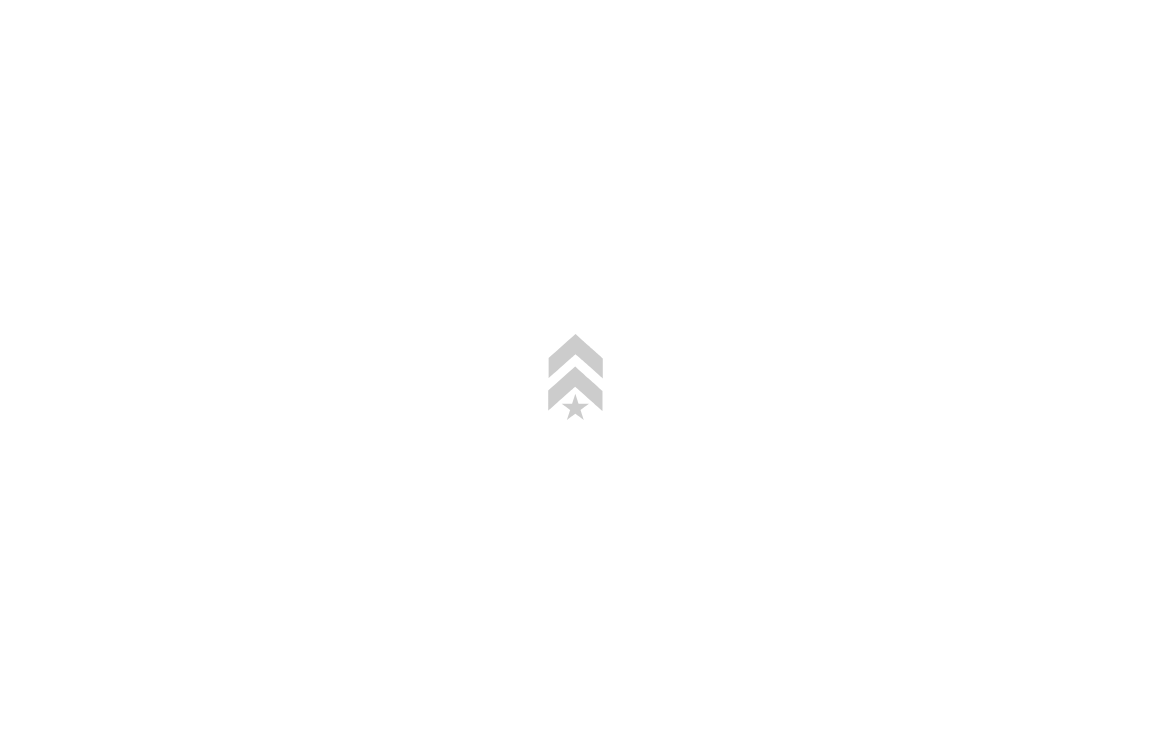 scroll, scrollTop: 0, scrollLeft: 0, axis: both 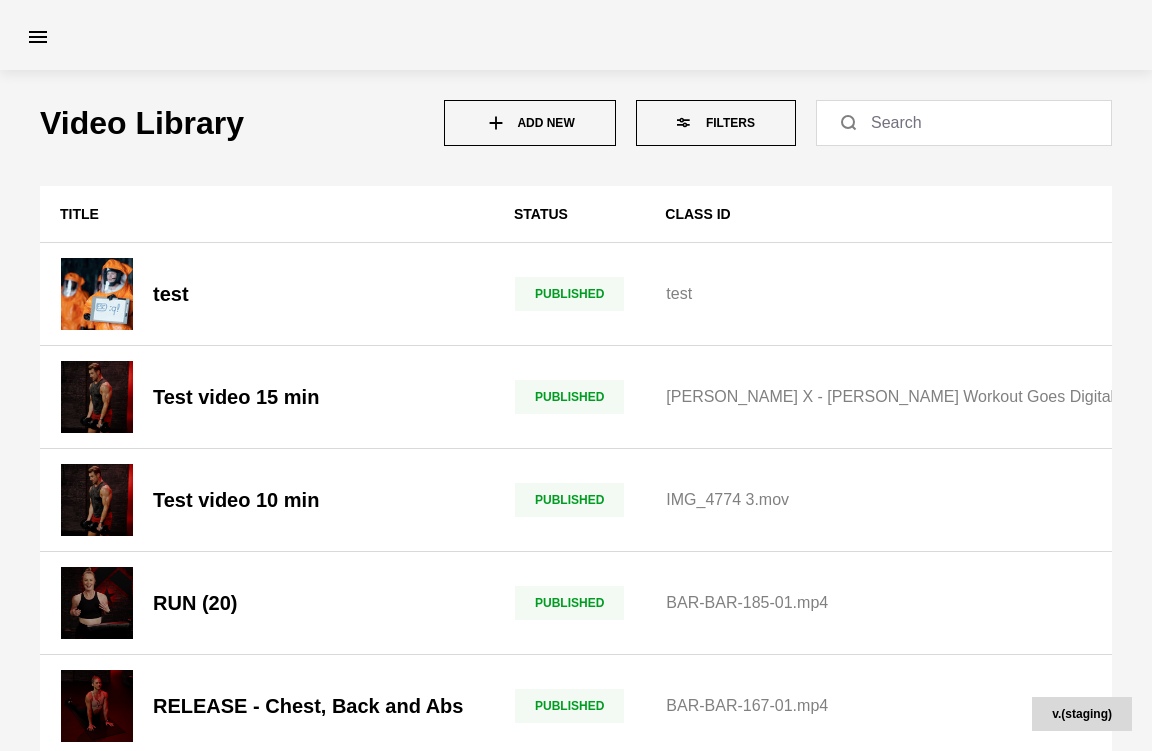 click on "Add New" at bounding box center (530, 123) 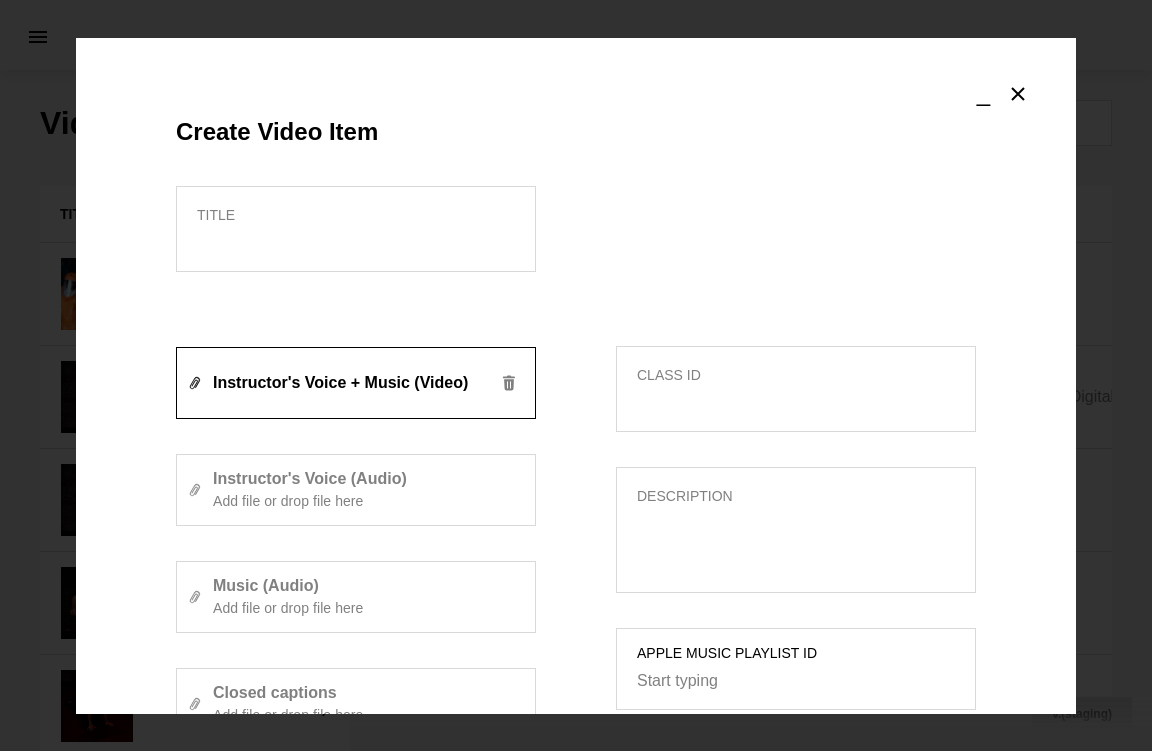 scroll, scrollTop: 892, scrollLeft: 0, axis: vertical 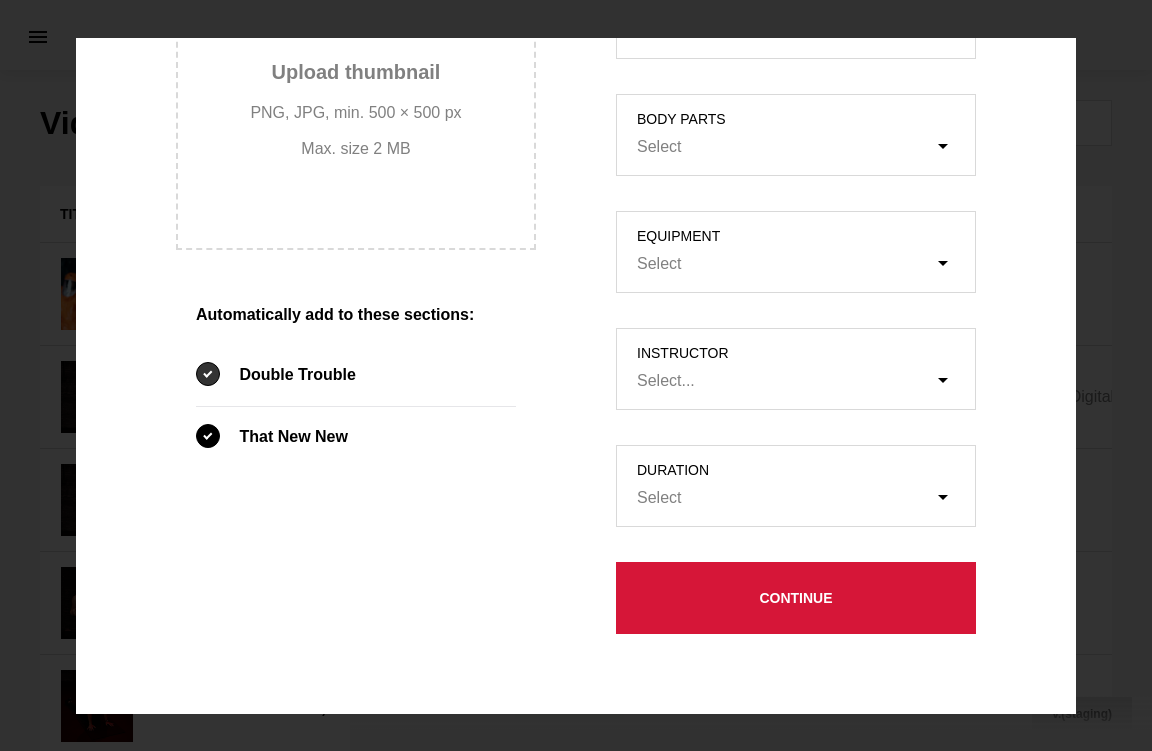 click at bounding box center [208, 374] 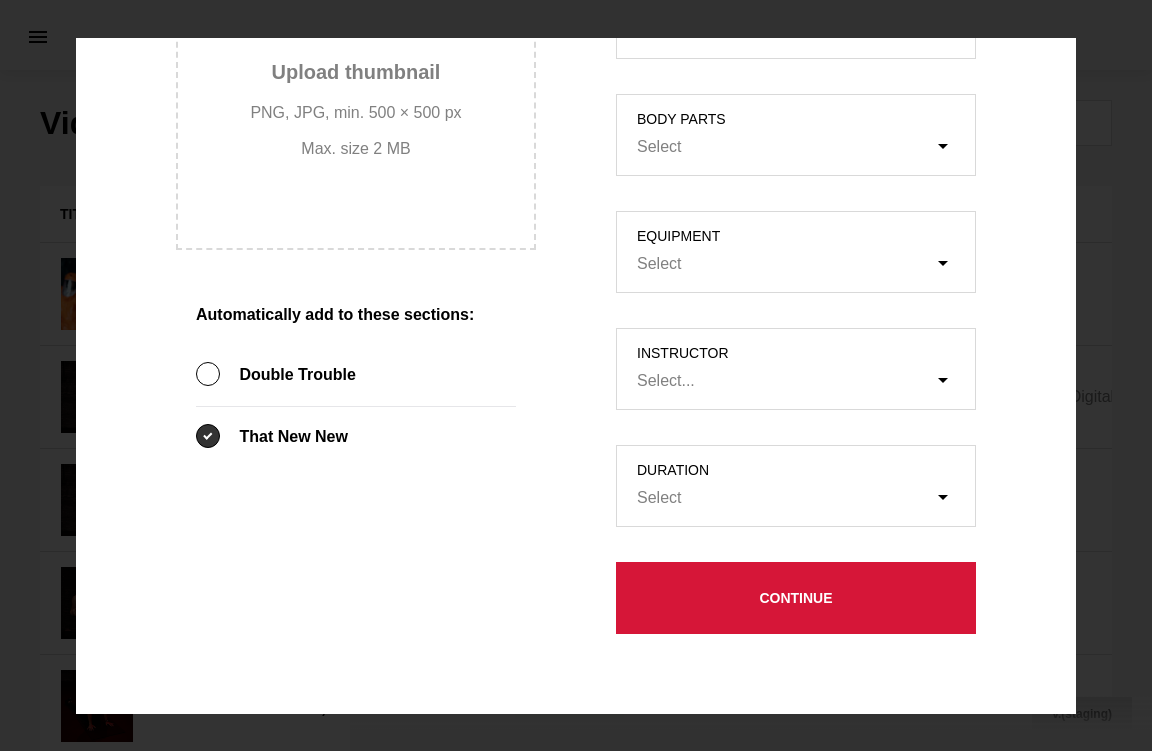 click at bounding box center [208, 436] 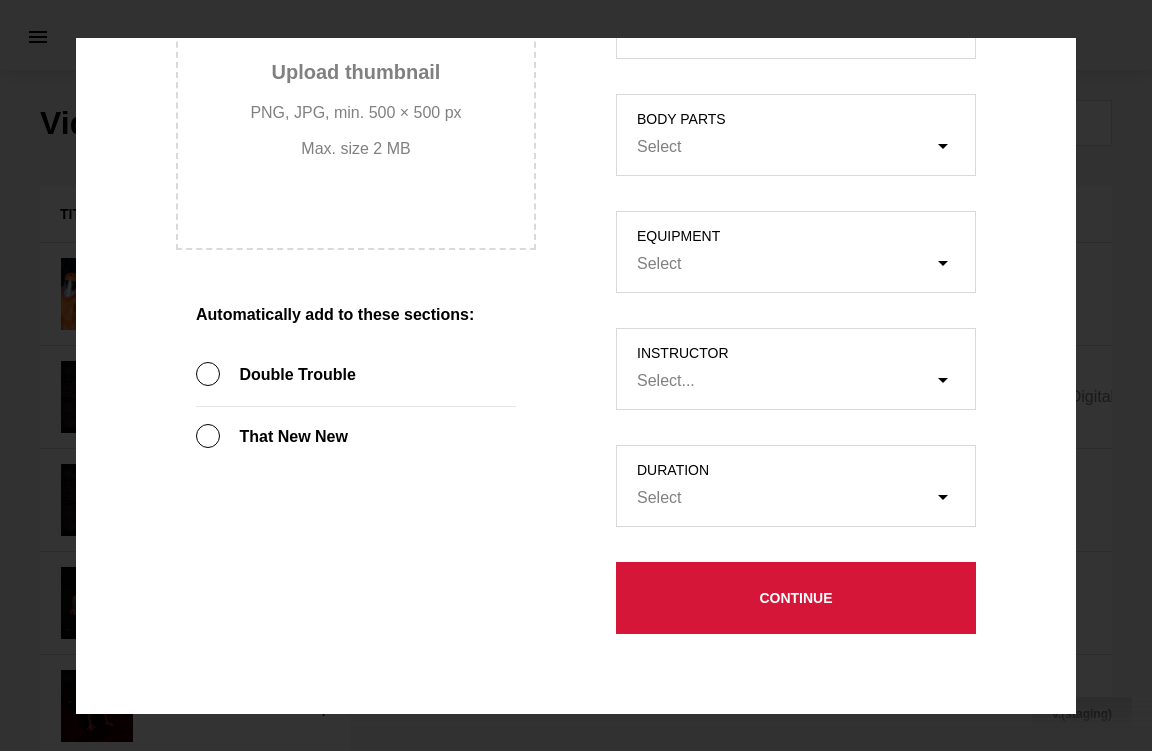 click on "Title Instructor's Voice + Music (Video) Instructor's Voice (Audio) Add file or drop file here Music (Audio) Add file or drop file here Closed captions Add file or drop file here Upload thumbnail PNG, JPG, min. 500 × 500 px Max. size 2 MB Automatically add to these sections:   Double Trouble   That New New" at bounding box center (356, -69) 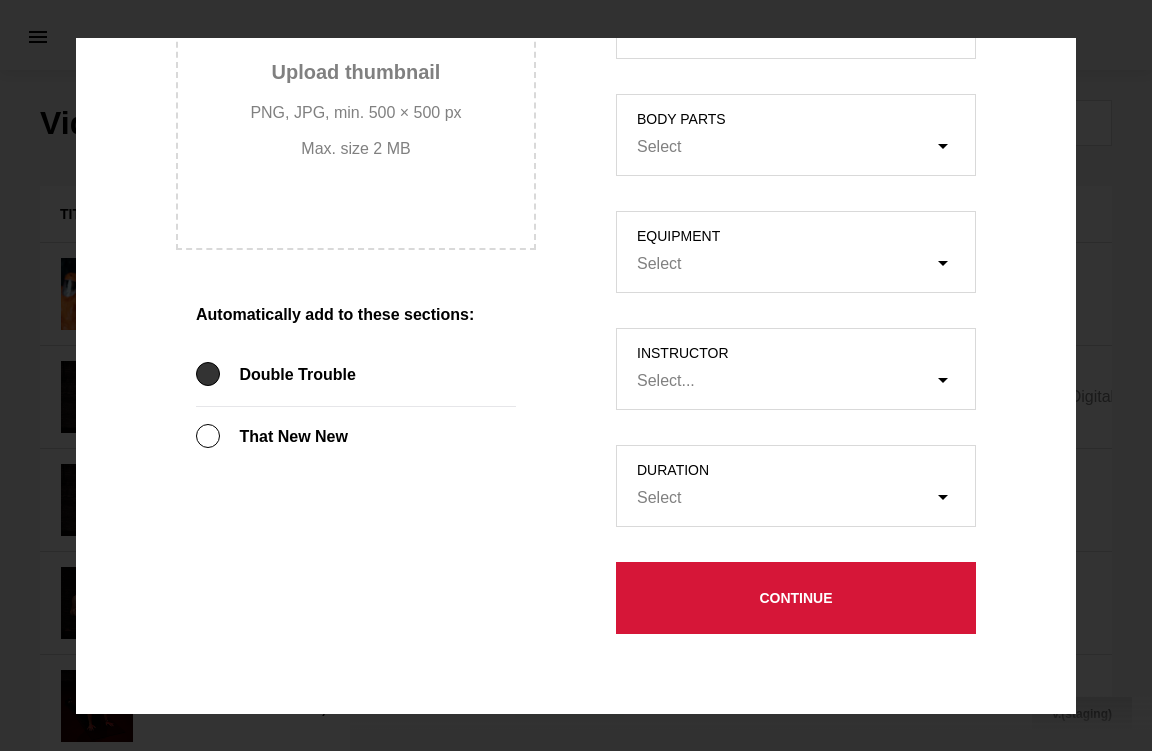 click at bounding box center [208, 374] 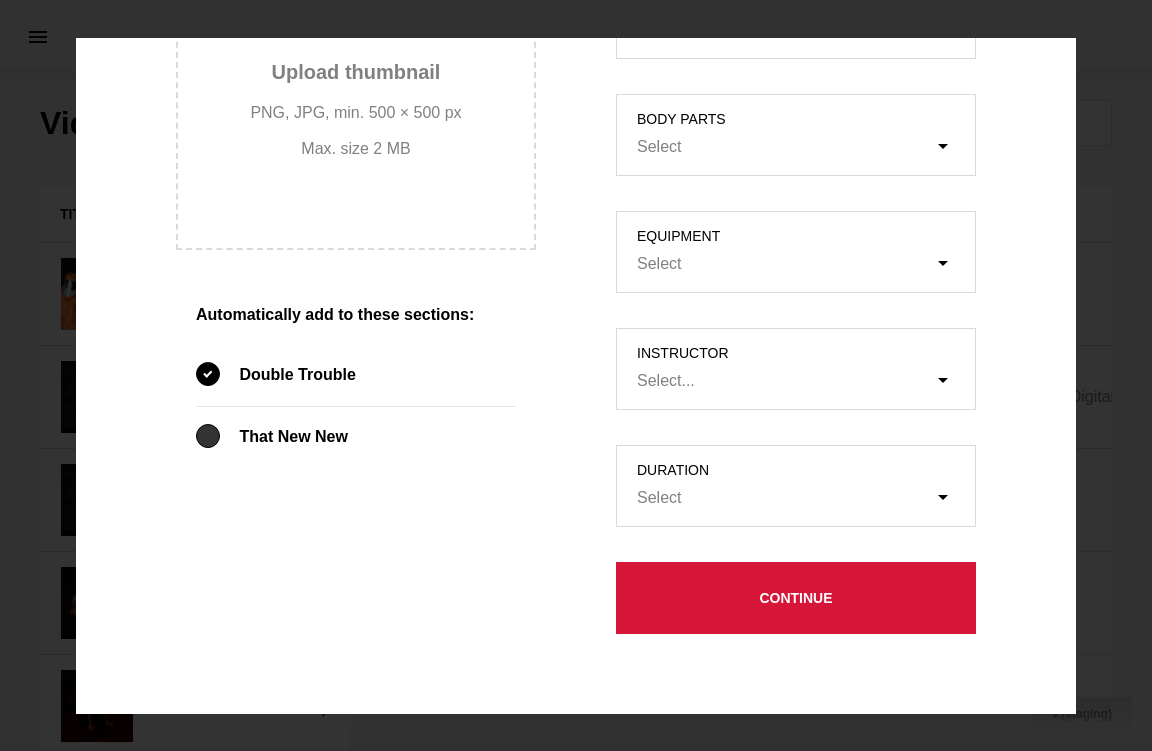 click at bounding box center (208, 436) 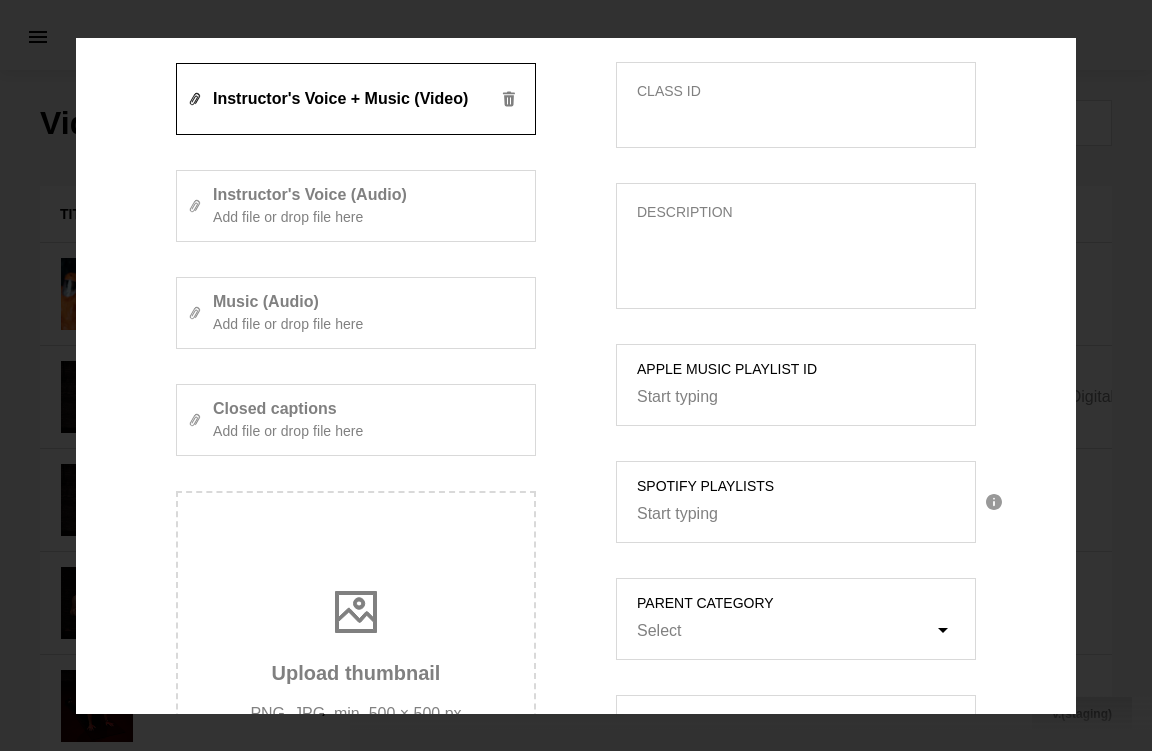 scroll, scrollTop: 0, scrollLeft: 0, axis: both 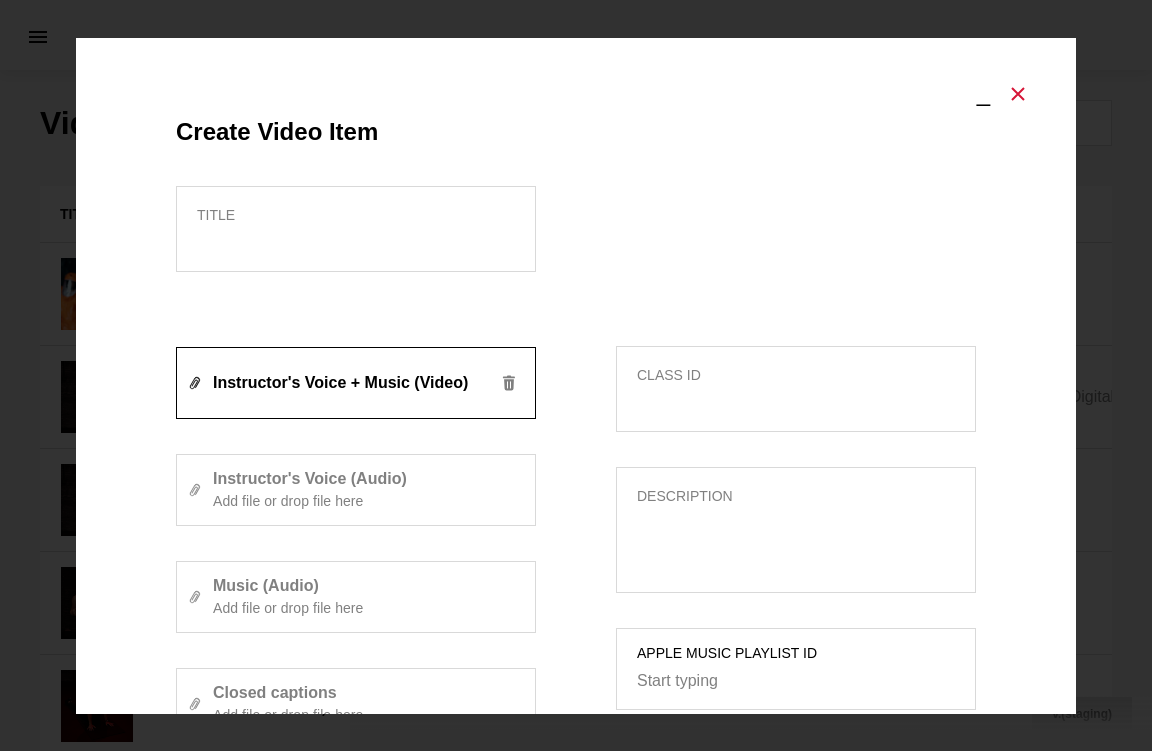 click 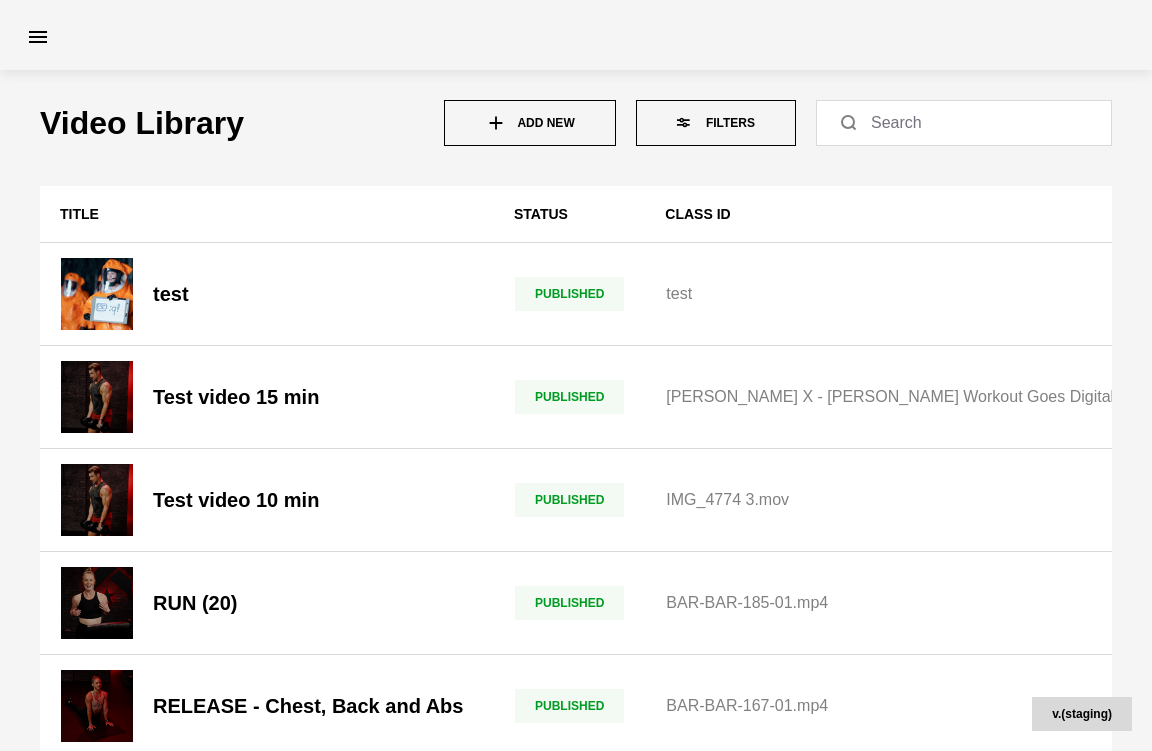 click 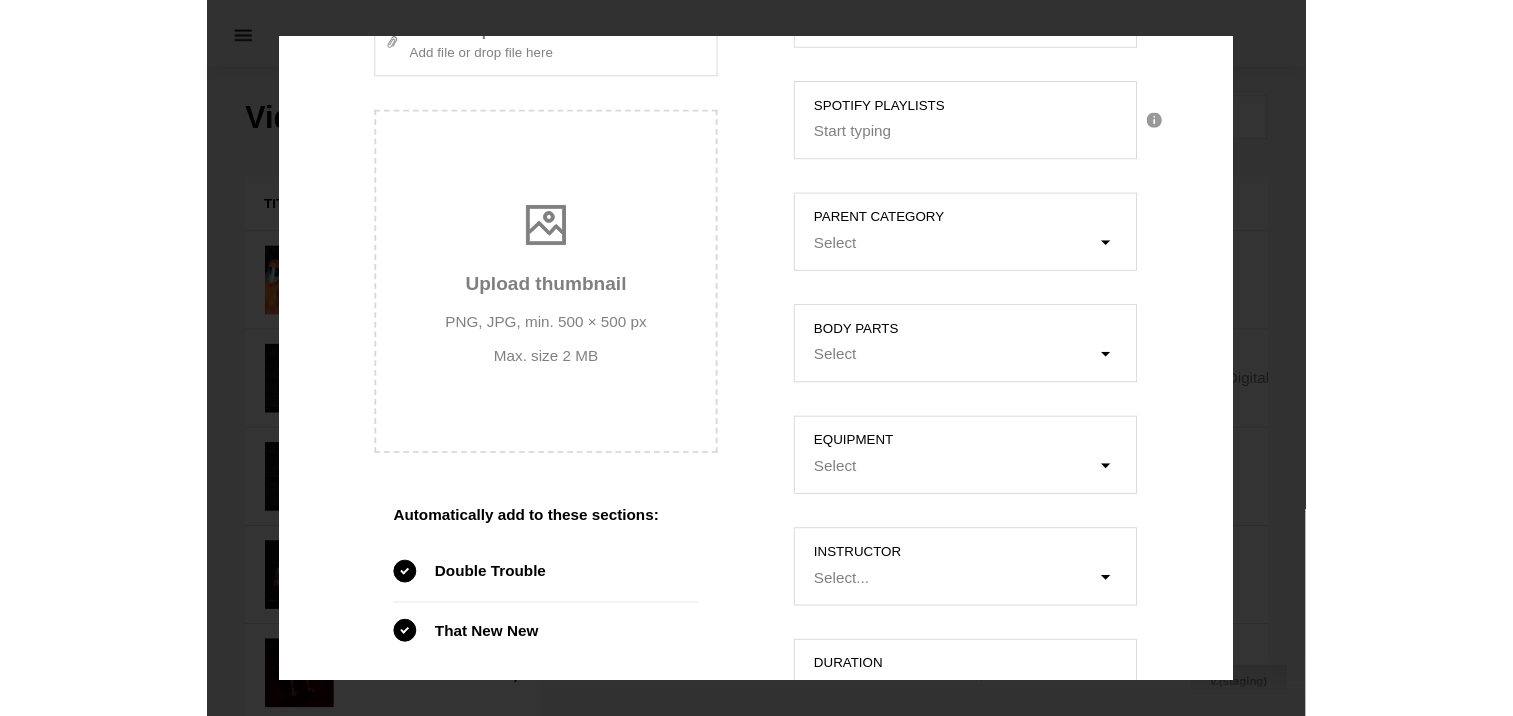 scroll, scrollTop: 892, scrollLeft: 0, axis: vertical 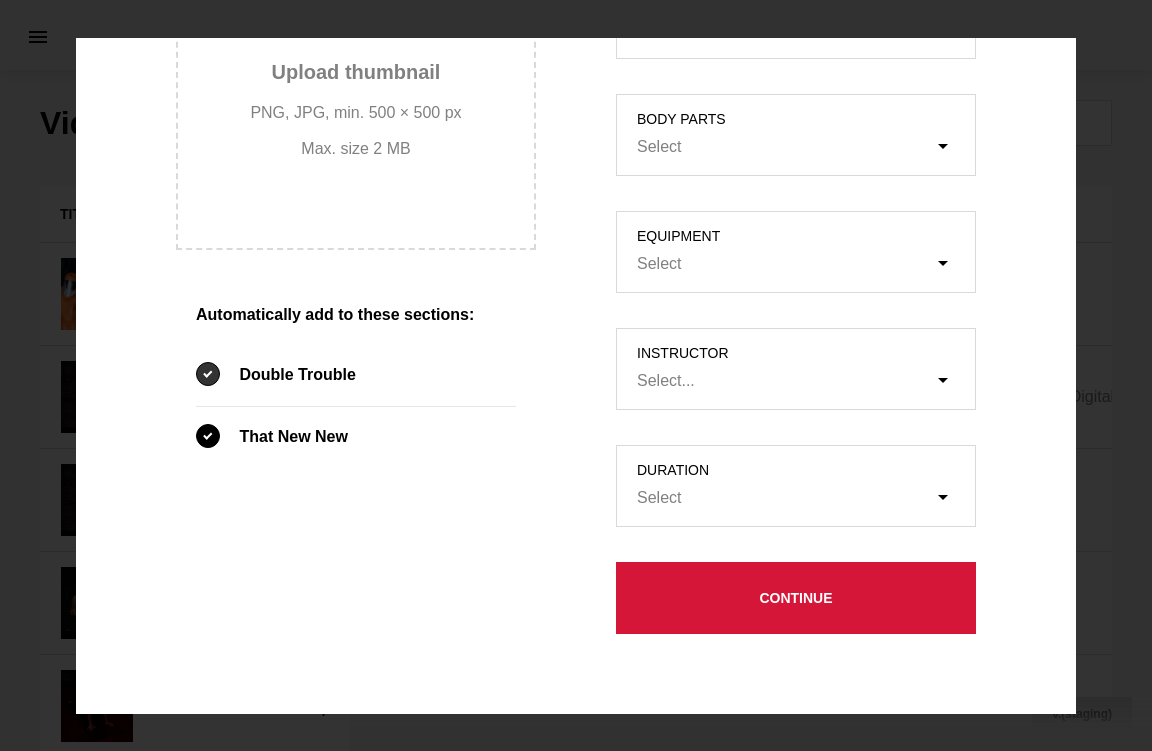 click at bounding box center (208, 374) 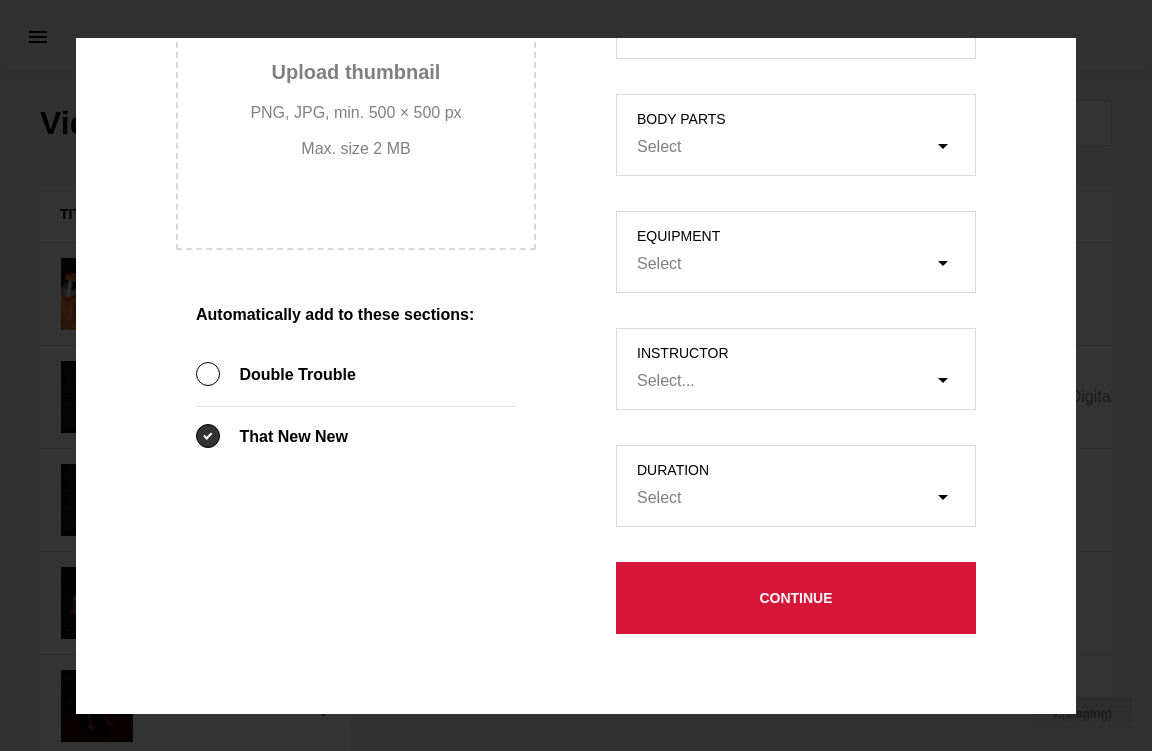 click at bounding box center (208, 436) 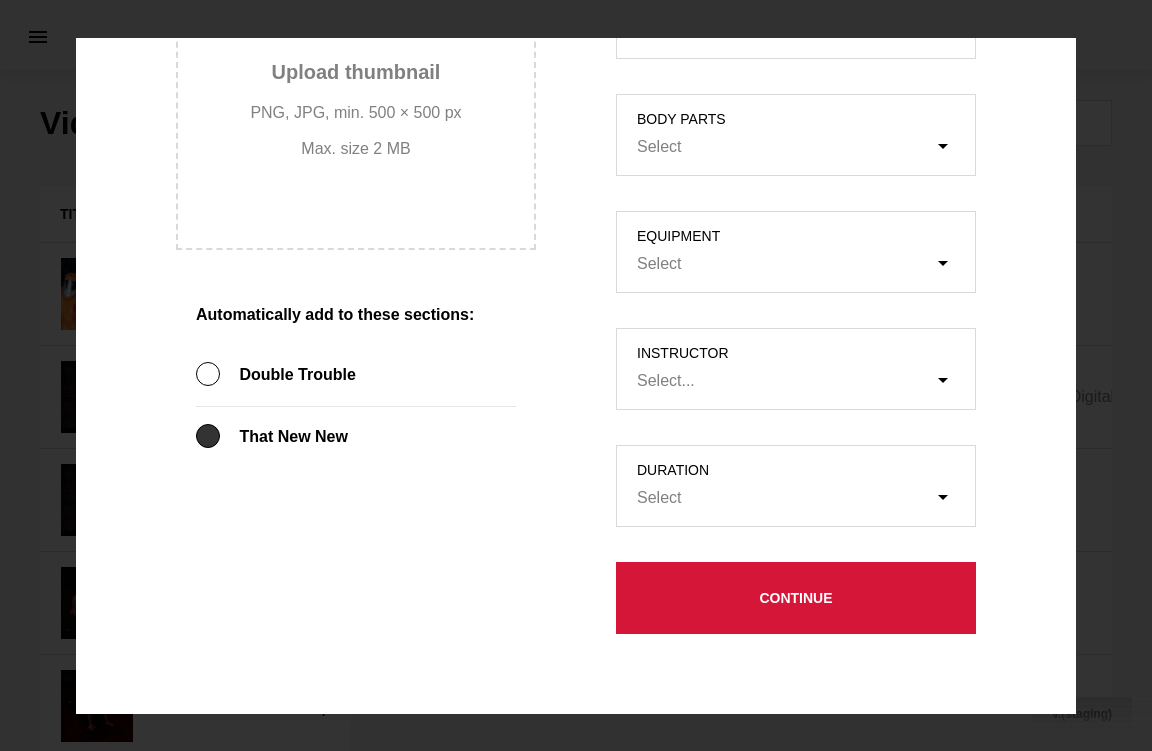 click at bounding box center (208, 436) 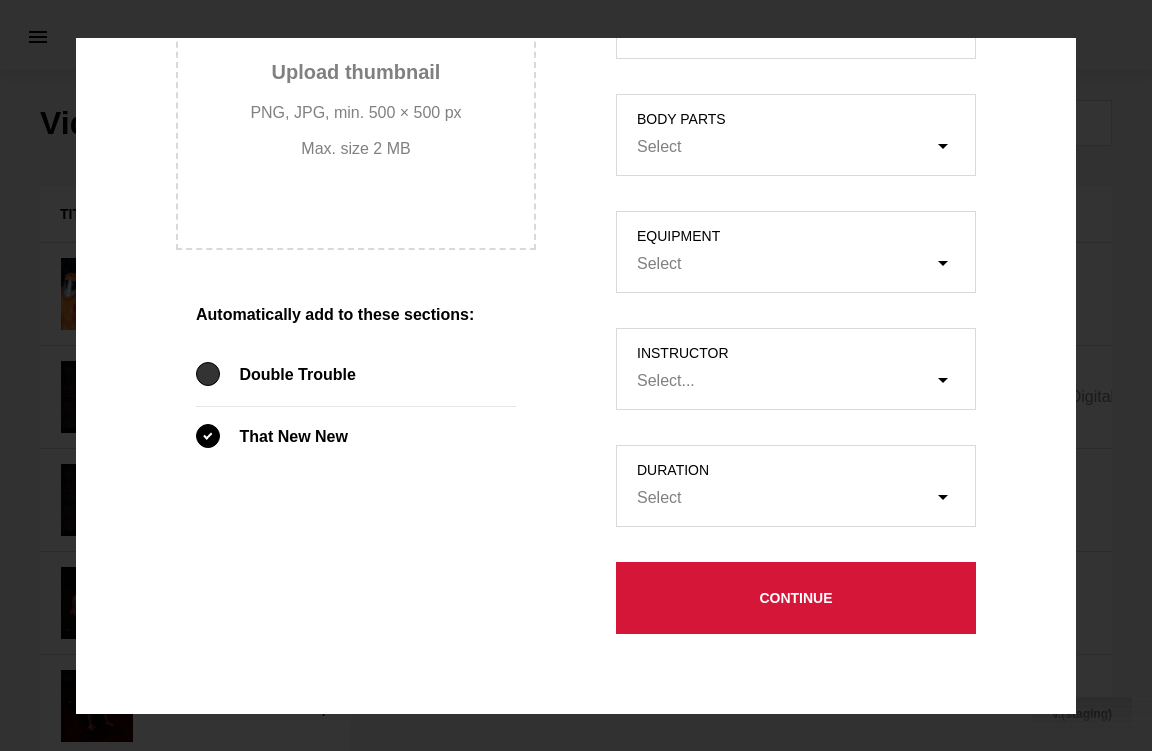 click at bounding box center (208, 374) 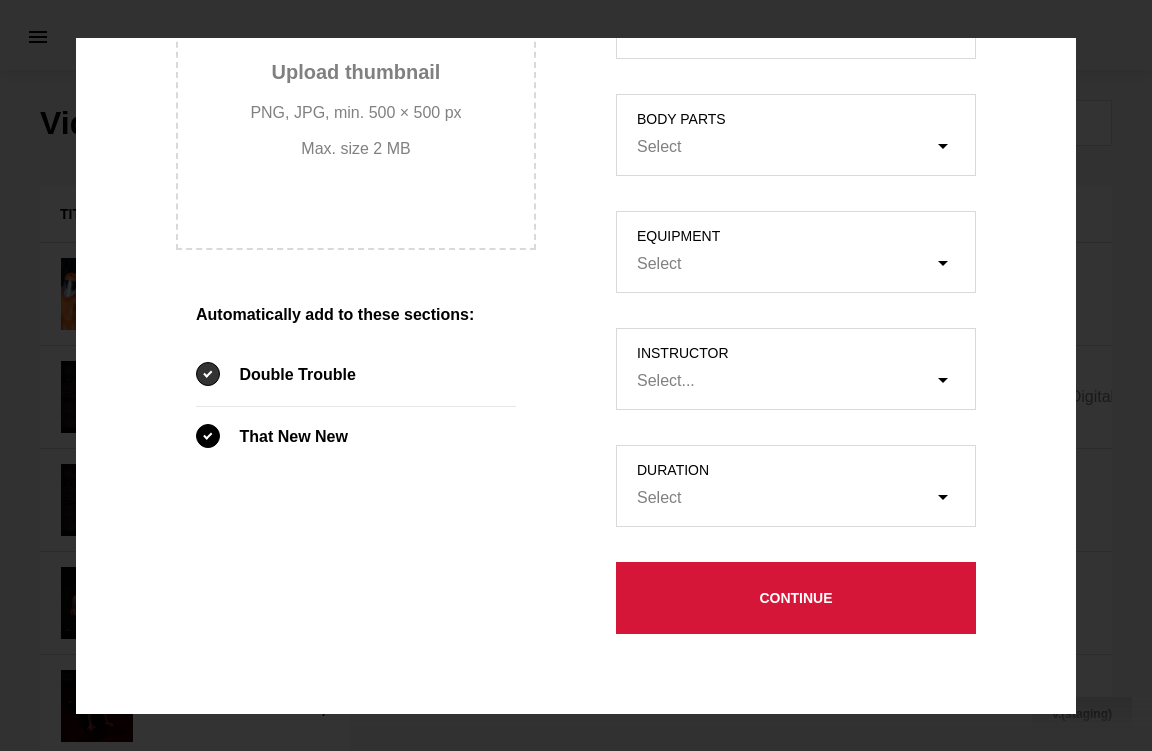 click at bounding box center (208, 374) 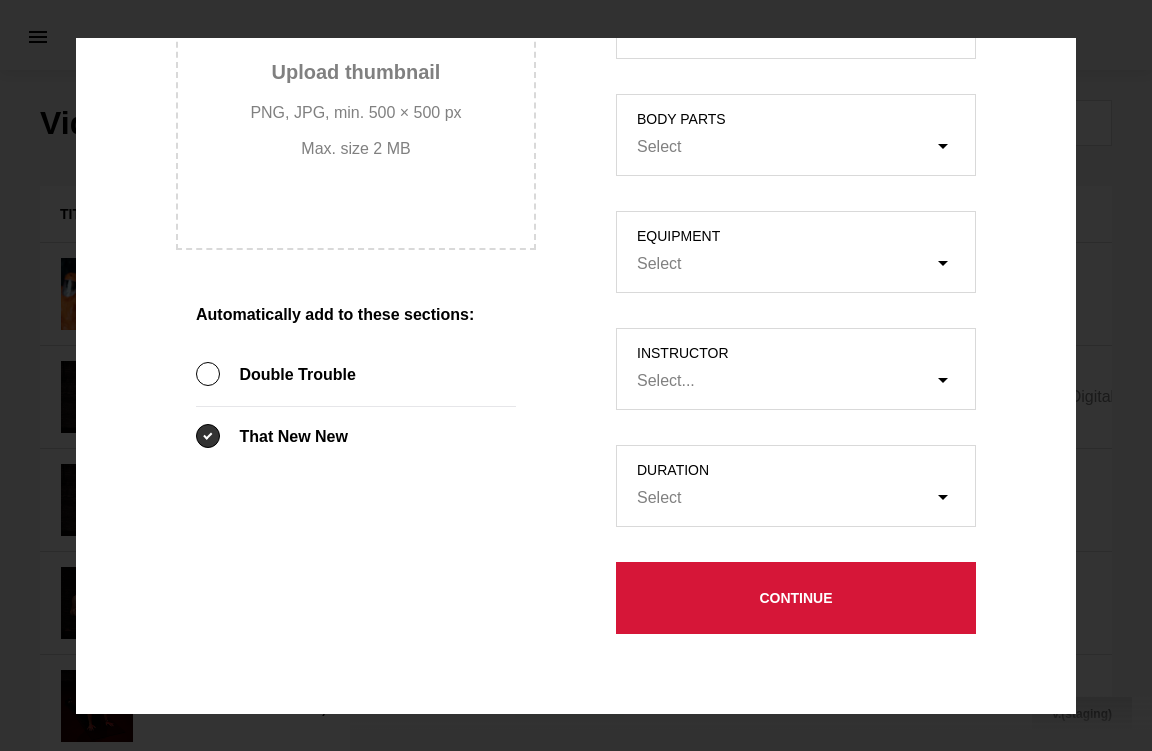 click at bounding box center (208, 436) 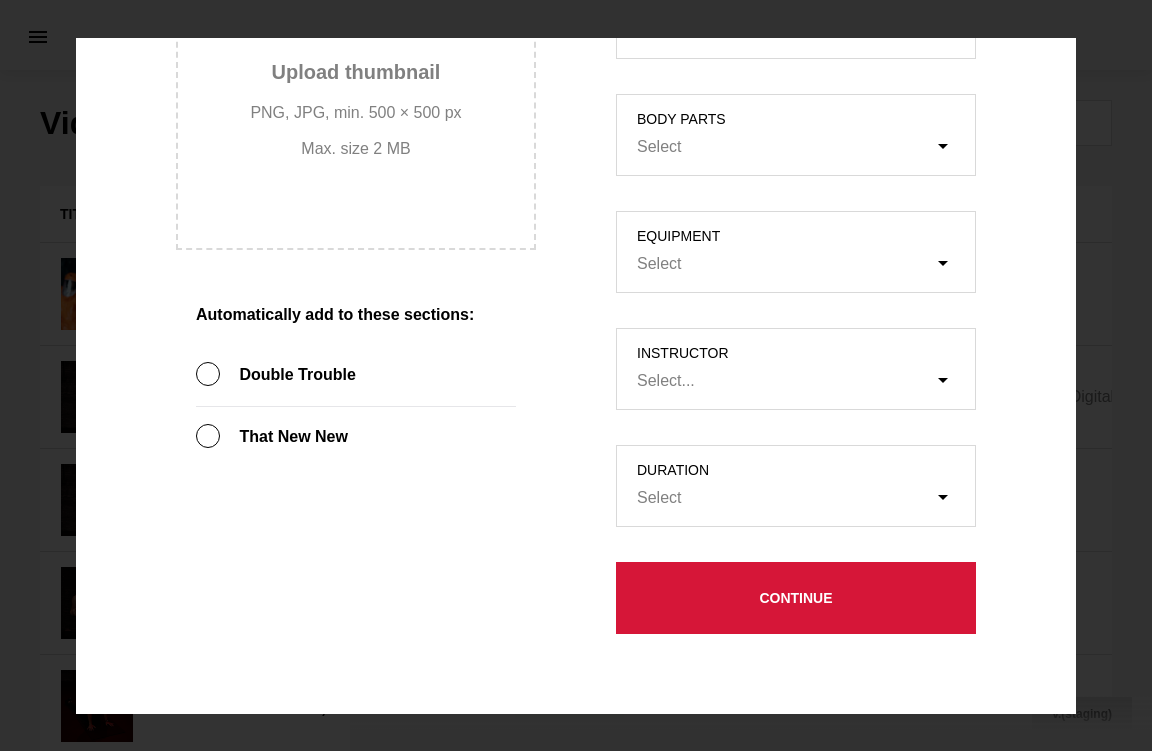 click on "Double Trouble" at bounding box center (356, 376) 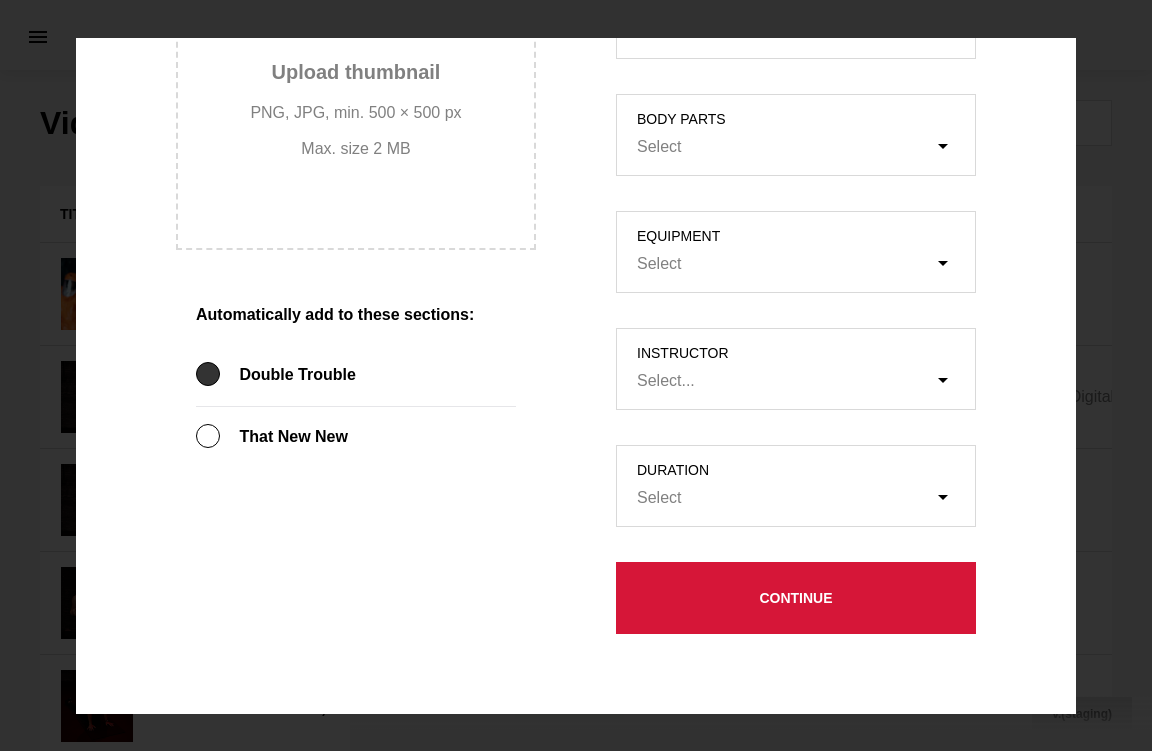 click at bounding box center (208, 374) 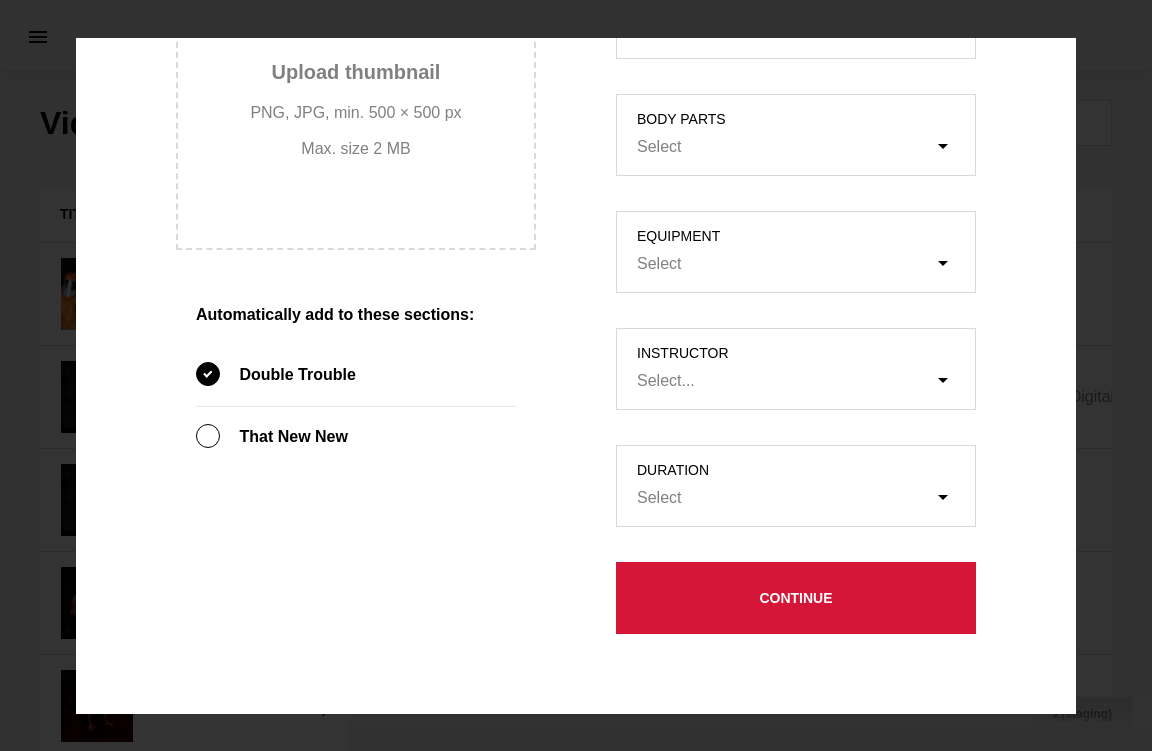 click on "That New New" at bounding box center (356, 437) 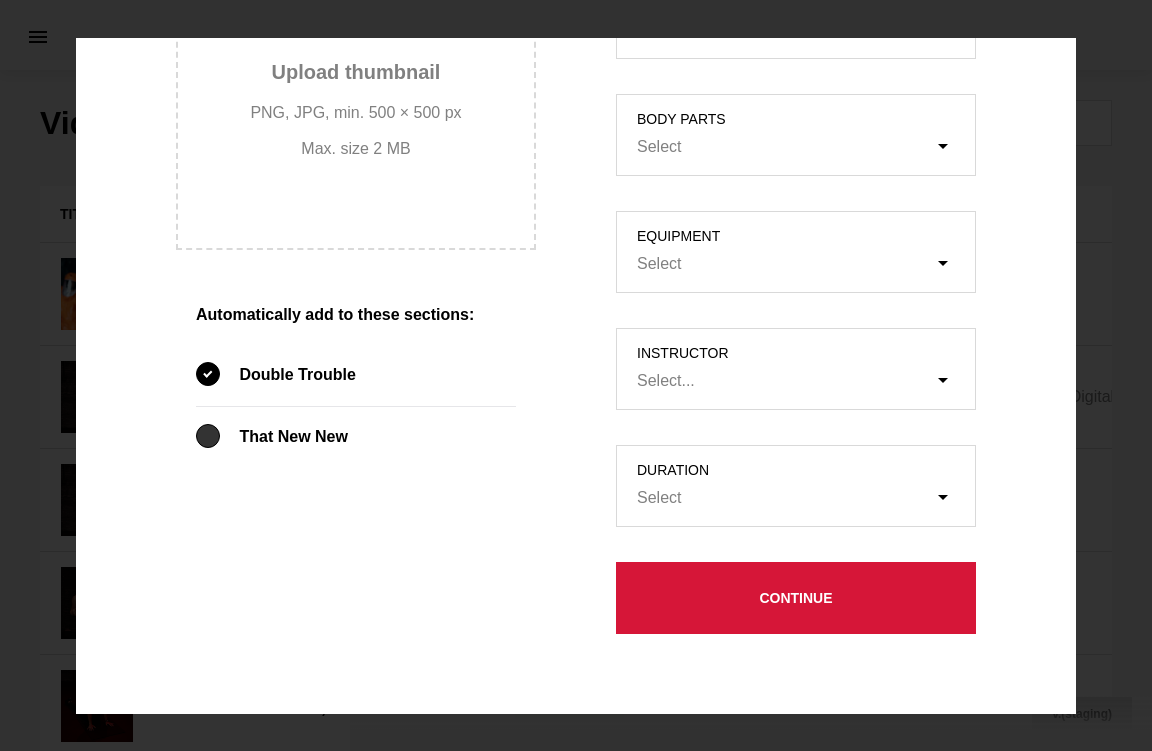 click at bounding box center [208, 436] 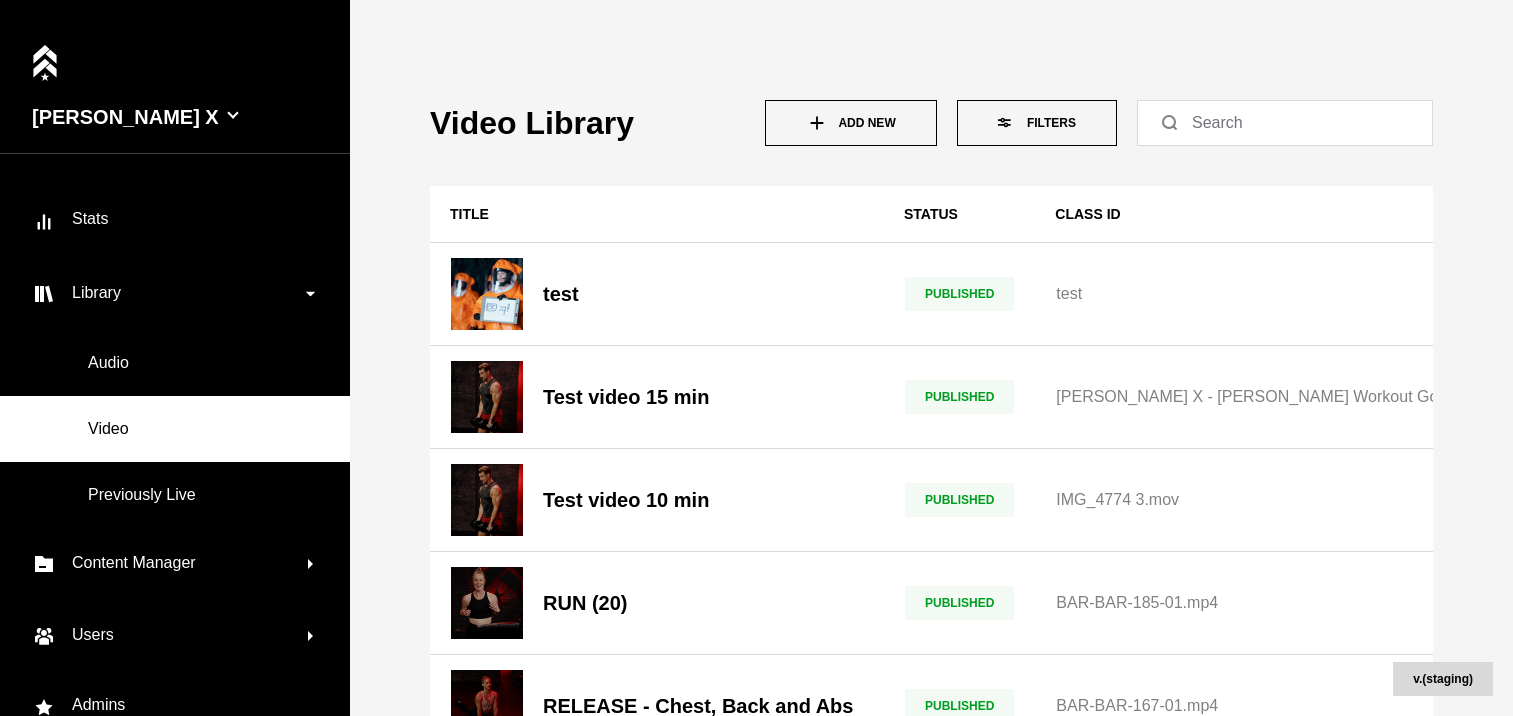 click on "Add New" at bounding box center [851, 123] 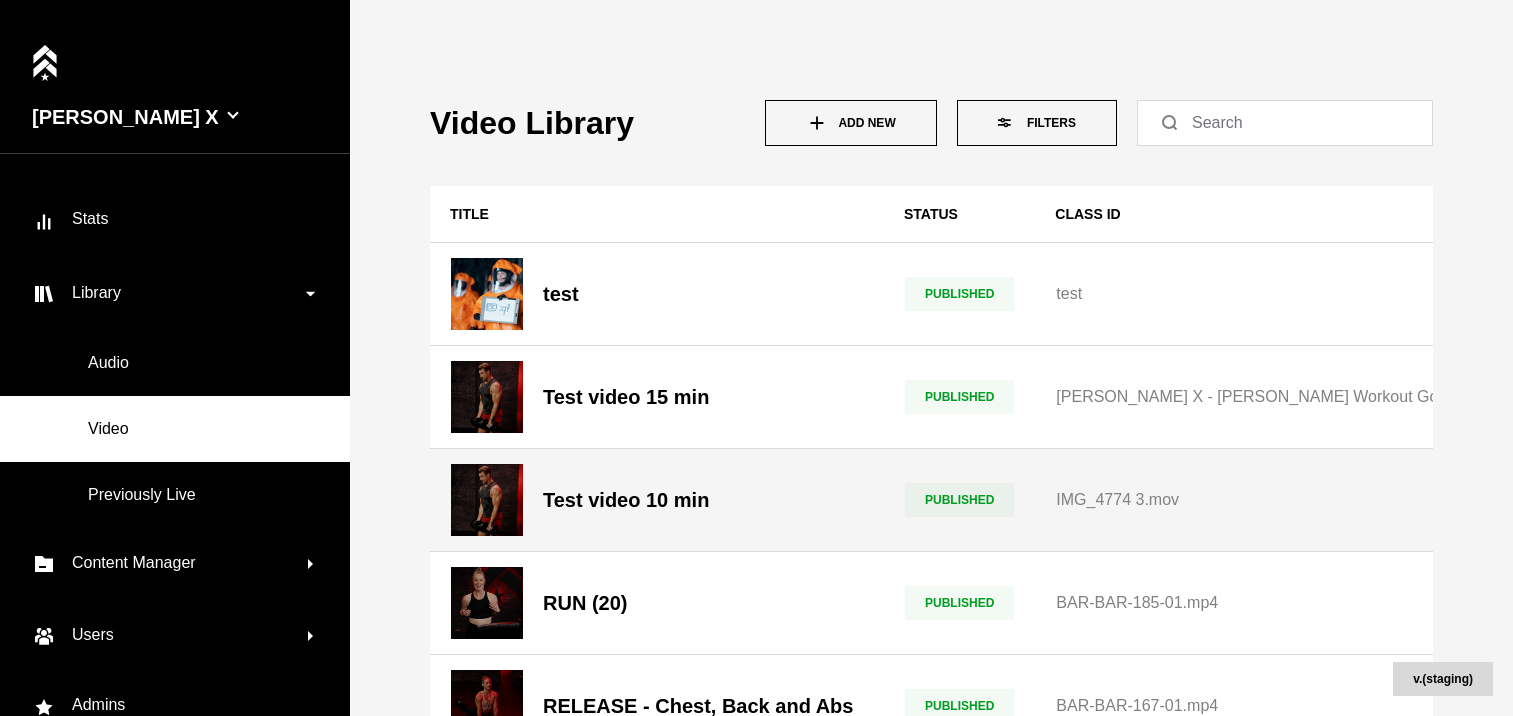 click on "Test video 10 min" at bounding box center (657, 500) 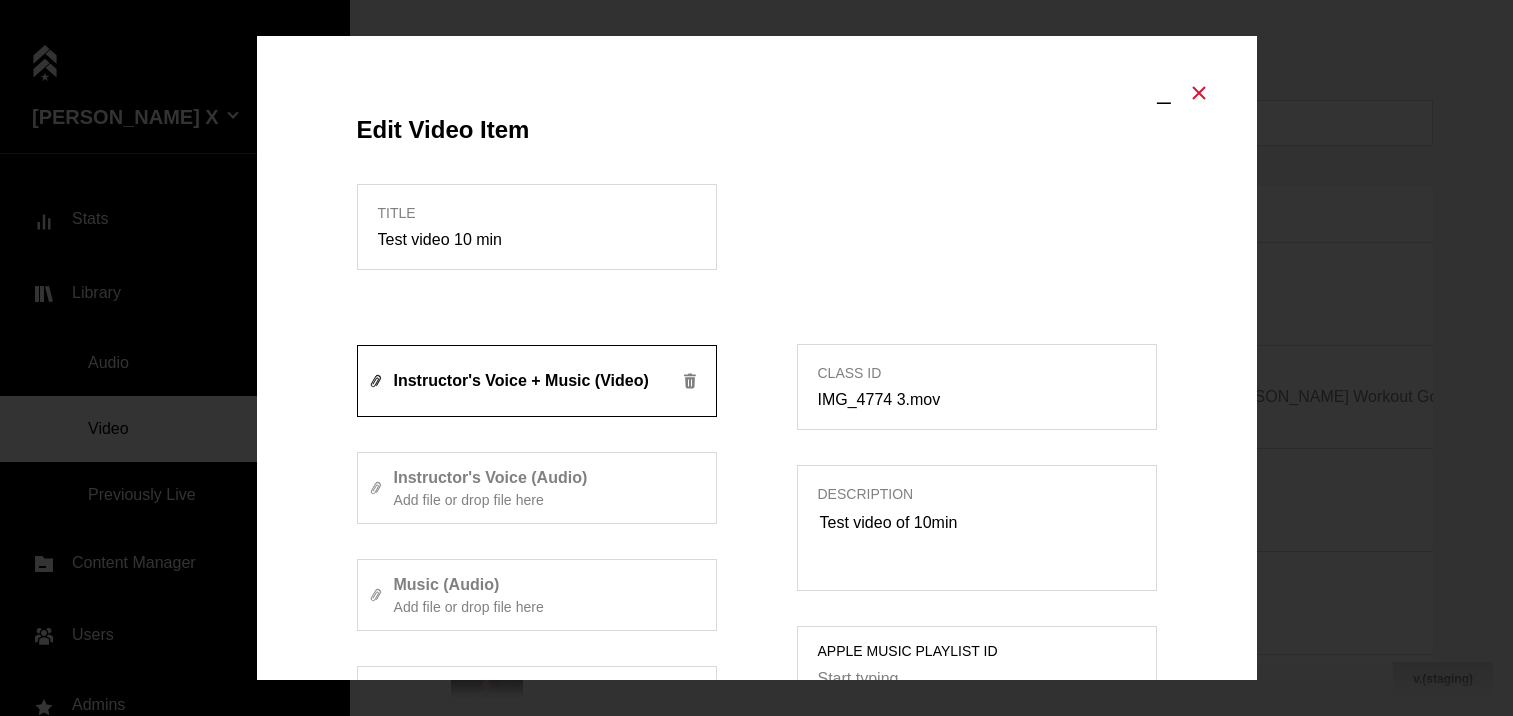 click at bounding box center [1199, 91] 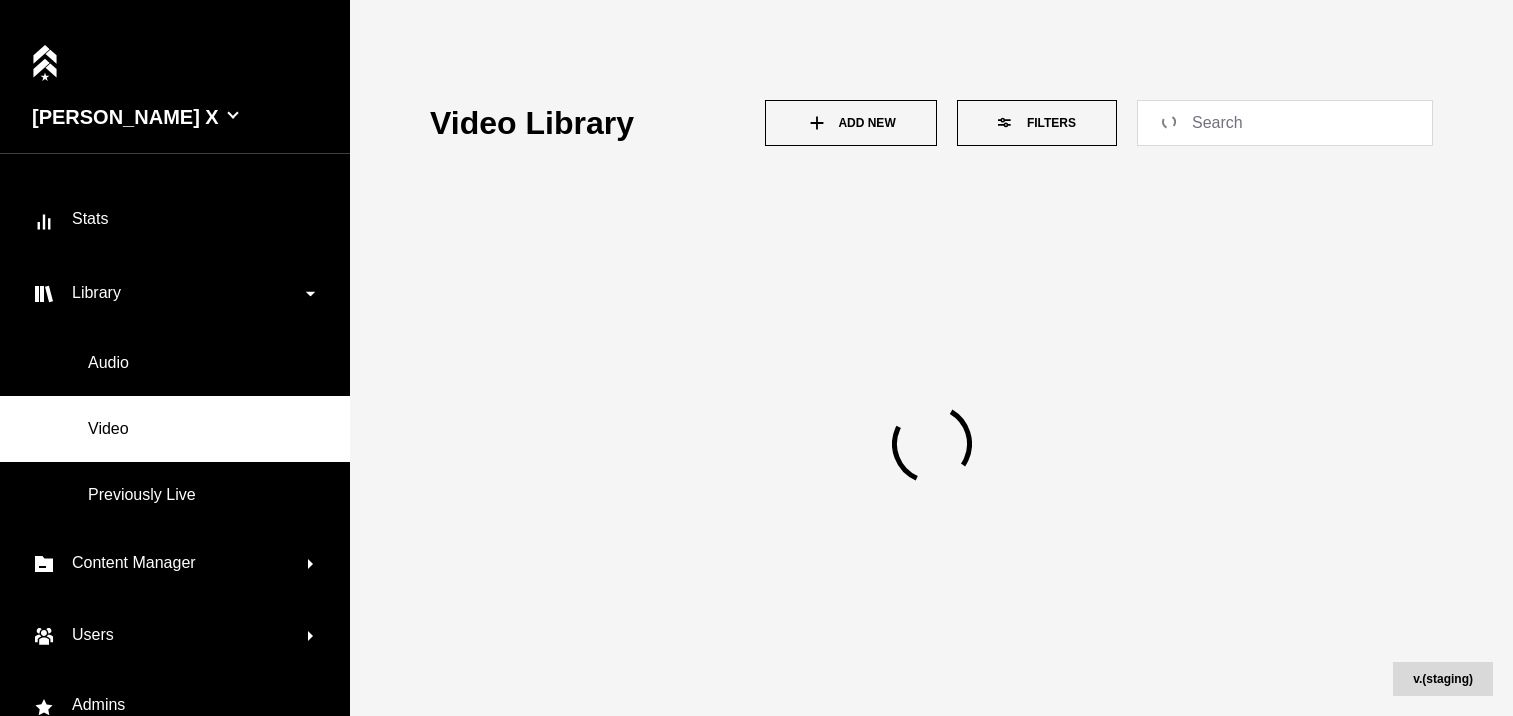 scroll, scrollTop: 0, scrollLeft: 0, axis: both 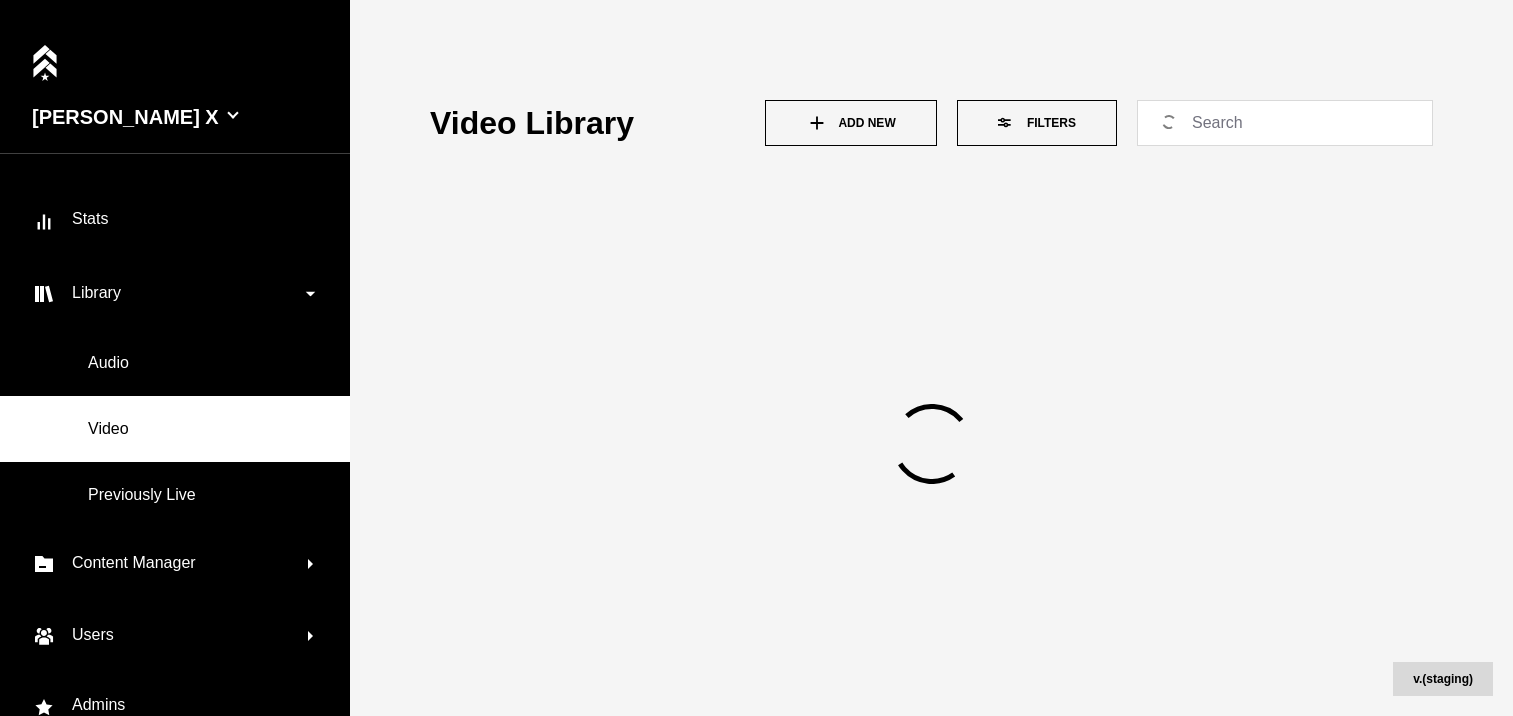 drag, startPoint x: 0, startPoint y: 0, endPoint x: 1054, endPoint y: 50, distance: 1055.1853 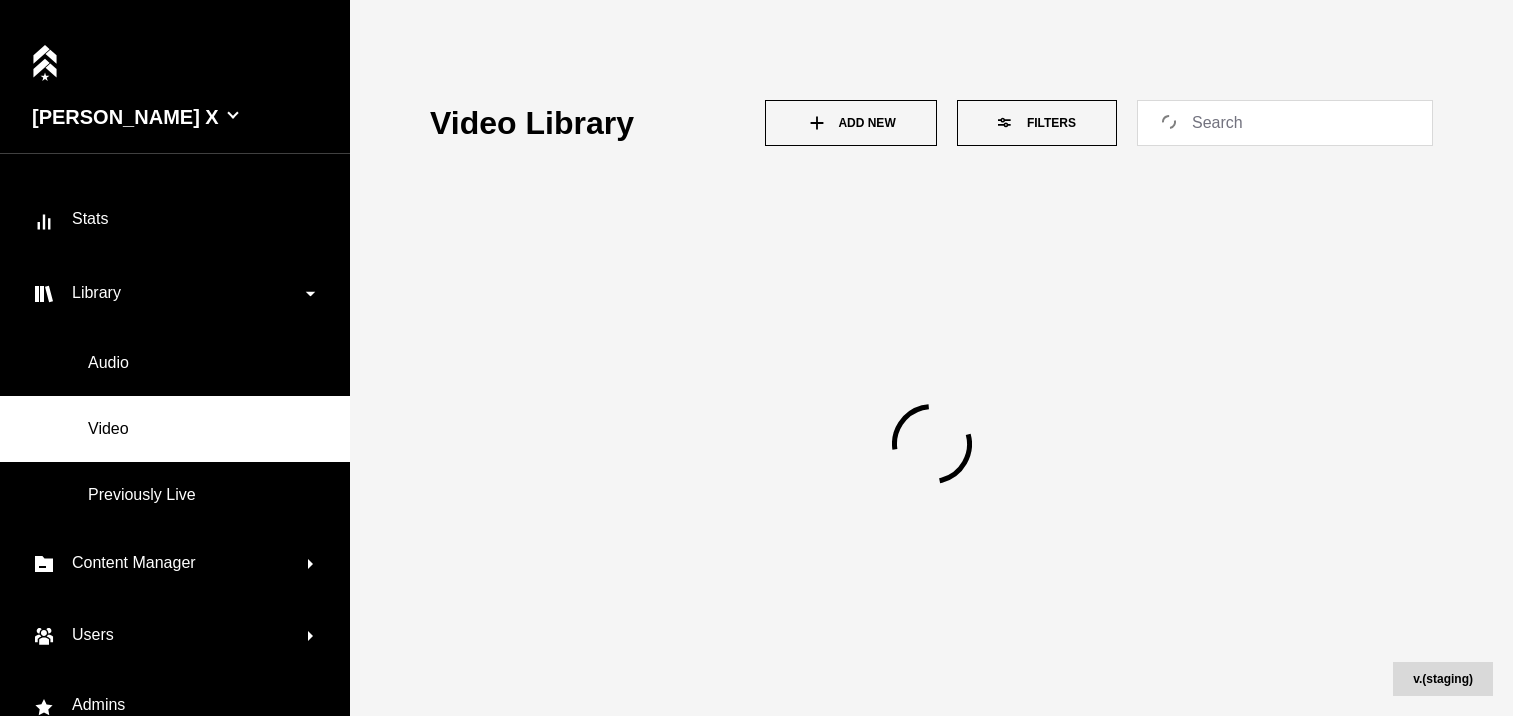 click on "Video Library Add New Filters" at bounding box center [931, 358] 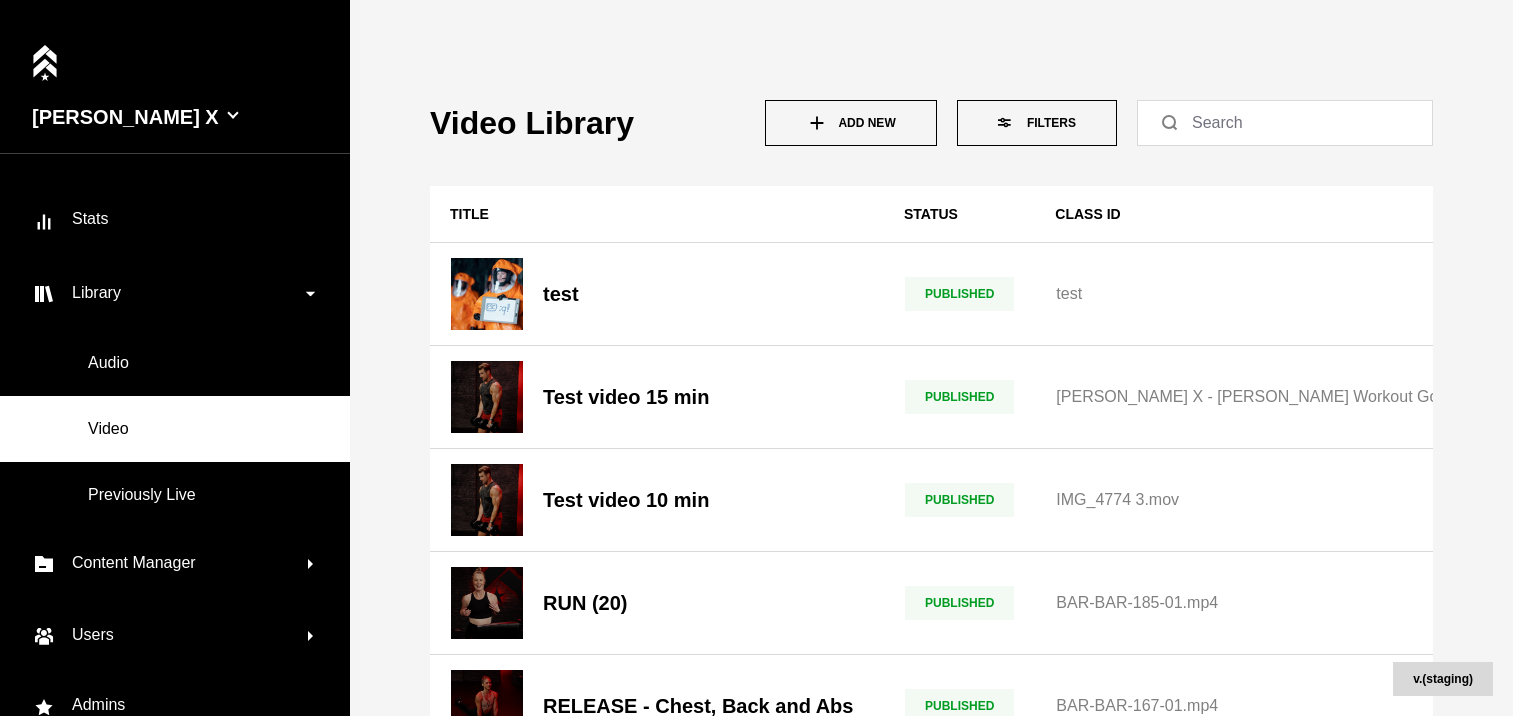 click on "Add New" at bounding box center (851, 123) 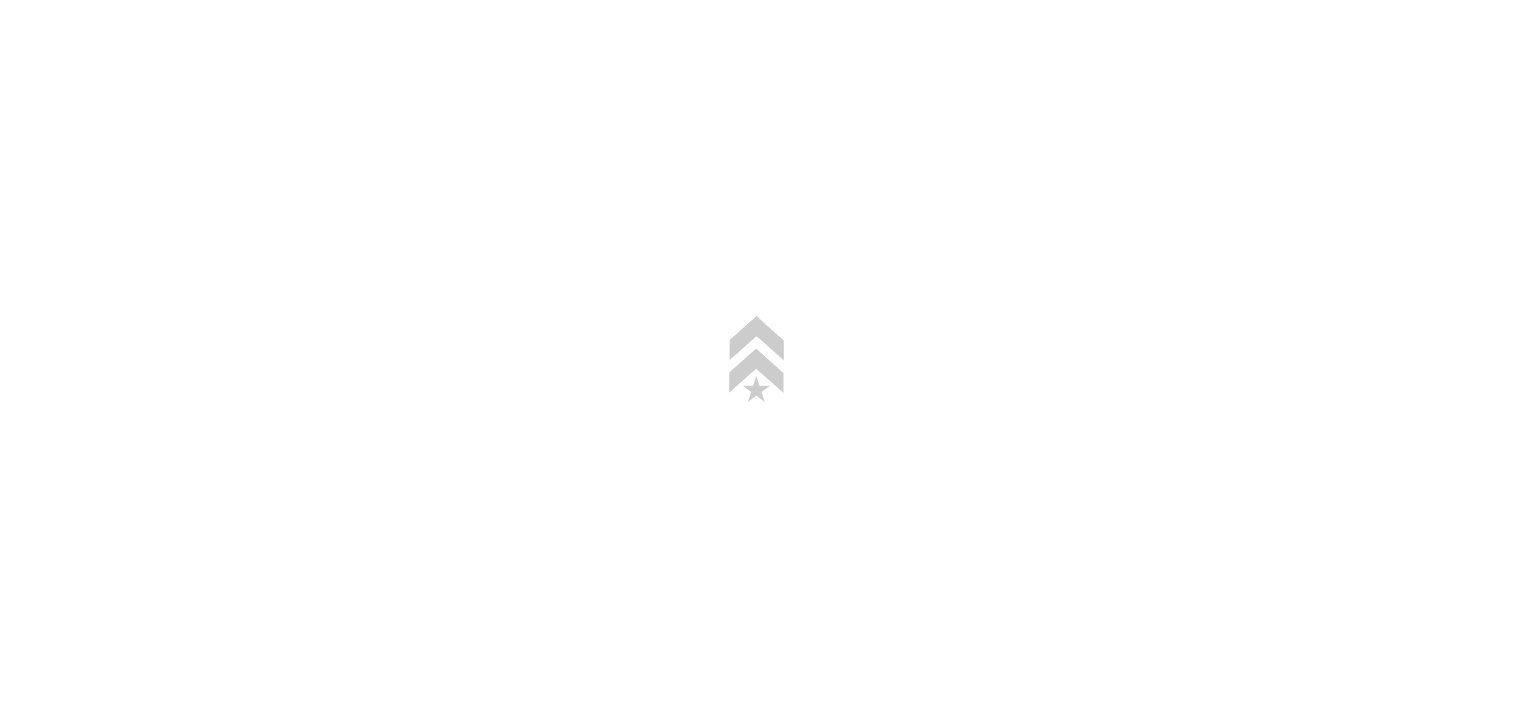 scroll, scrollTop: 0, scrollLeft: 0, axis: both 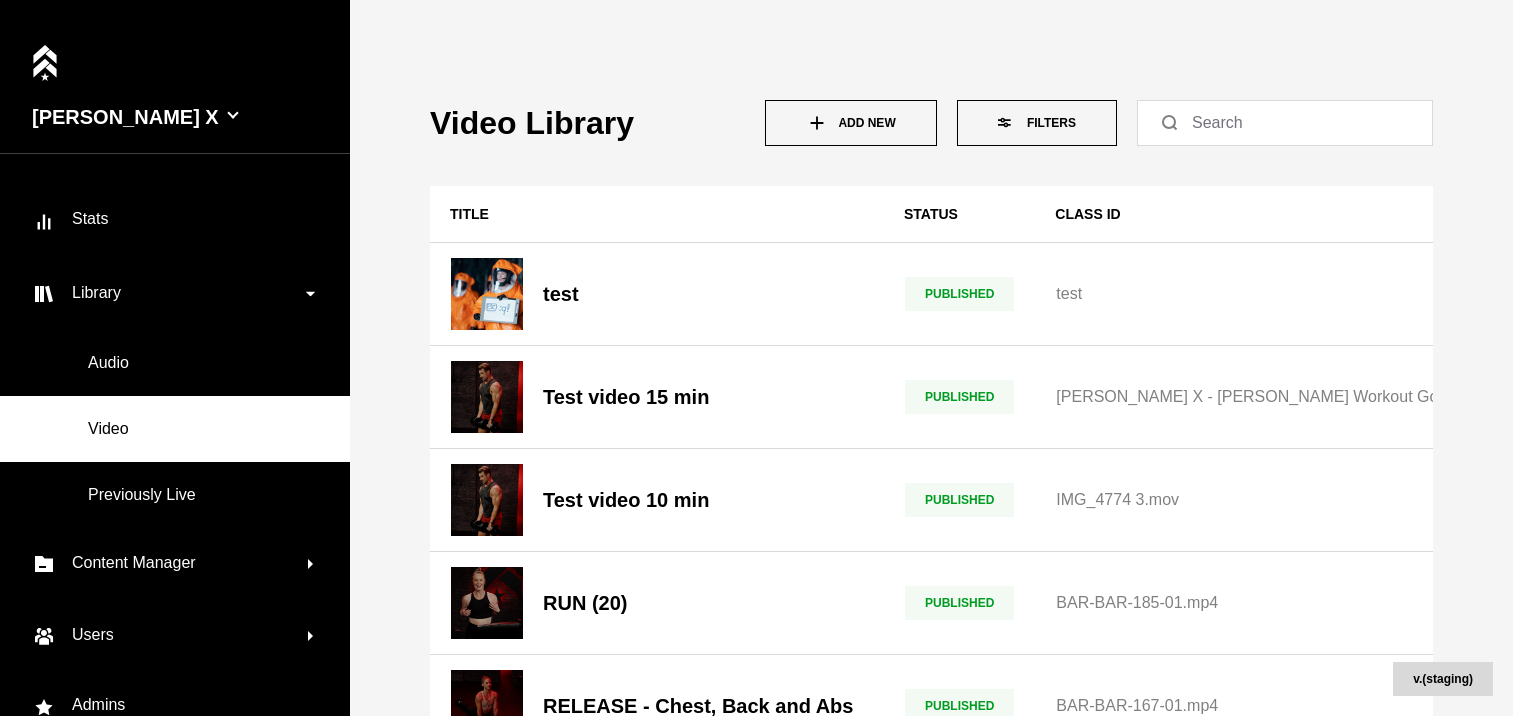 click on "Add New" at bounding box center (851, 123) 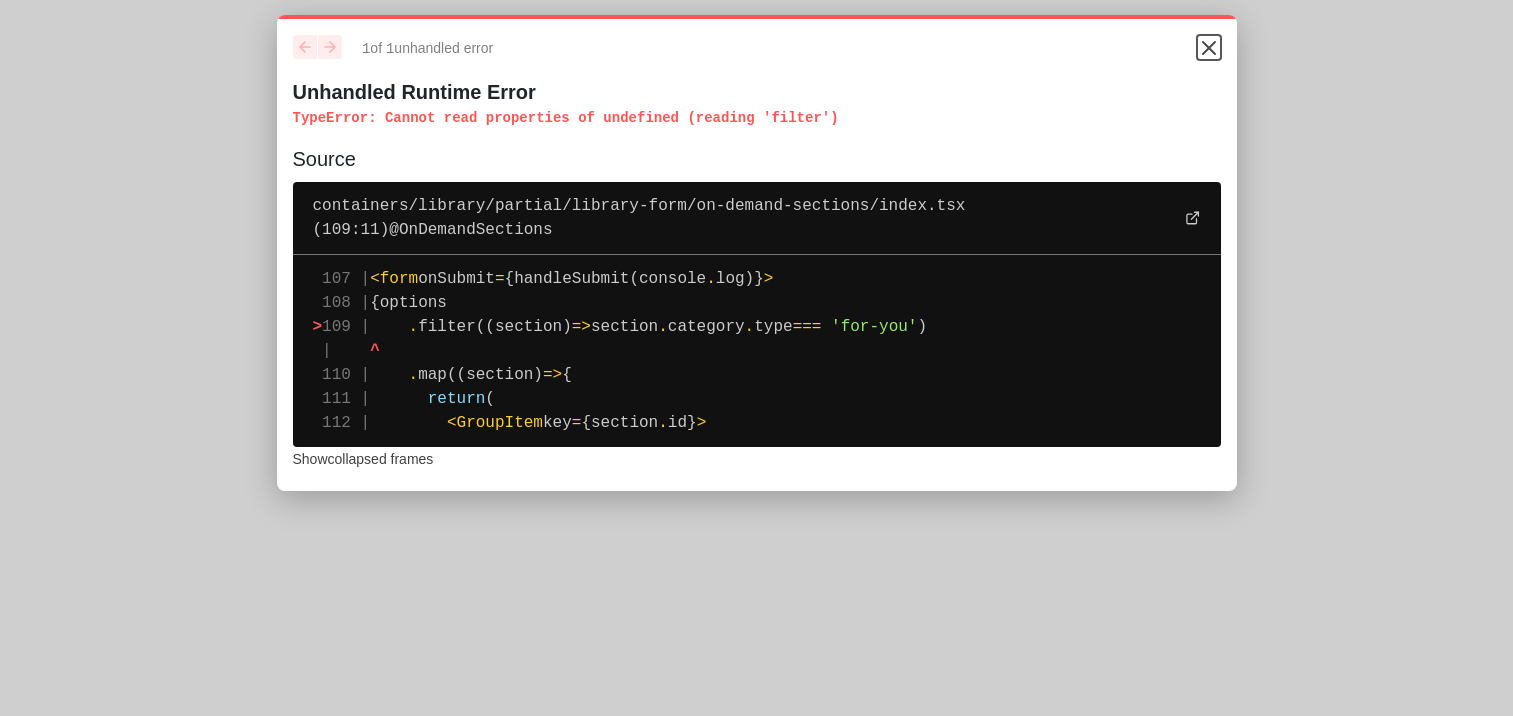 click 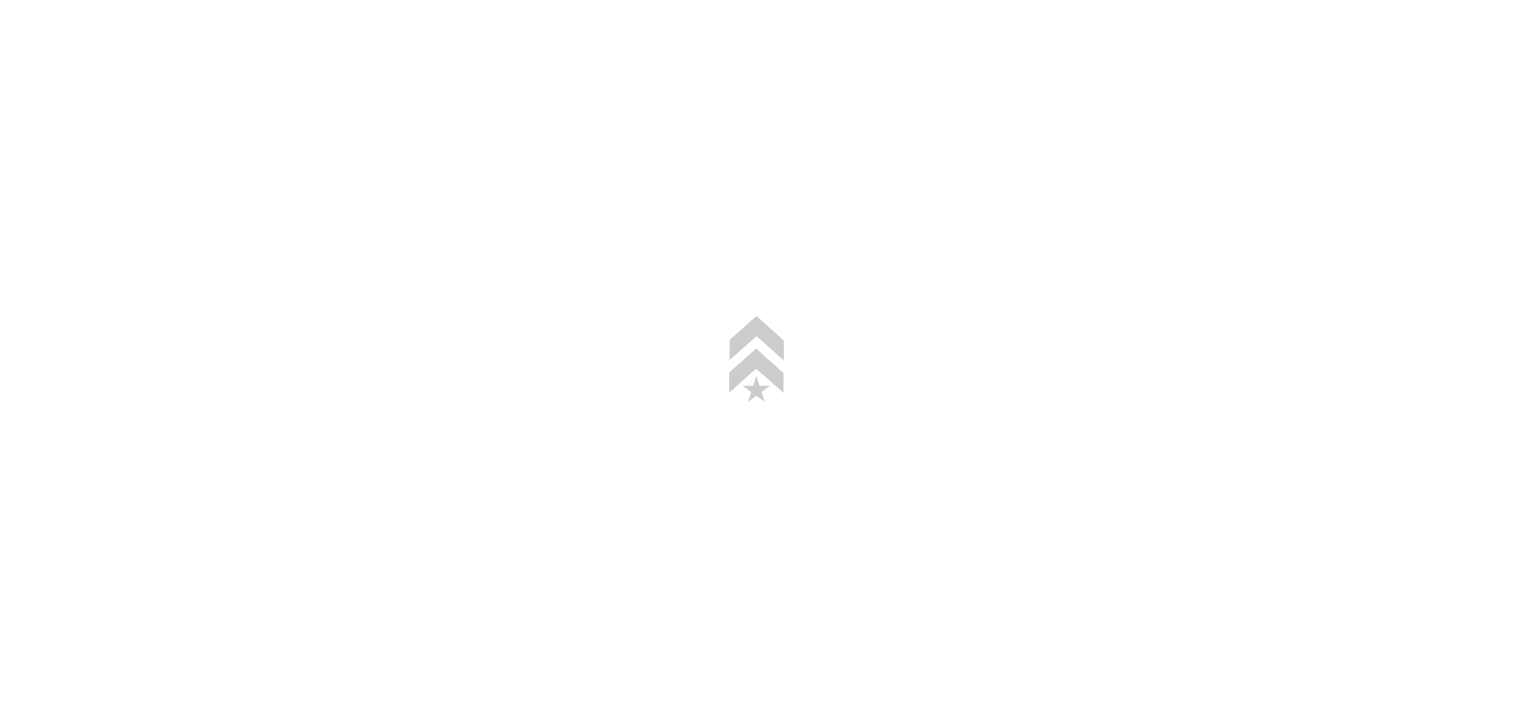 scroll, scrollTop: 0, scrollLeft: 0, axis: both 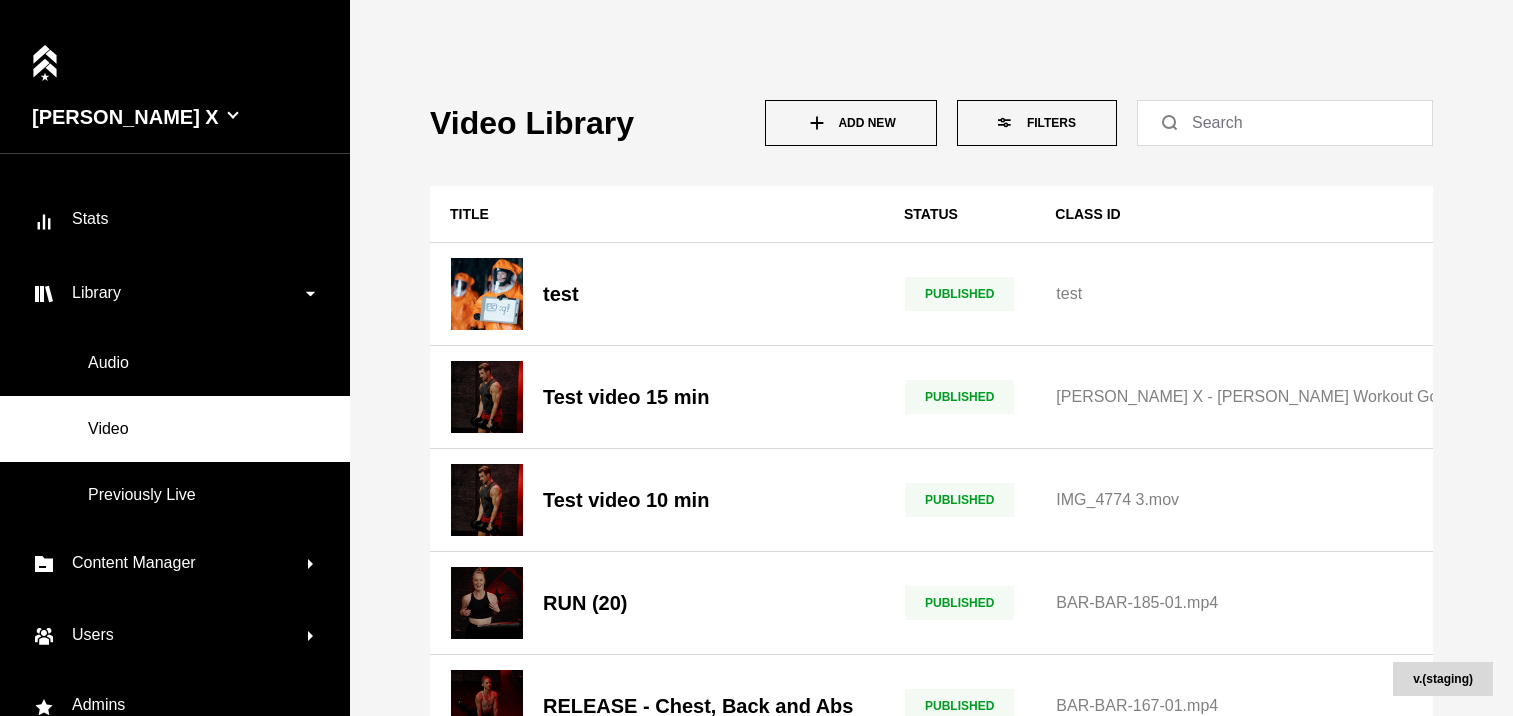 click on "Add New" at bounding box center [851, 123] 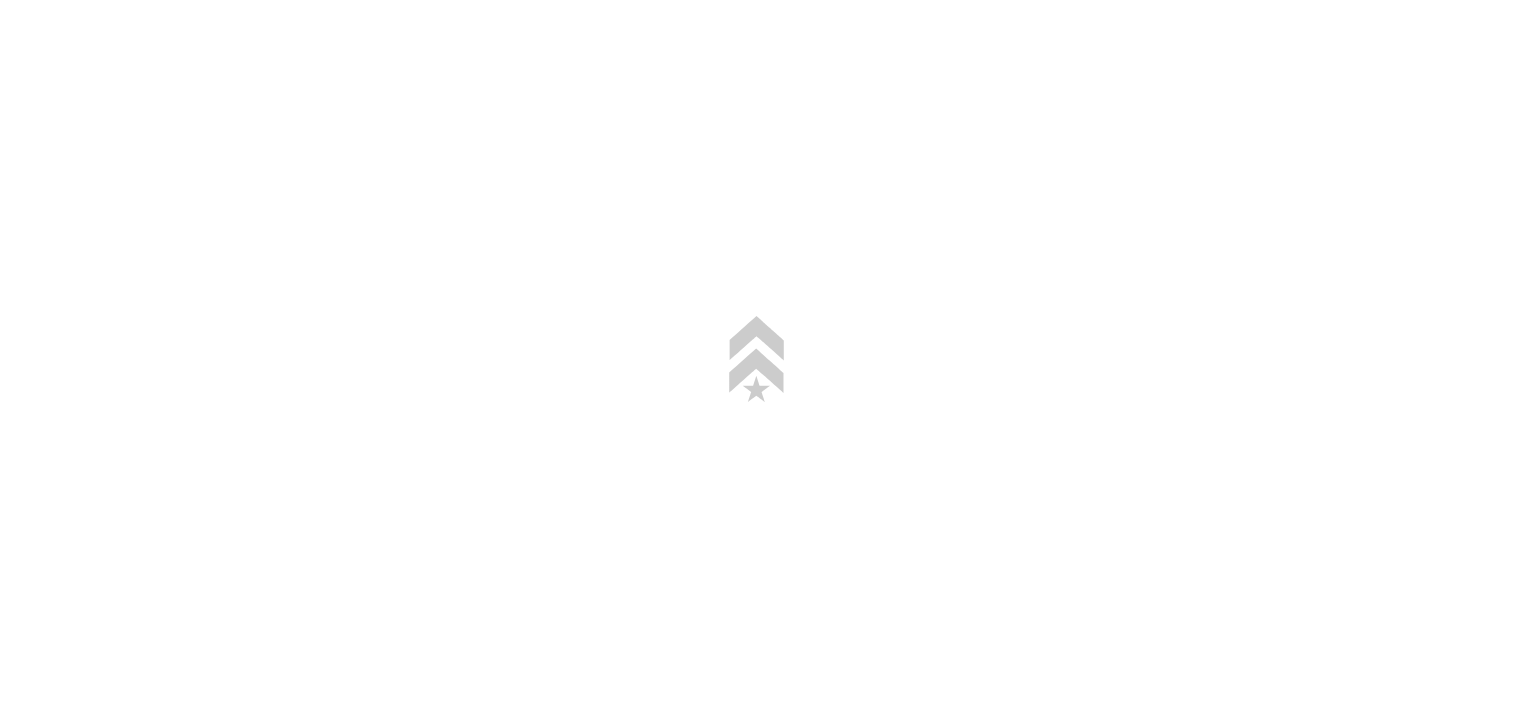 scroll, scrollTop: 0, scrollLeft: 0, axis: both 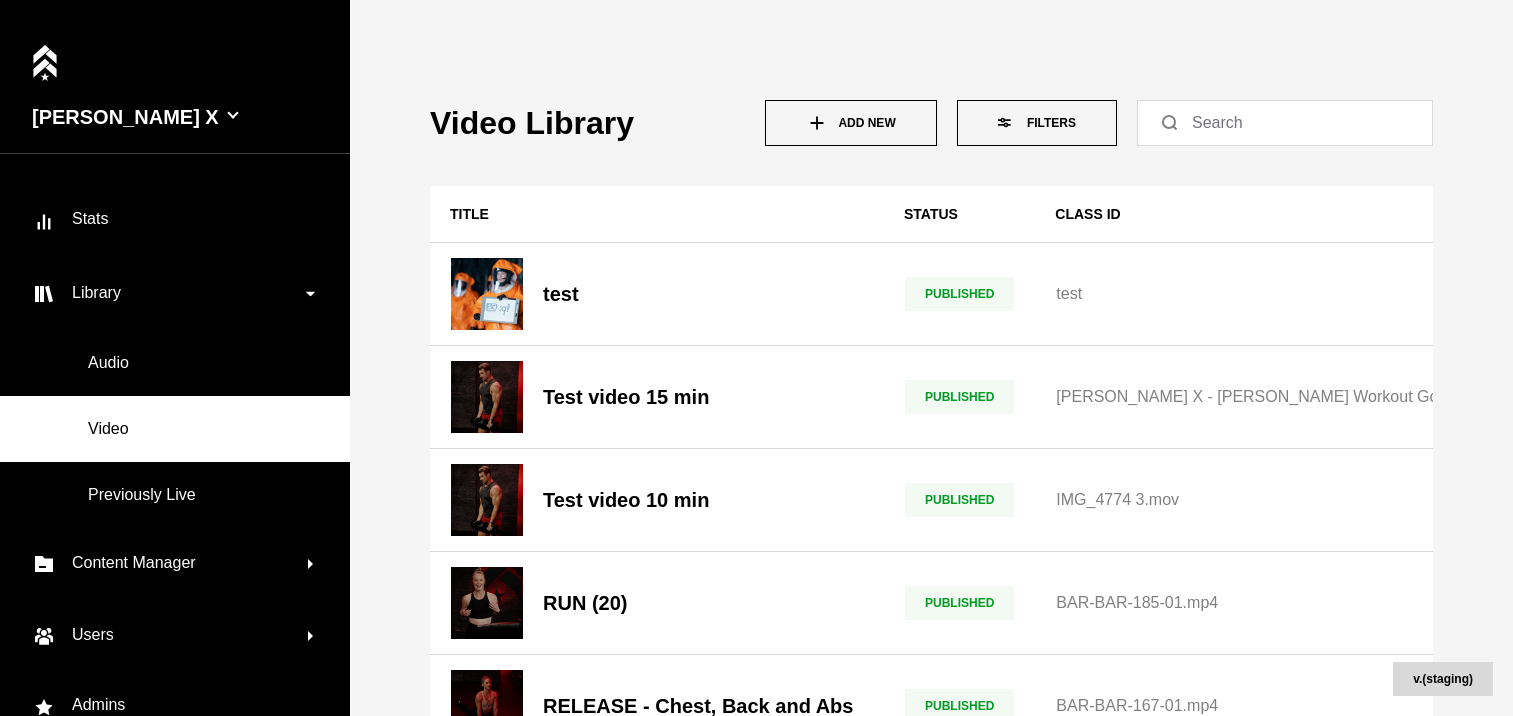 click on "Add New" at bounding box center [851, 123] 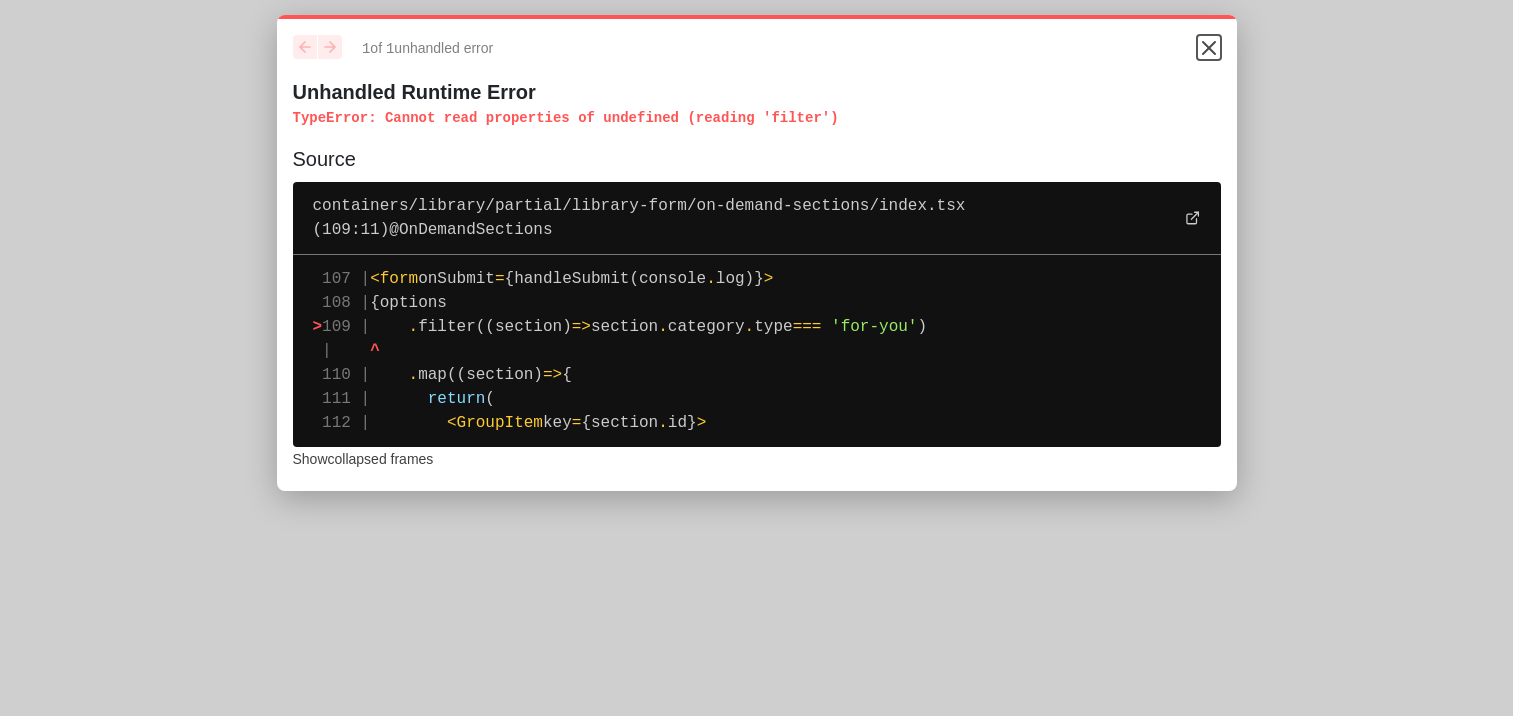 click 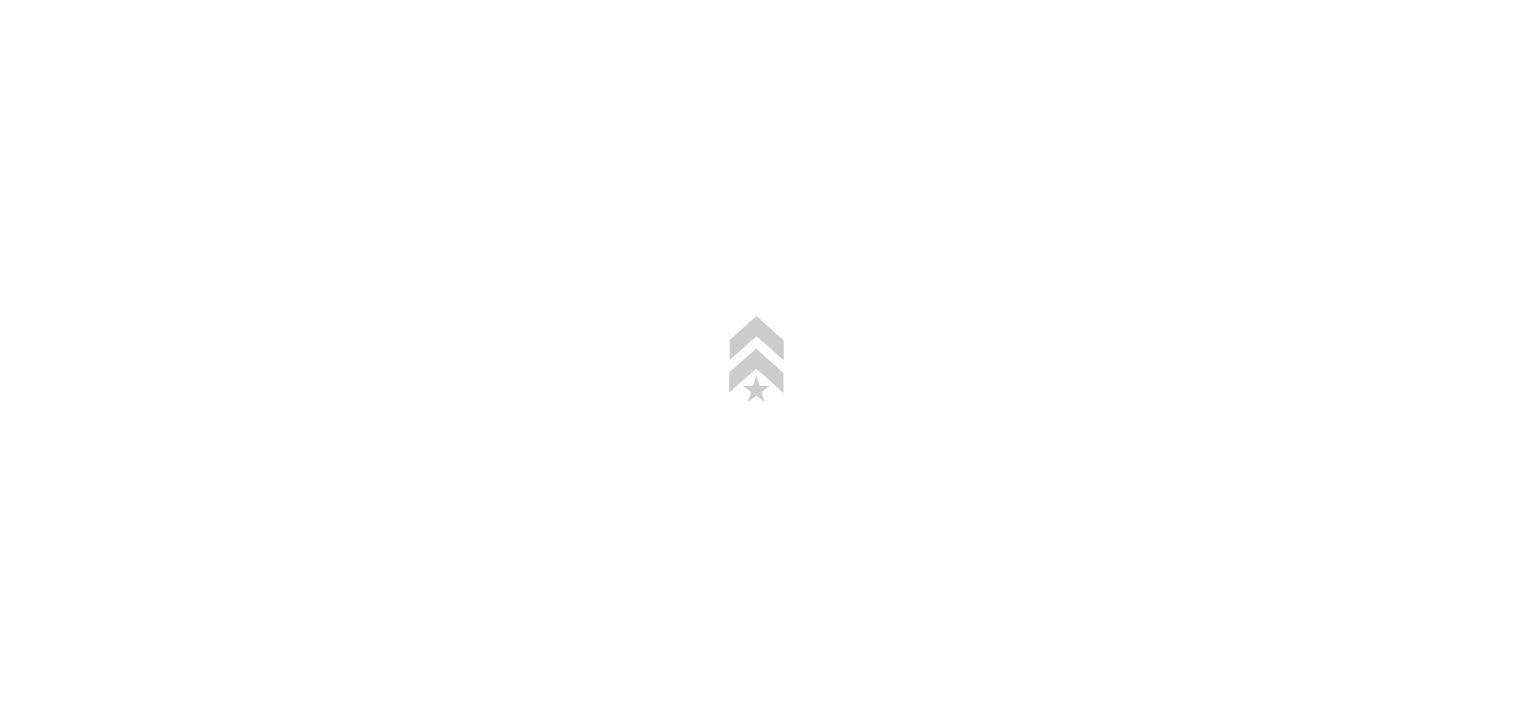 scroll, scrollTop: 0, scrollLeft: 0, axis: both 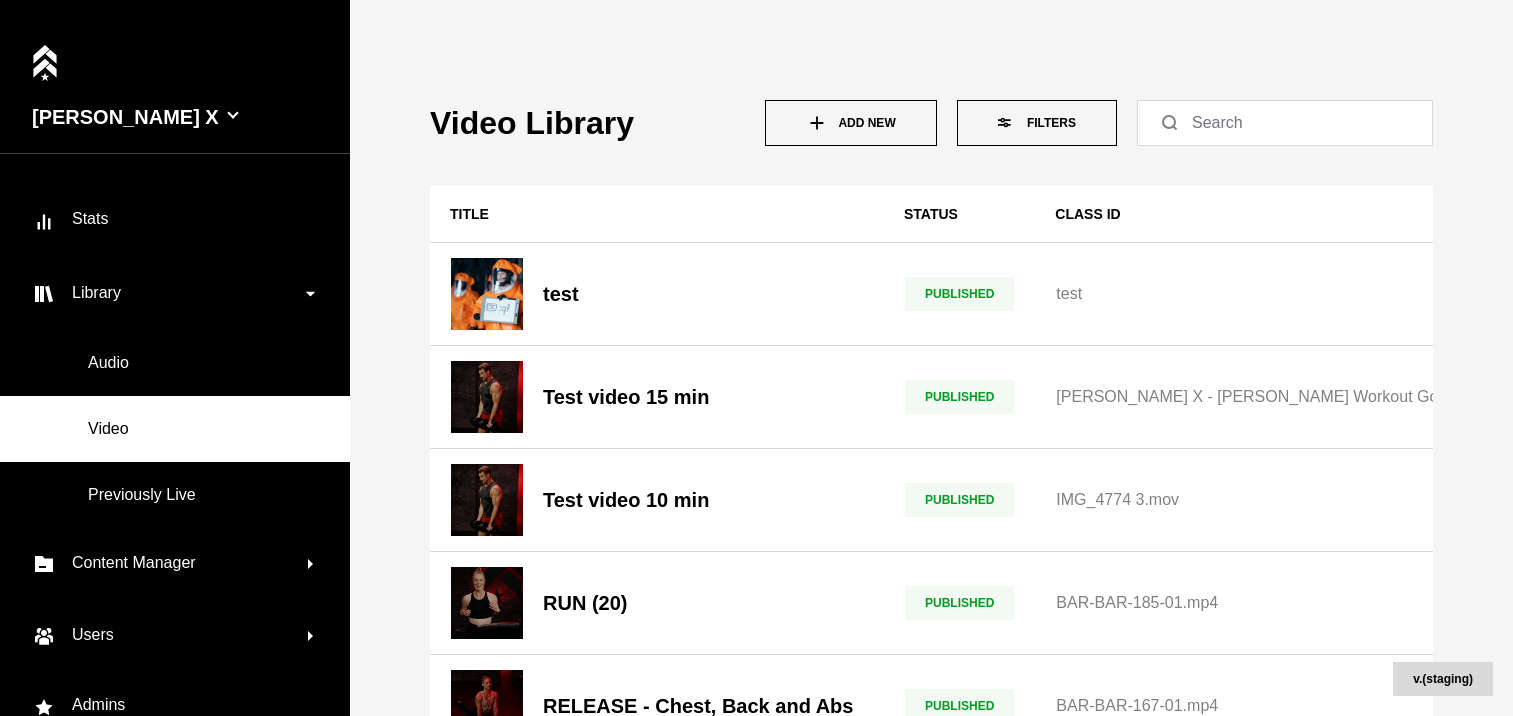click on "Add New" at bounding box center [851, 123] 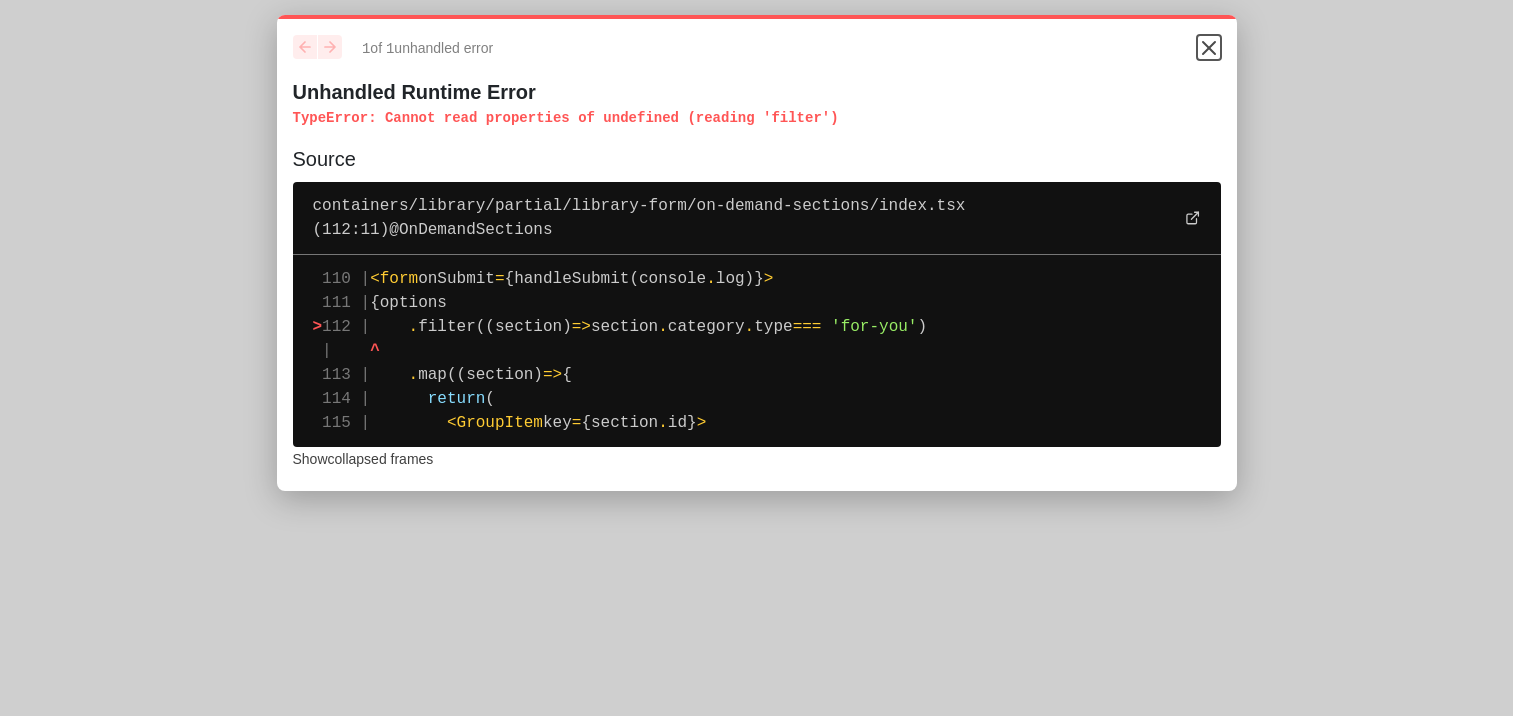 click 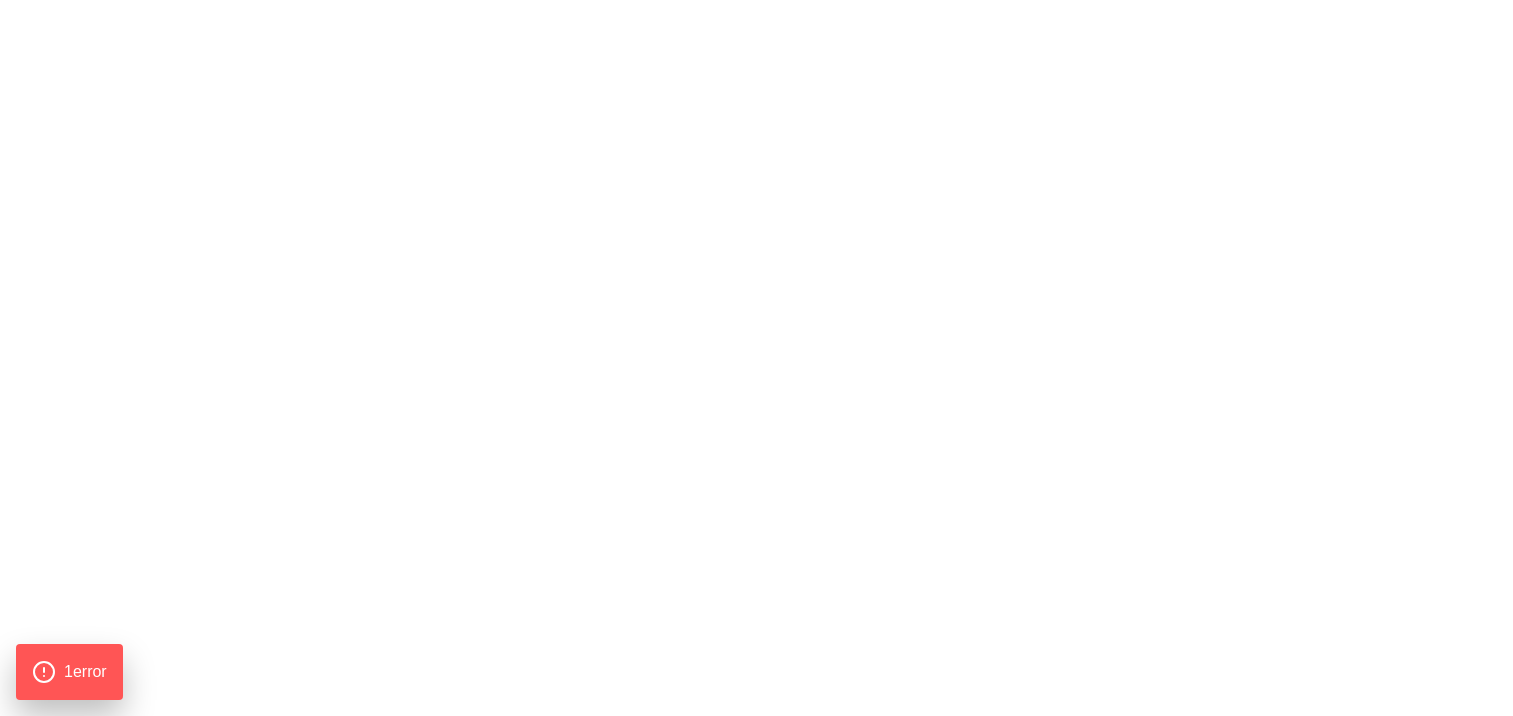 click at bounding box center [756, 4] 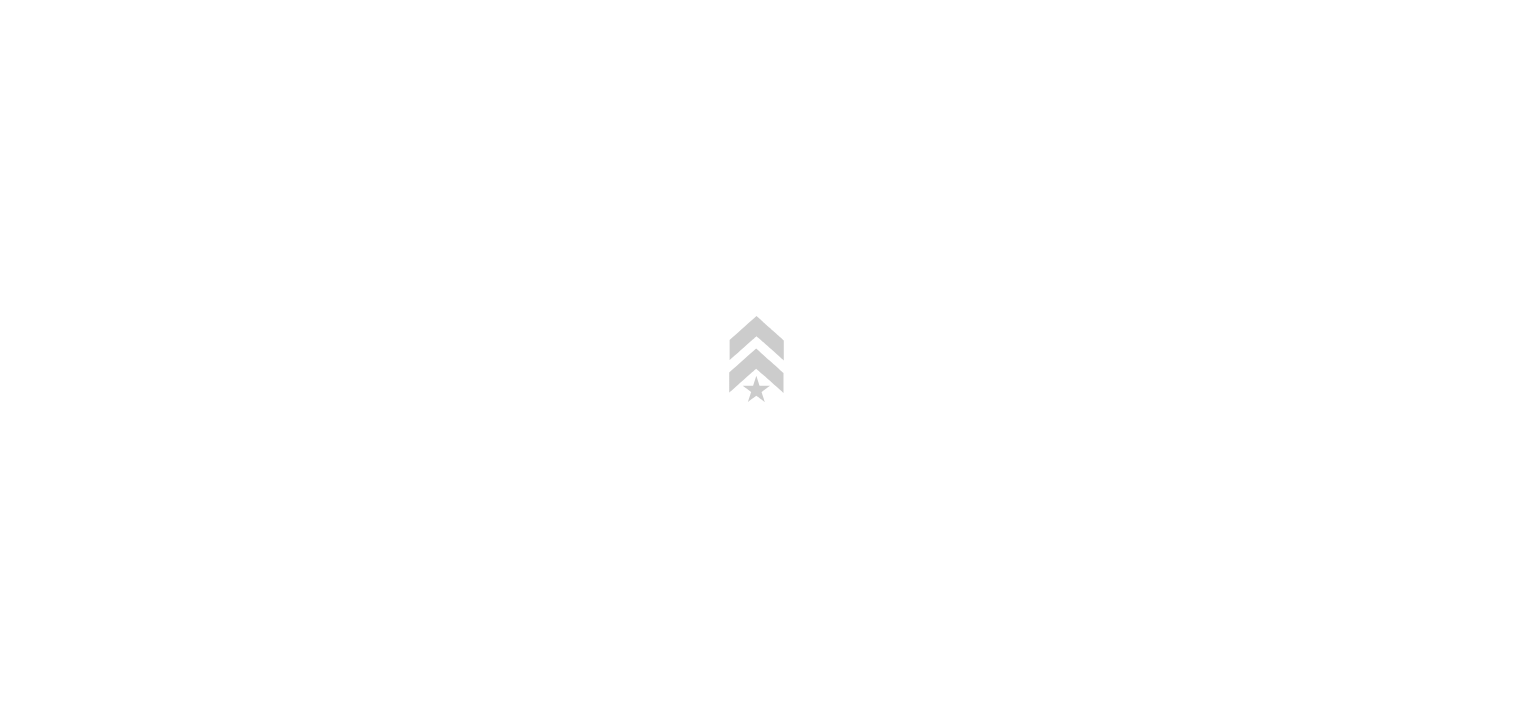 scroll, scrollTop: 0, scrollLeft: 0, axis: both 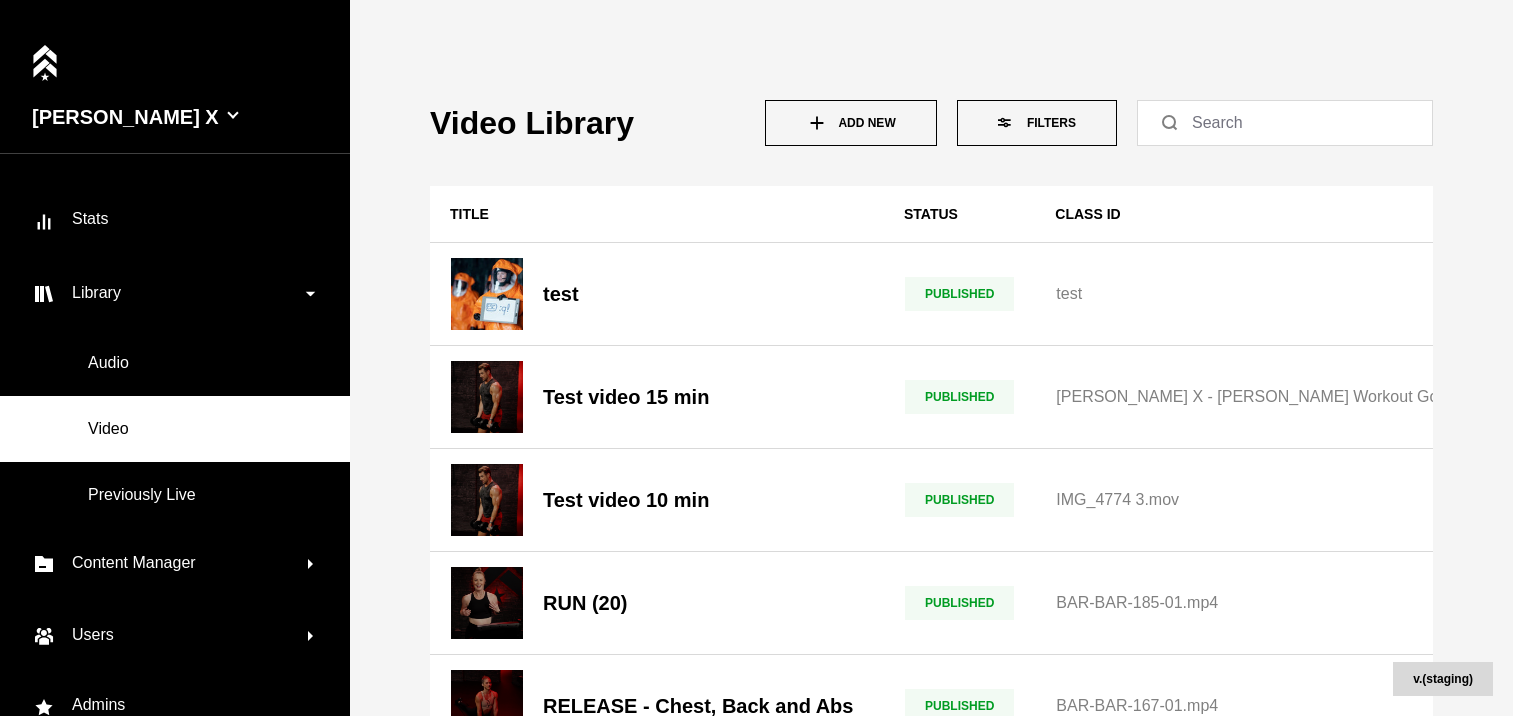 click on "Add New" at bounding box center (851, 123) 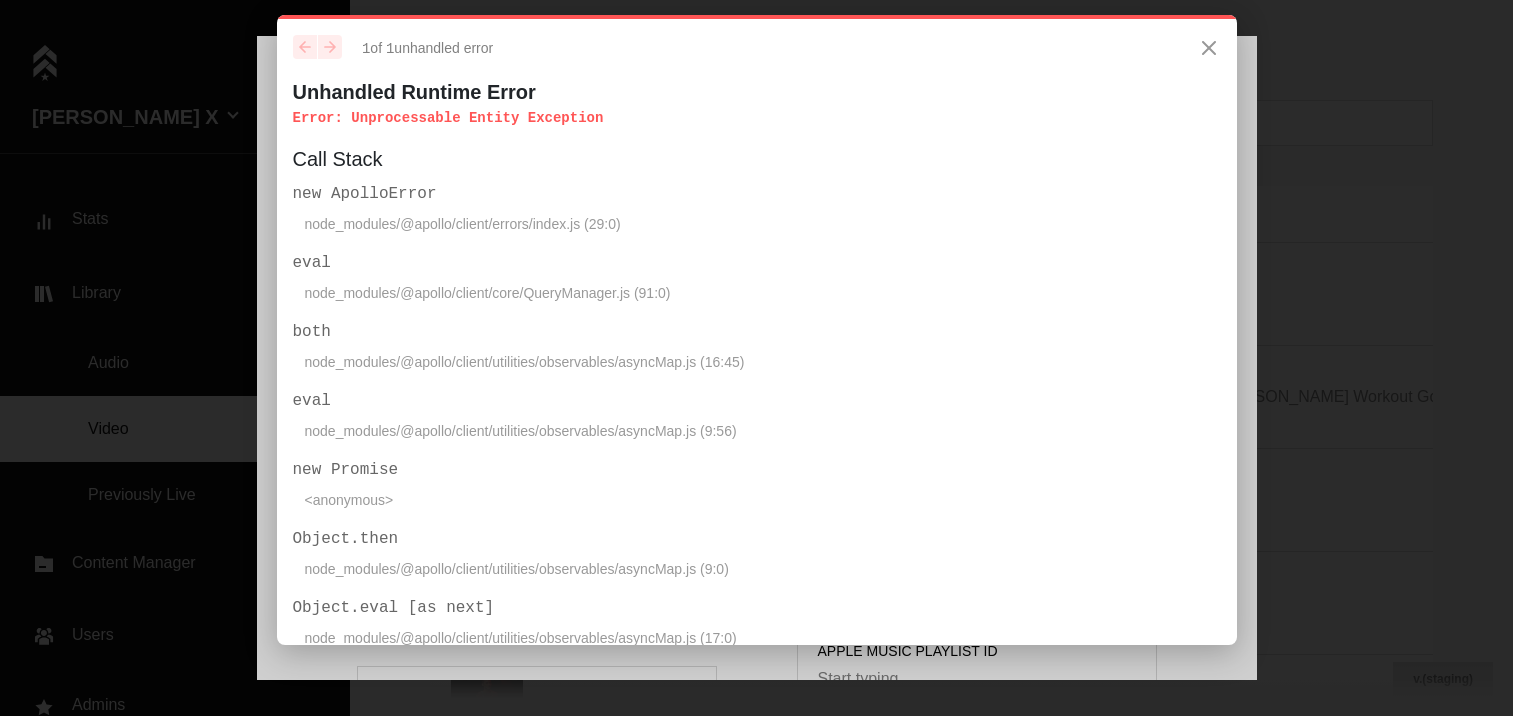 click on "1  of   1  unhandled error Unhandled Runtime Error Error :   Unprocessable Entity Exception Call Stack new ApolloError node_modules/@apollo/client/errors/index.js (29:0) eval node_modules/@apollo/client/core/QueryManager.js (91:0) both node_modules/@apollo/client/utilities/observables/asyncMap.js (16:45) eval node_modules/@apollo/client/utilities/observables/asyncMap.js (9:56) new Promise <anonymous> Object.then node_modules/@apollo/client/utilities/observables/asyncMap.js (9:0) Object.eval [as next] node_modules/@apollo/client/utilities/observables/asyncMap.js (17:0) notifySubscription node_modules/zen-observable-ts/module.js (132:0) onNotify node_modules/zen-observable-ts/module.js (176:0) SubscriptionObserver.next node_modules/zen-observable-ts/module.js (225:0) eval node_modules/@apollo/client/utilities/observables/iteration.js (4:49) Array.forEach <anonymous> iterateObserversSafely node_modules/@apollo/client/utilities/observables/iteration.js (4:0) Object.next notifySubscription onNotify Object.next" 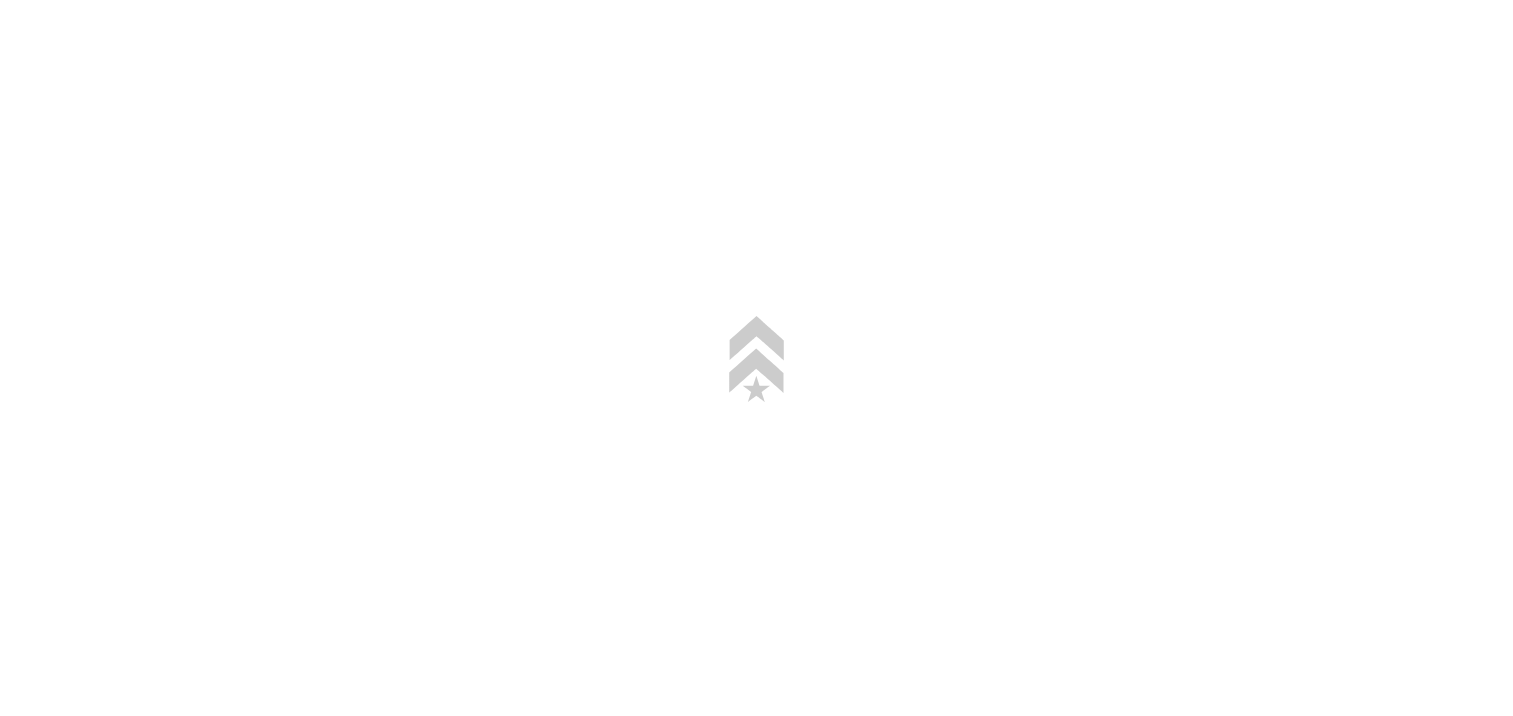scroll, scrollTop: 0, scrollLeft: 0, axis: both 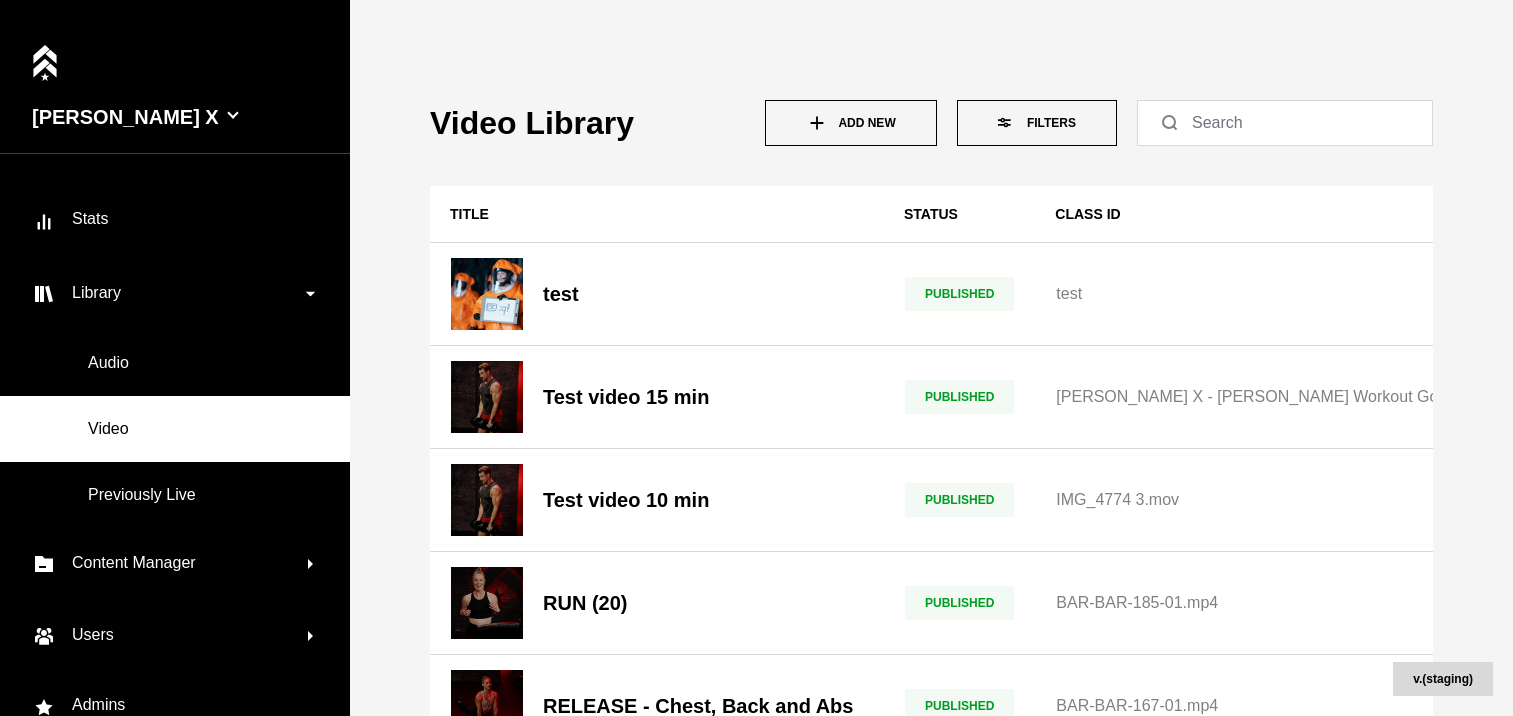 click on "Add New" at bounding box center [851, 123] 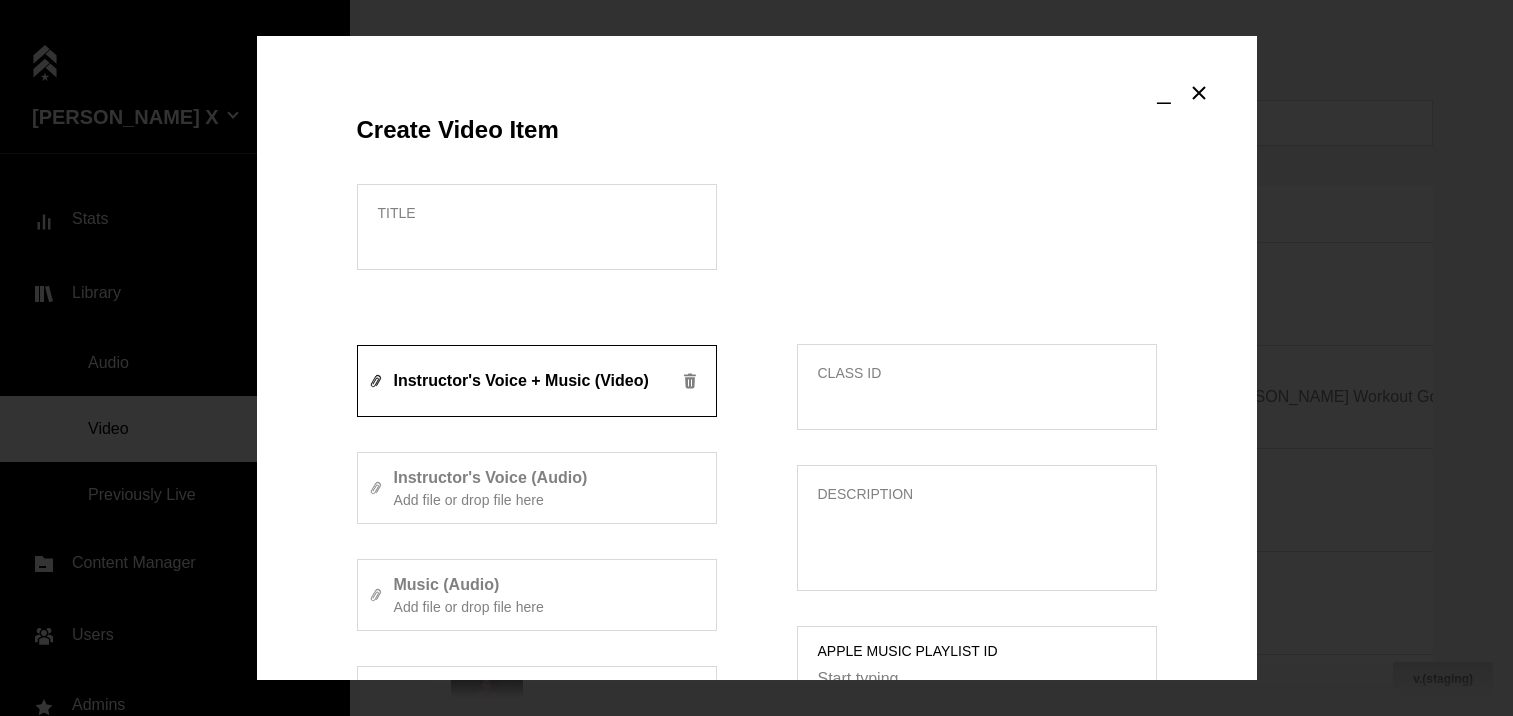 scroll, scrollTop: 686, scrollLeft: 0, axis: vertical 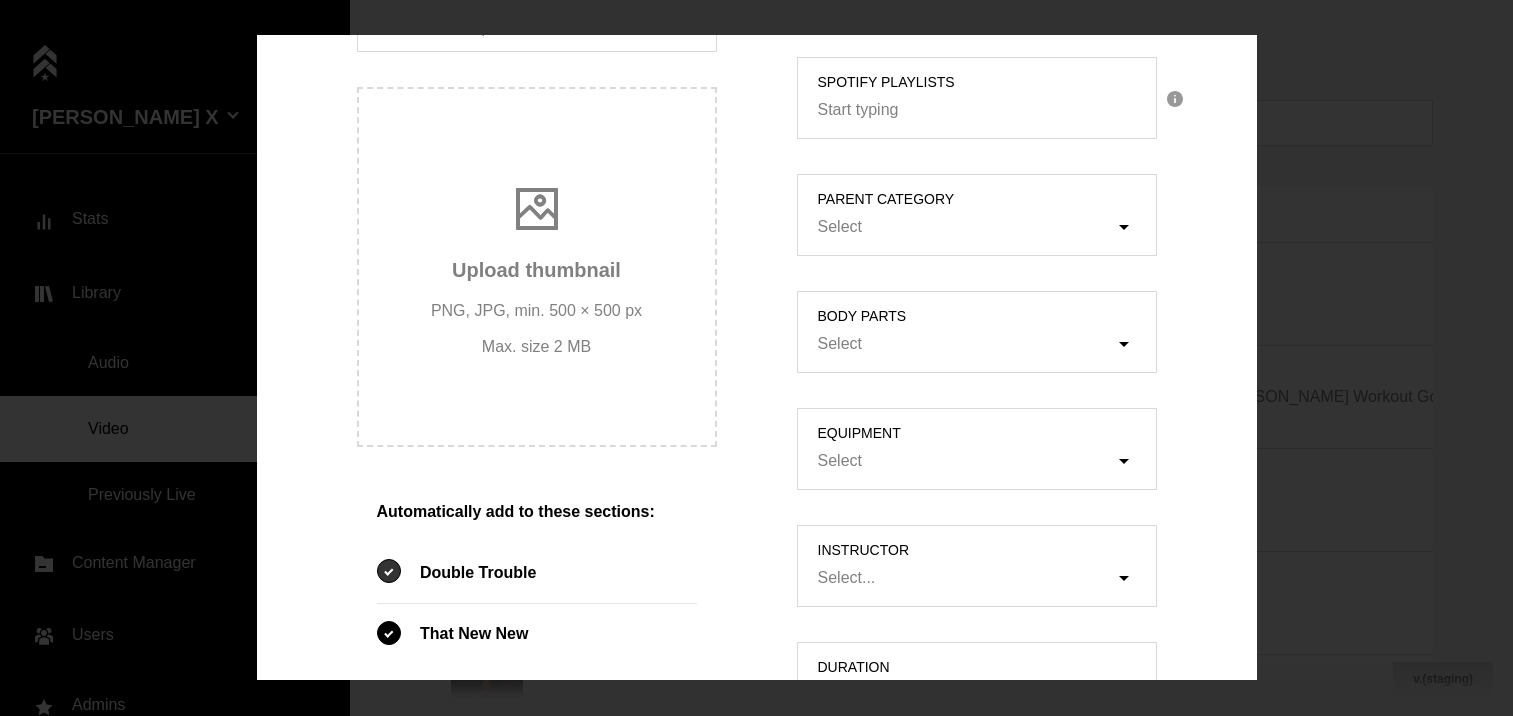click at bounding box center (389, 571) 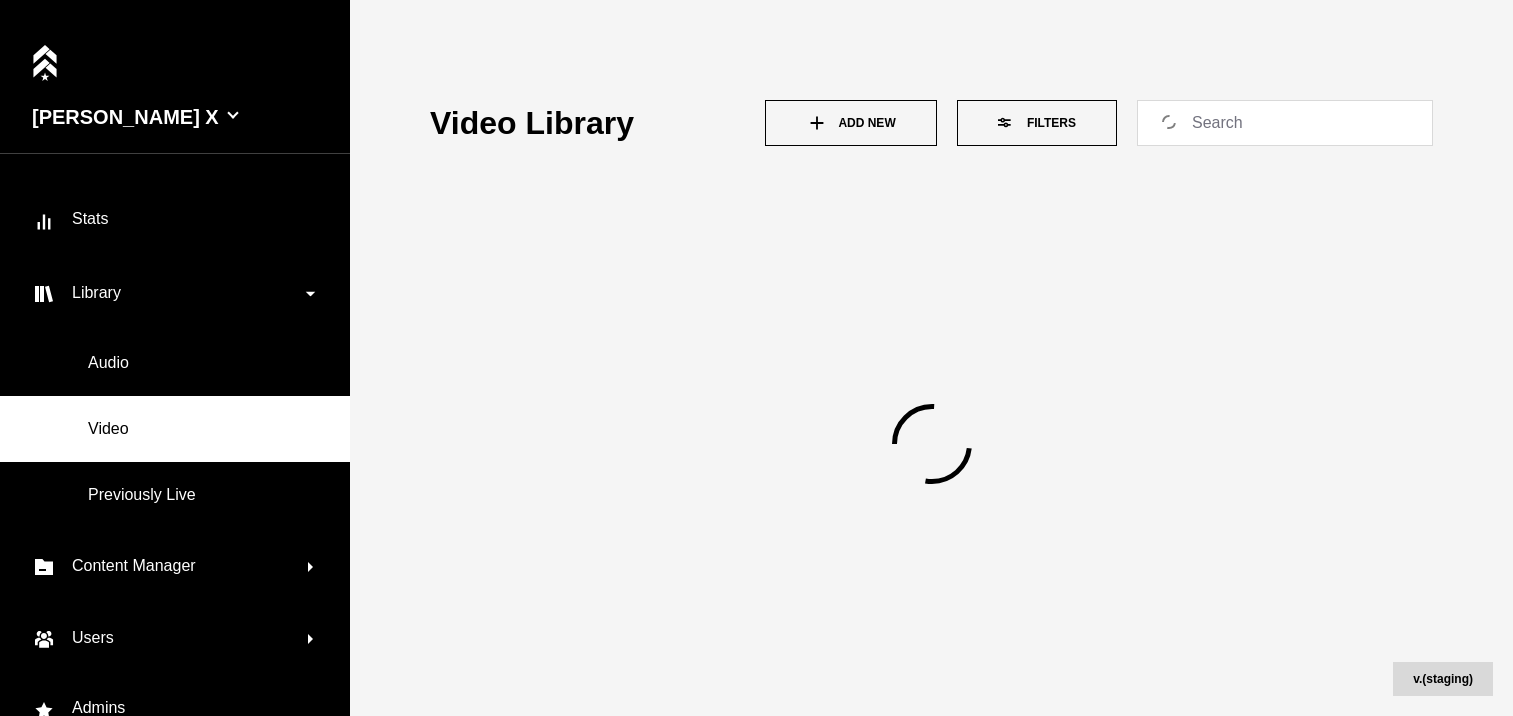 scroll, scrollTop: 0, scrollLeft: 0, axis: both 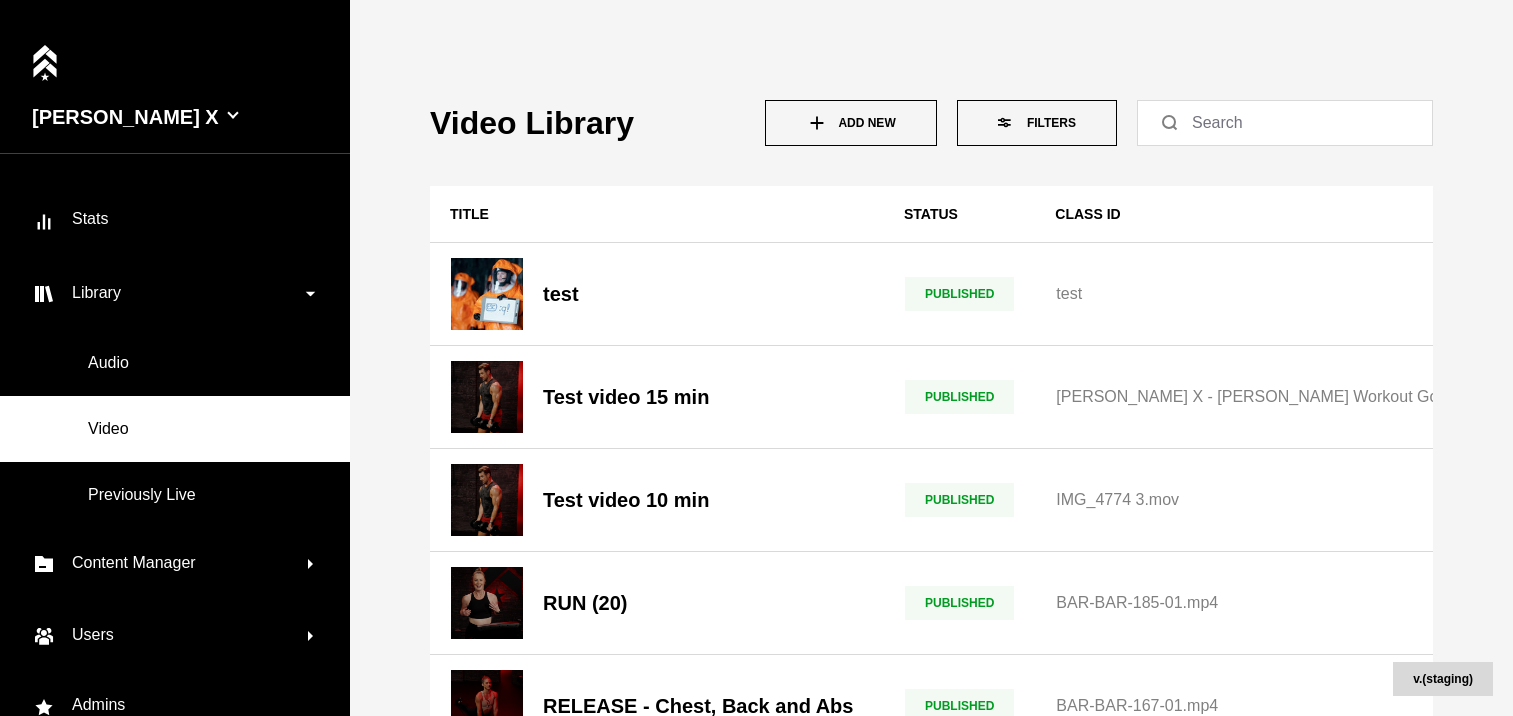 click on "Add New" at bounding box center (851, 123) 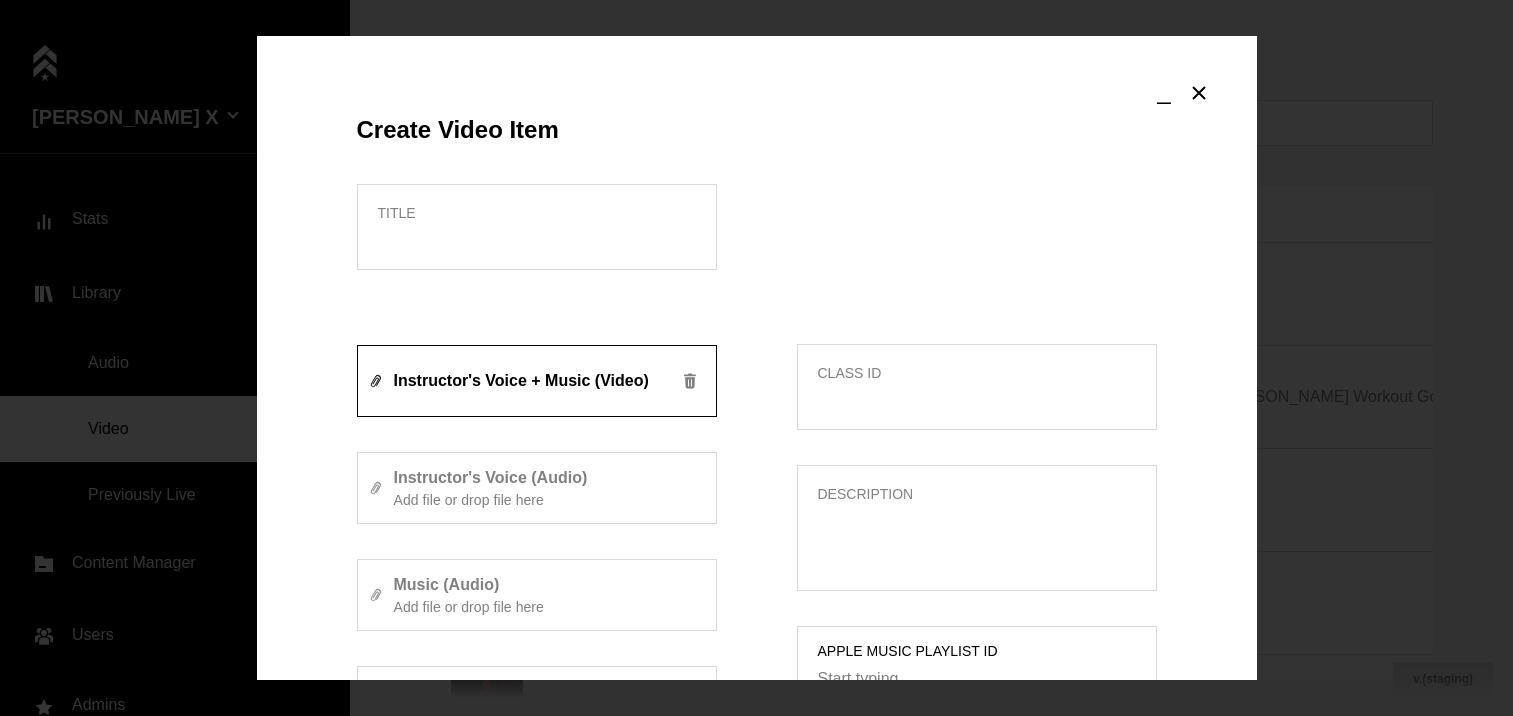 scroll, scrollTop: 924, scrollLeft: 0, axis: vertical 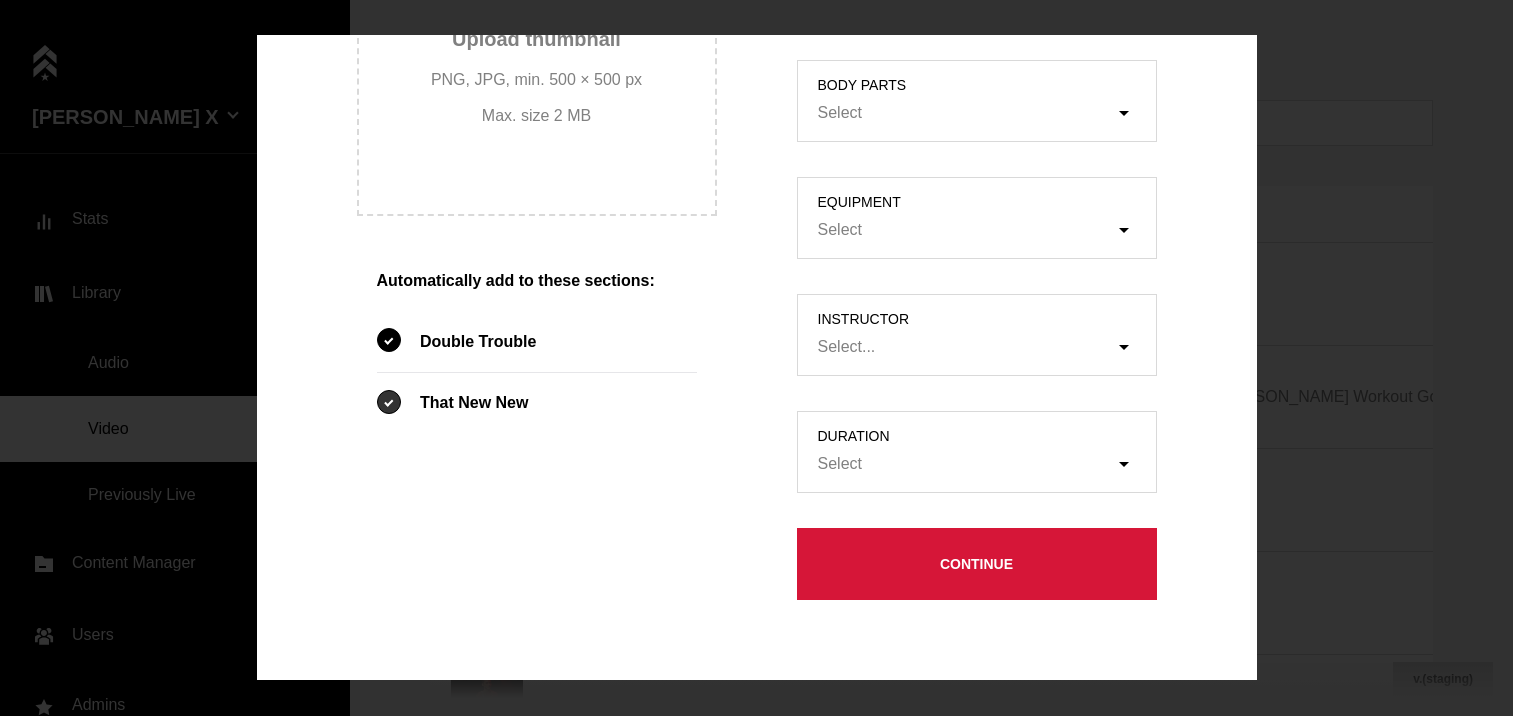 click at bounding box center [389, 402] 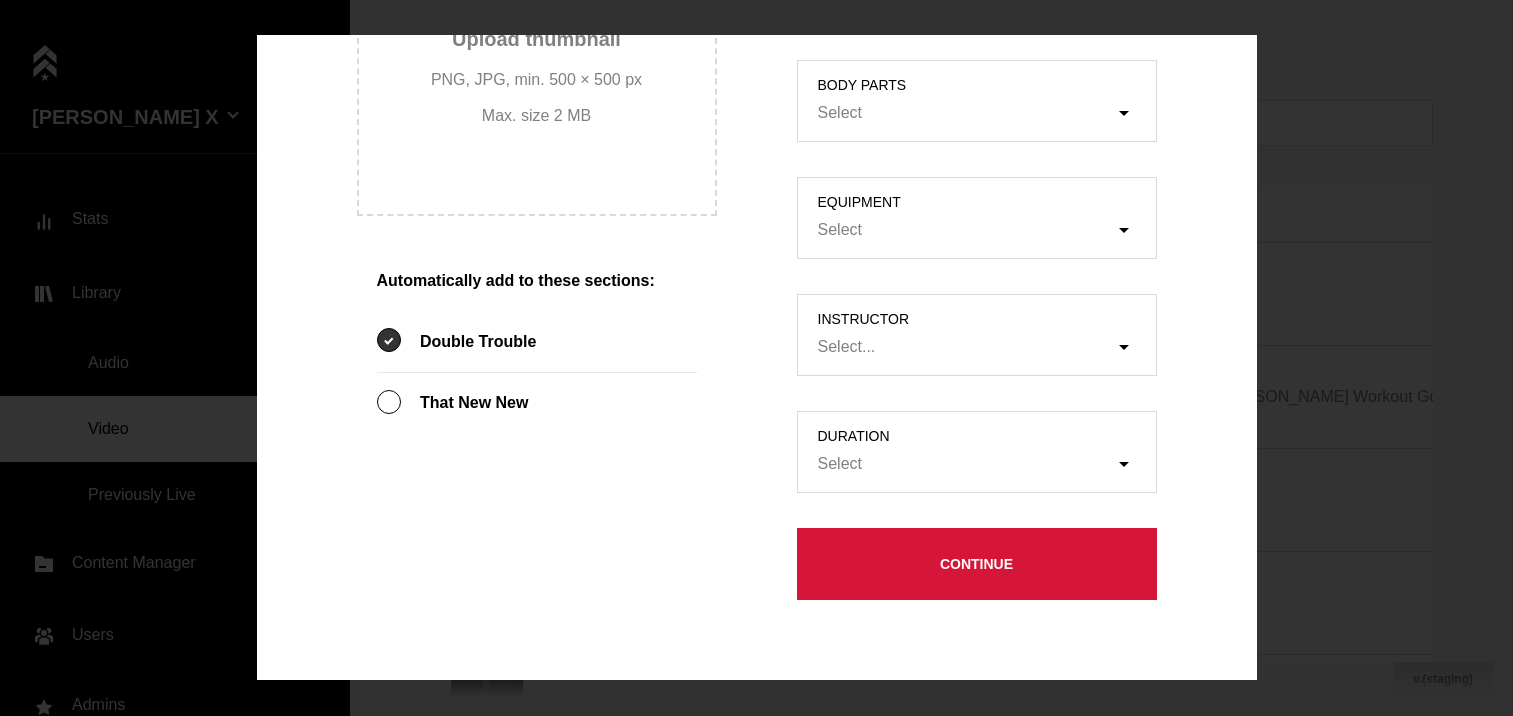 click at bounding box center (389, 340) 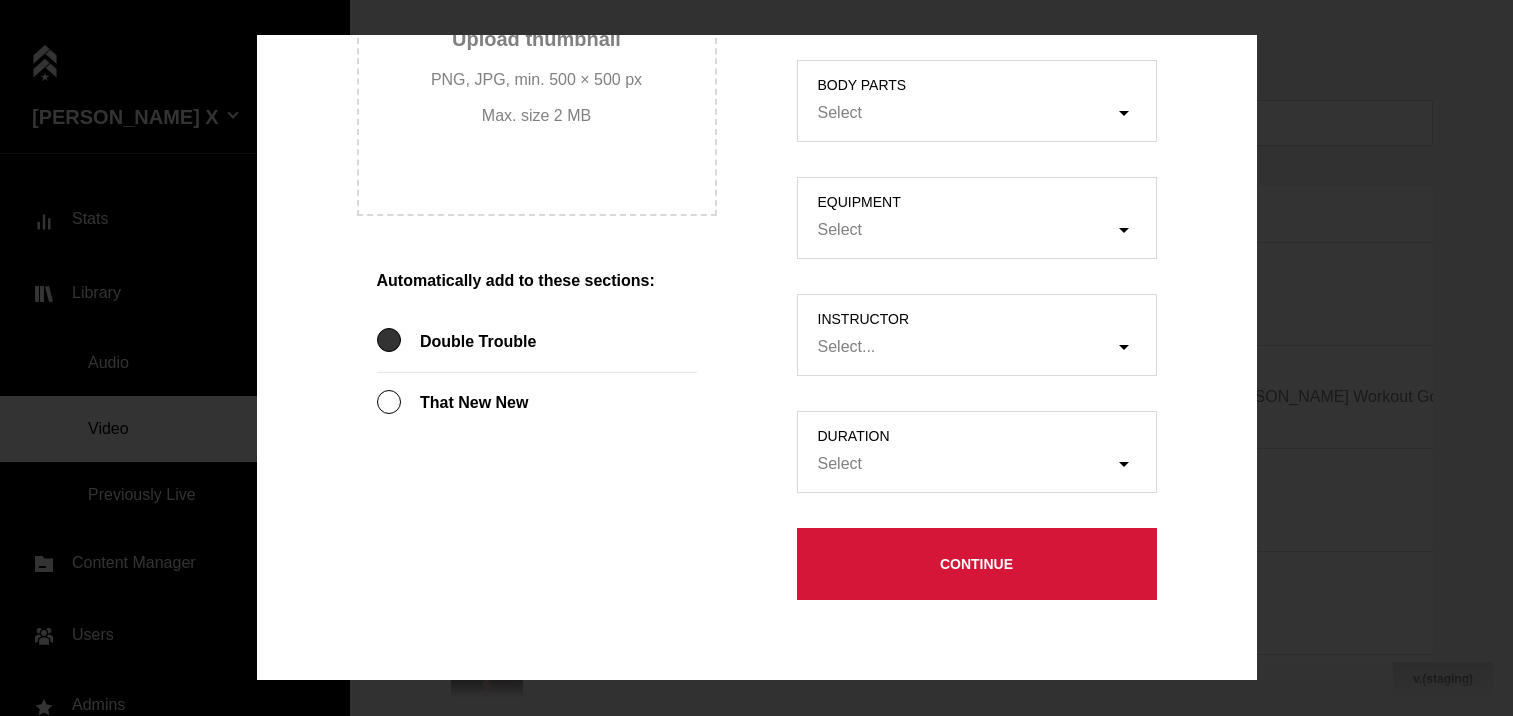 click at bounding box center (389, 340) 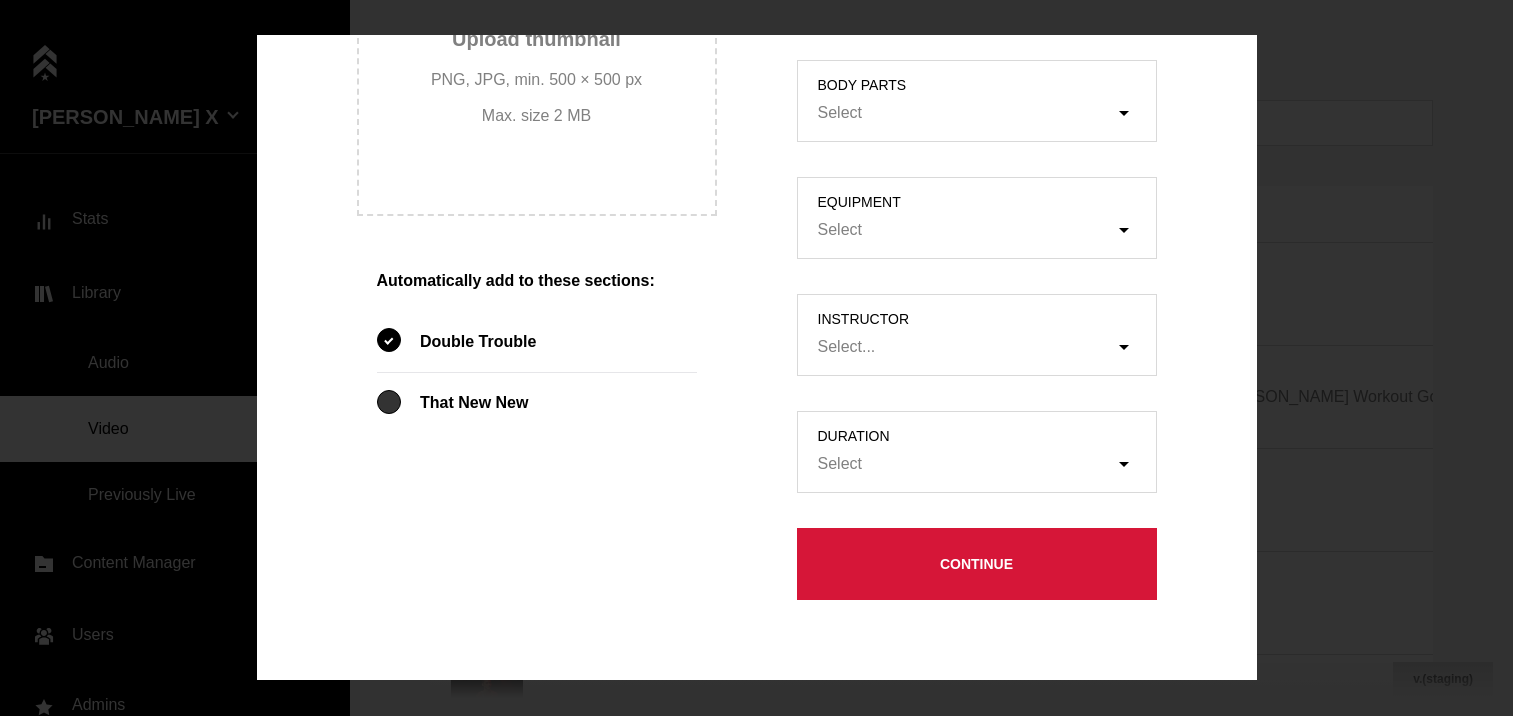 click at bounding box center (396, 403) 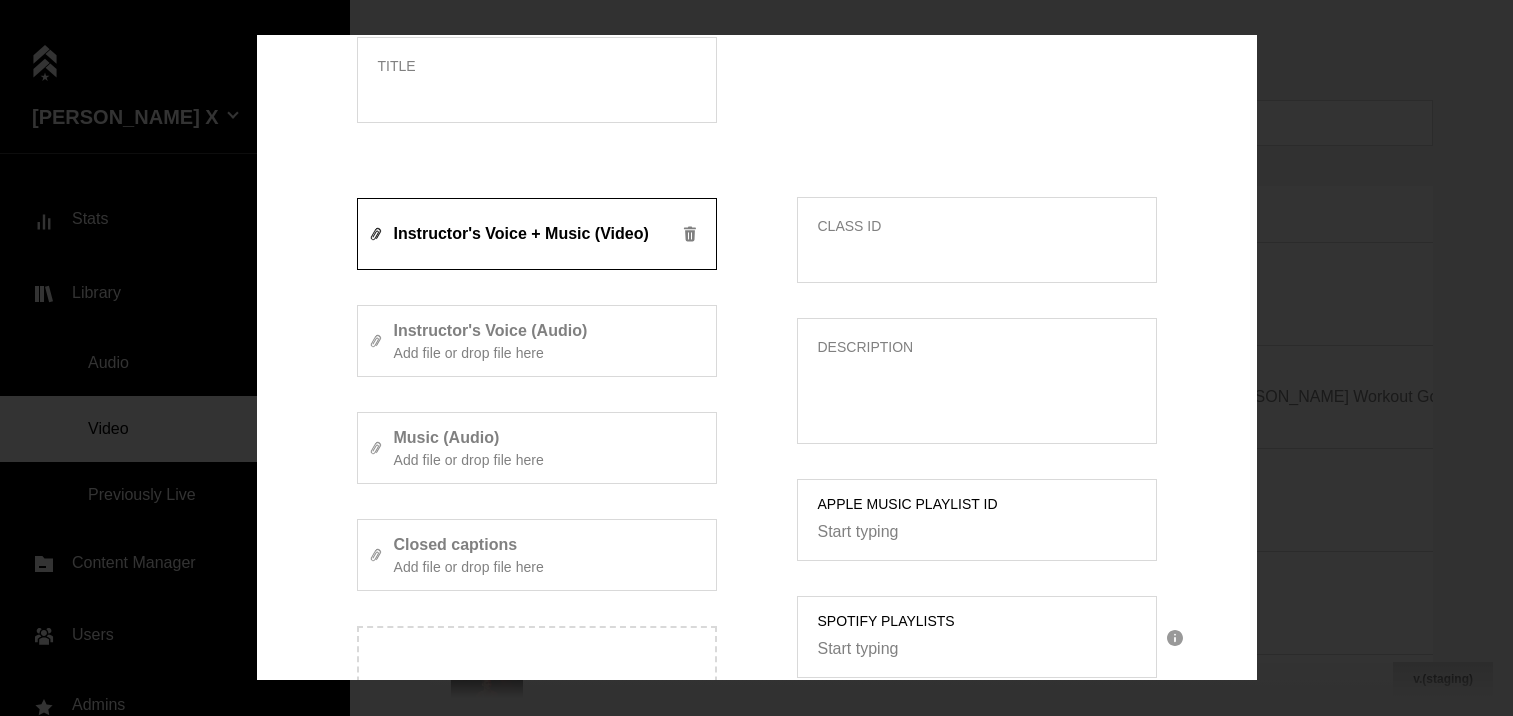 scroll, scrollTop: 0, scrollLeft: 0, axis: both 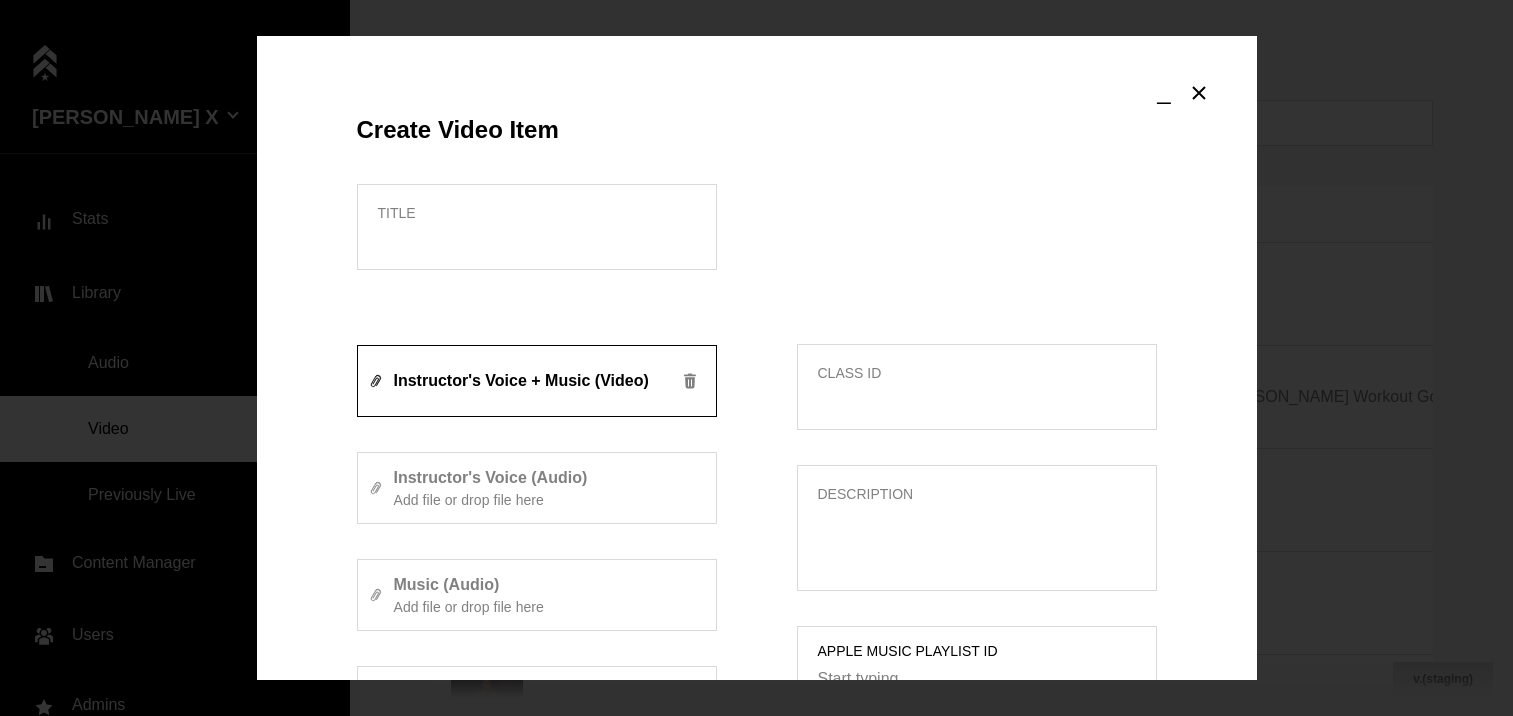 click on "Class ID Description Apple Music Playlist ID Start typing Spotify Playlists Start typing parent category Select Body parts Select Equipment Select instructor Select... duration Select" at bounding box center [977, 814] 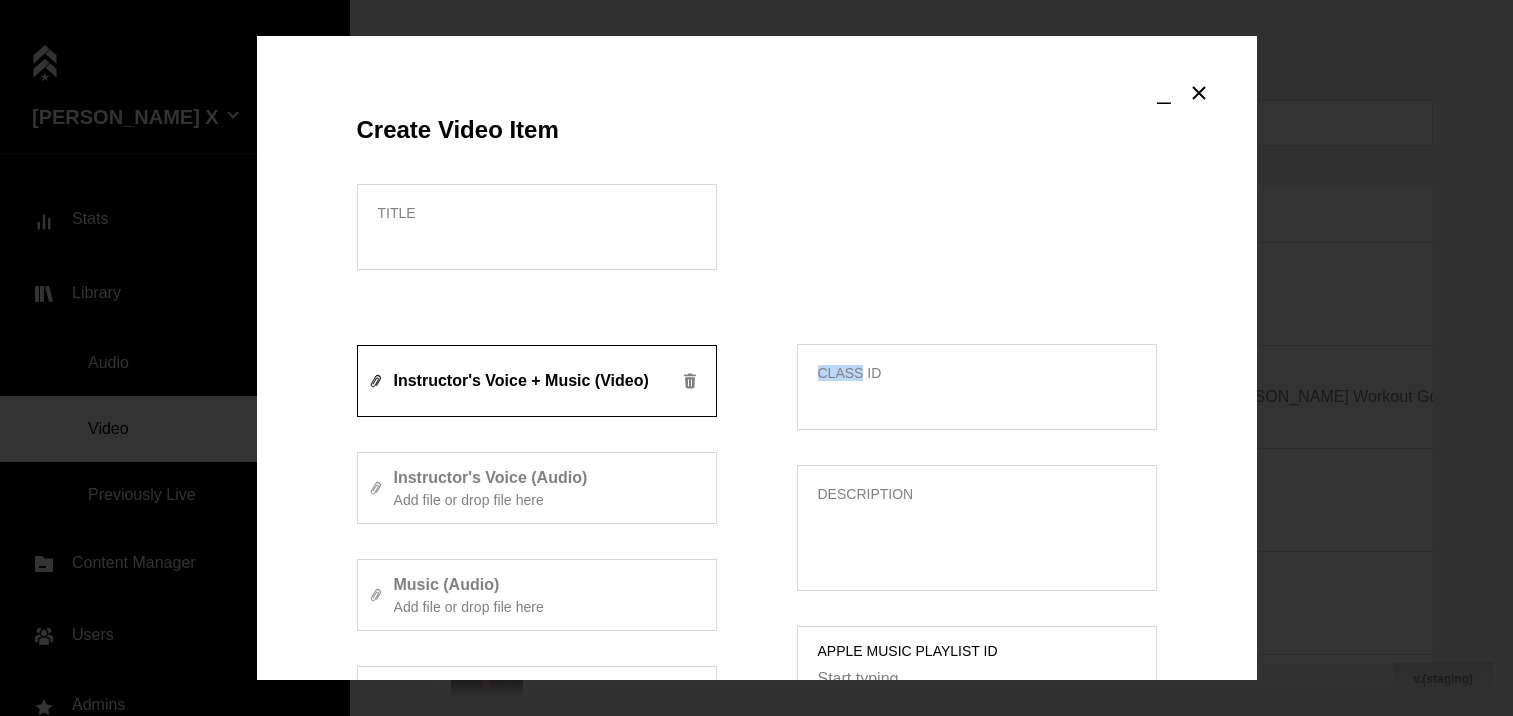 click on "Class ID Description Apple Music Playlist ID Start typing Spotify Playlists Start typing parent category Select Body parts Select Equipment Select instructor Select... duration Select" at bounding box center (977, 814) 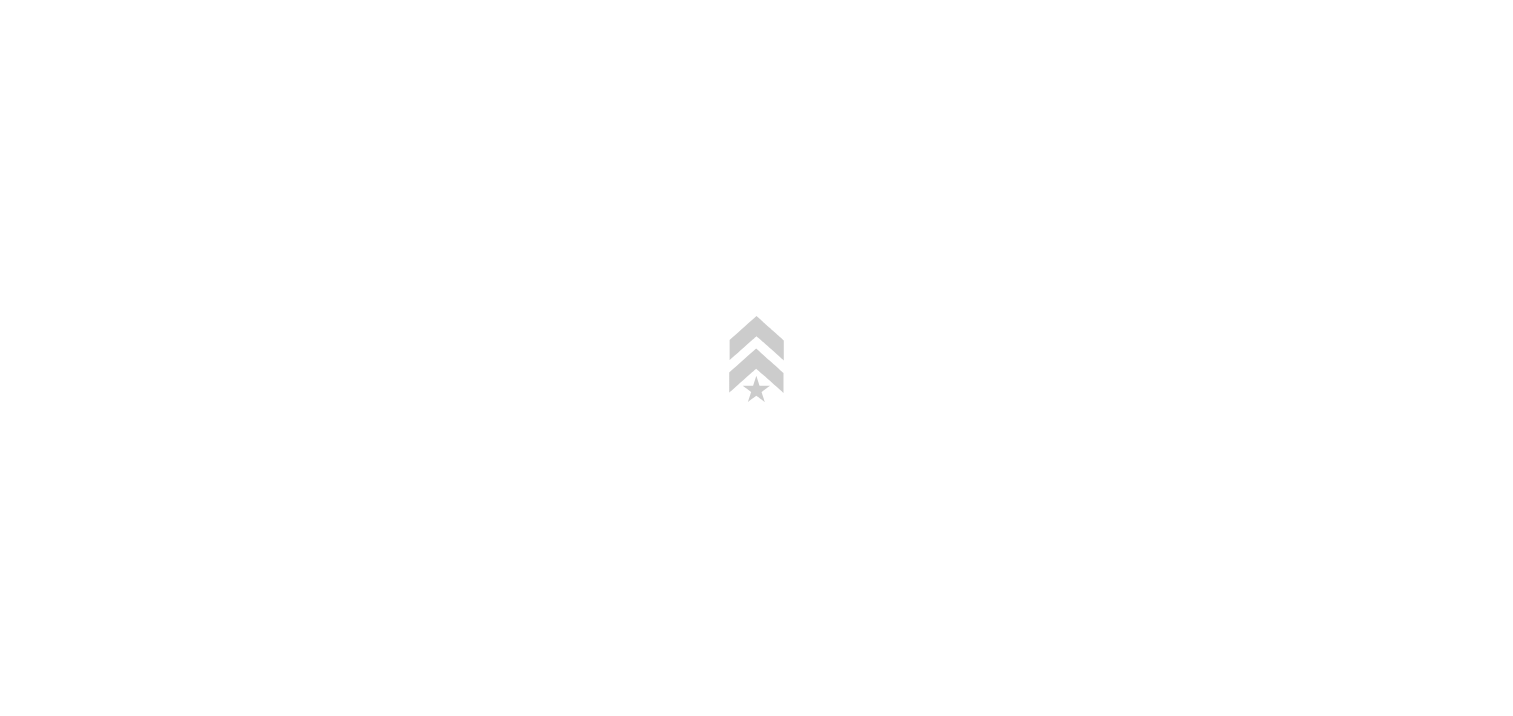 scroll, scrollTop: 0, scrollLeft: 0, axis: both 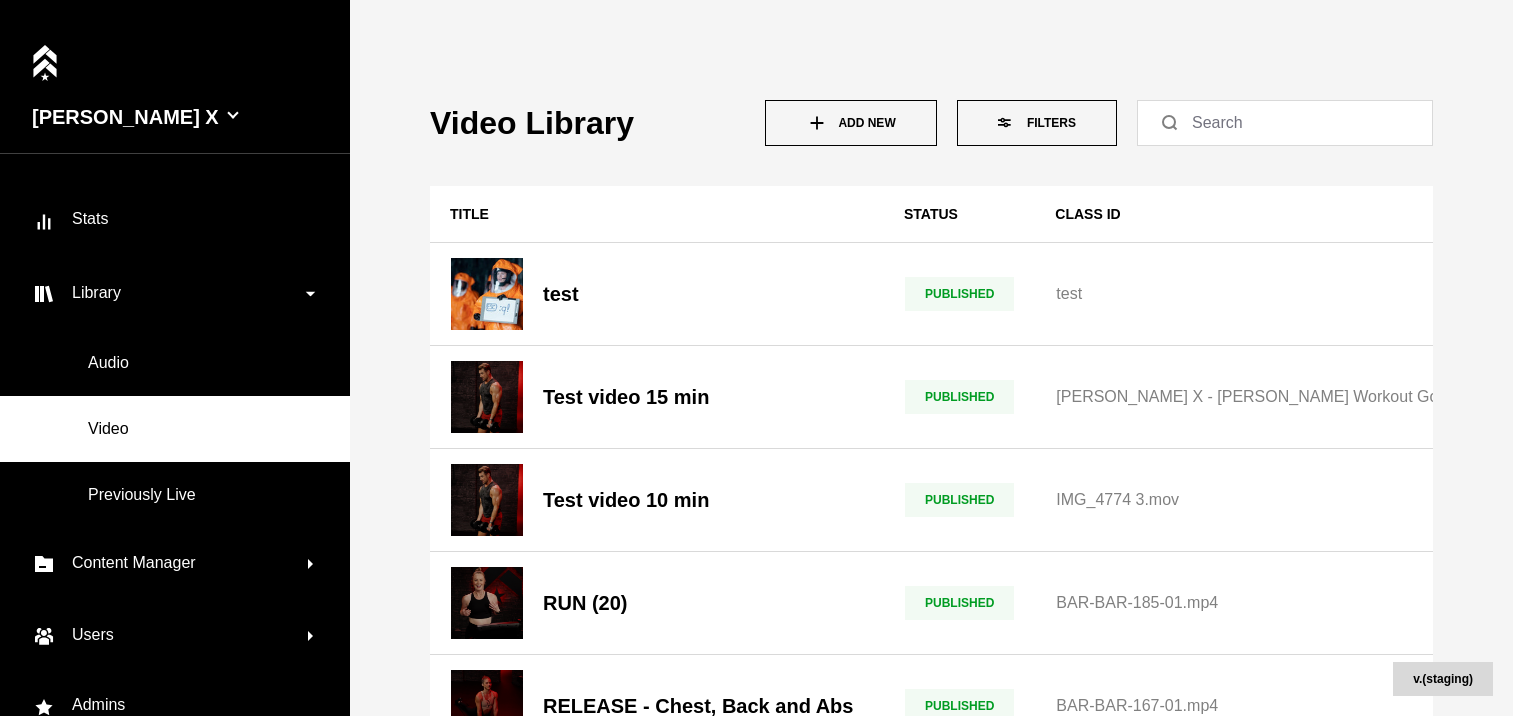 click on "Add New" at bounding box center (851, 123) 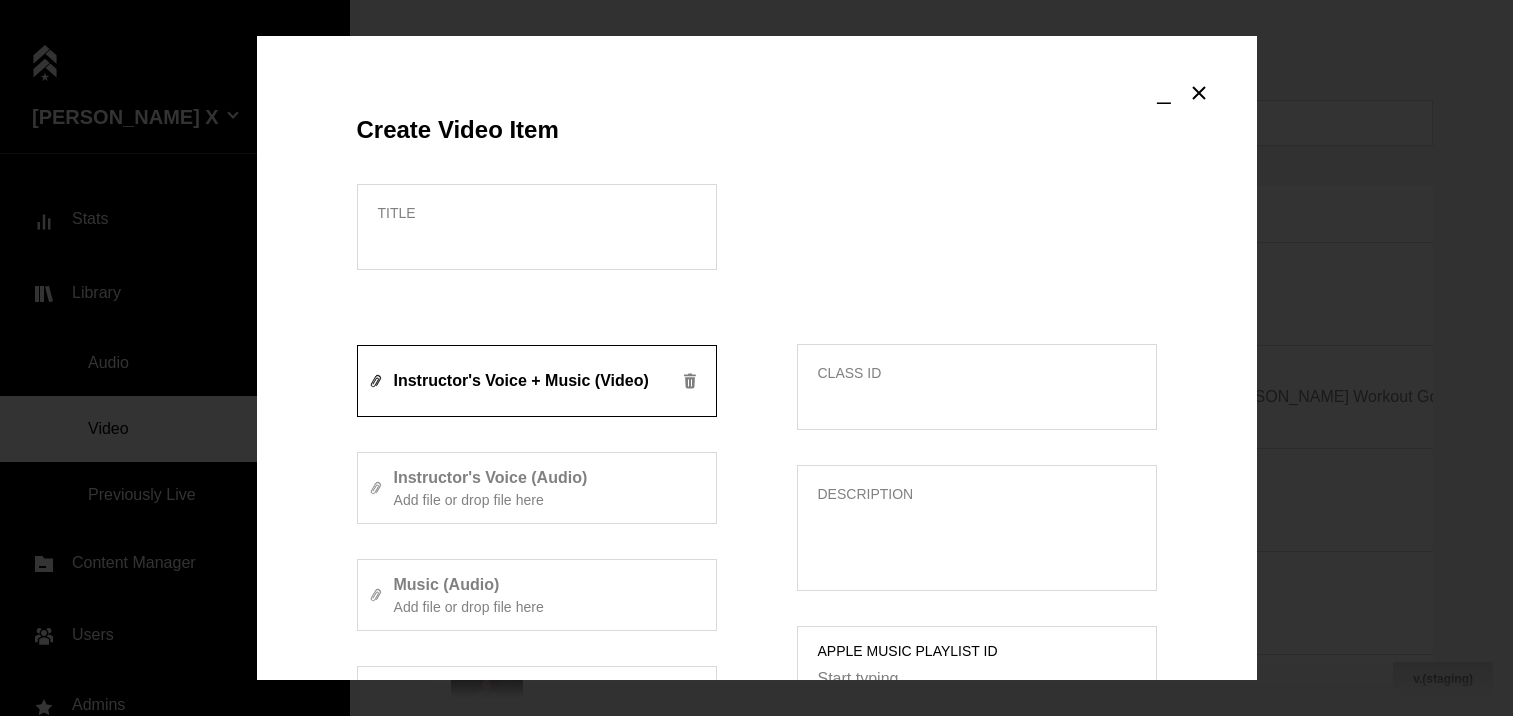 scroll, scrollTop: 924, scrollLeft: 0, axis: vertical 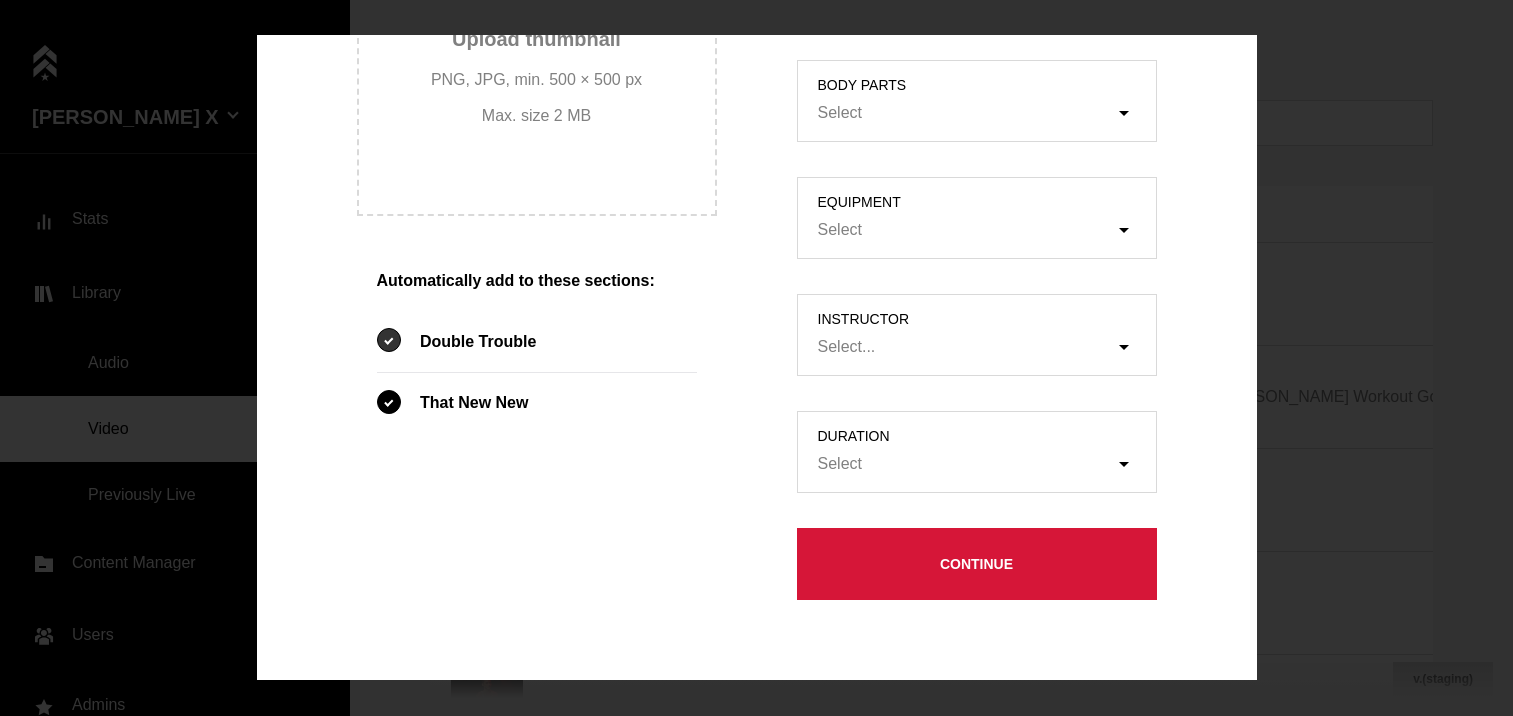 click at bounding box center [389, 340] 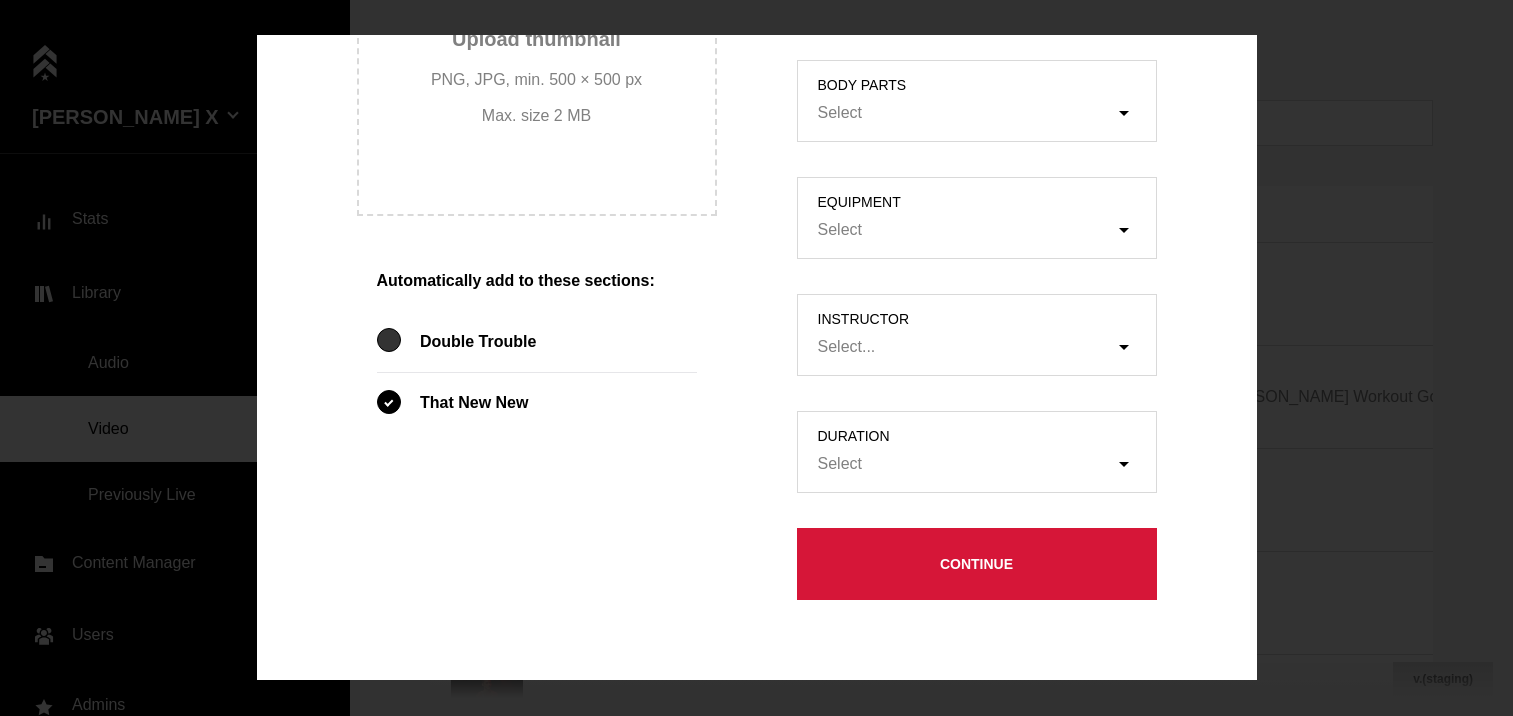 click at bounding box center (389, 340) 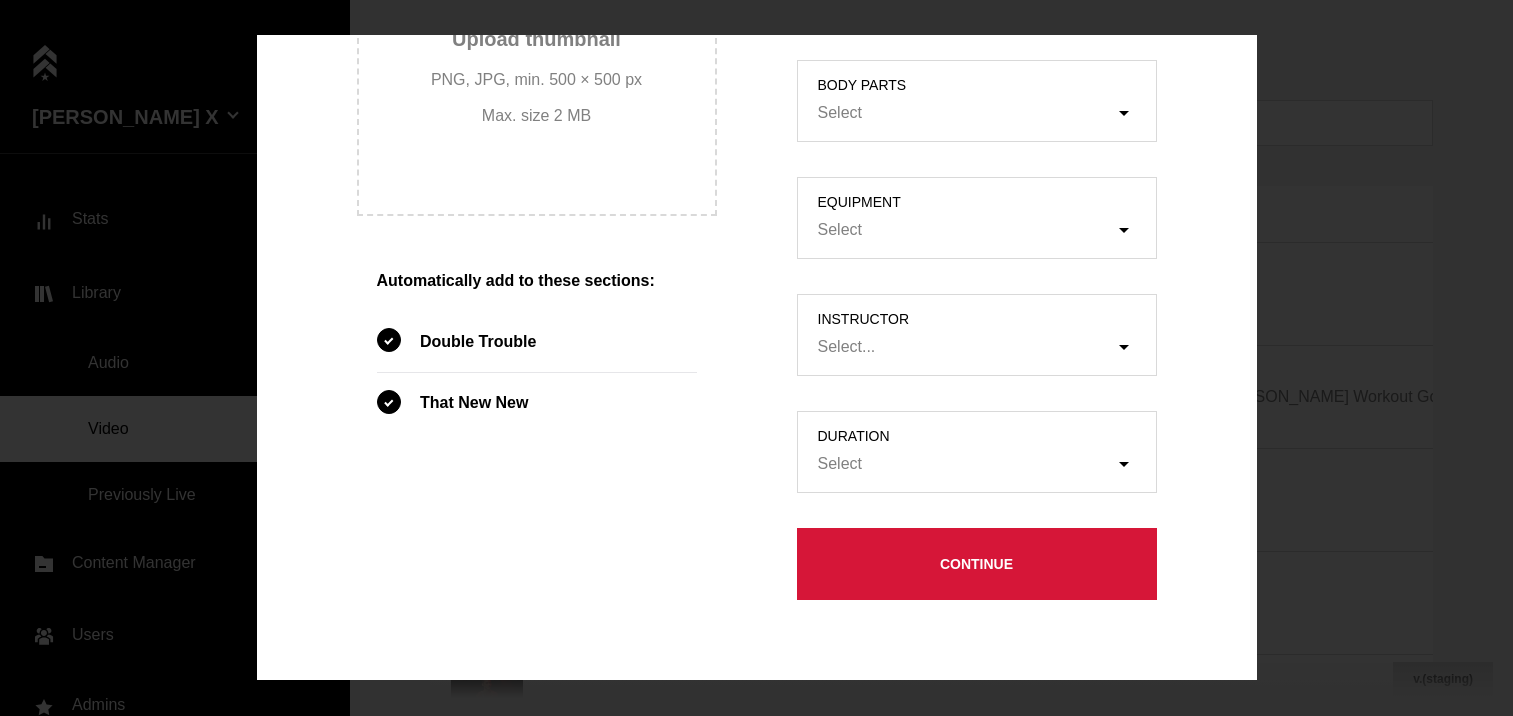 click on "That New New" at bounding box center (537, 403) 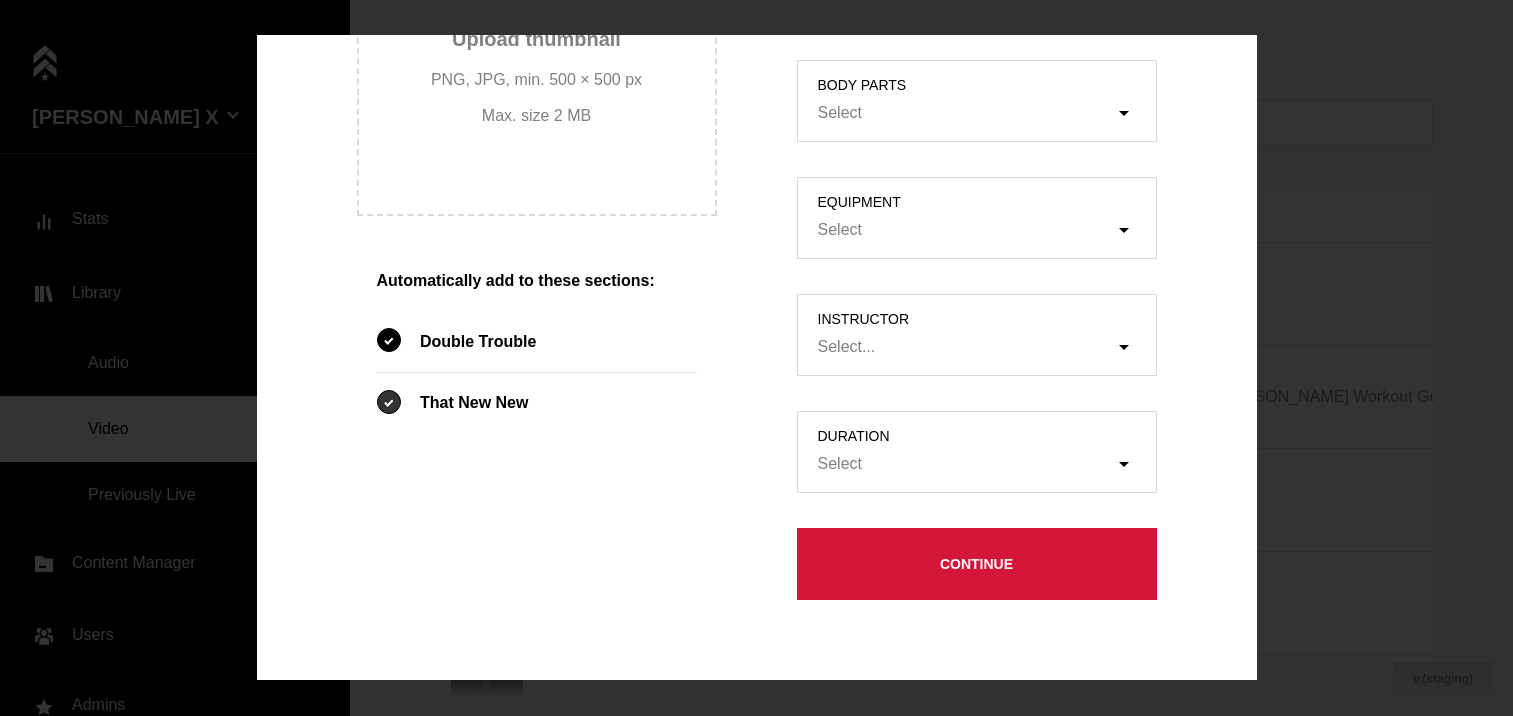 click at bounding box center (396, 403) 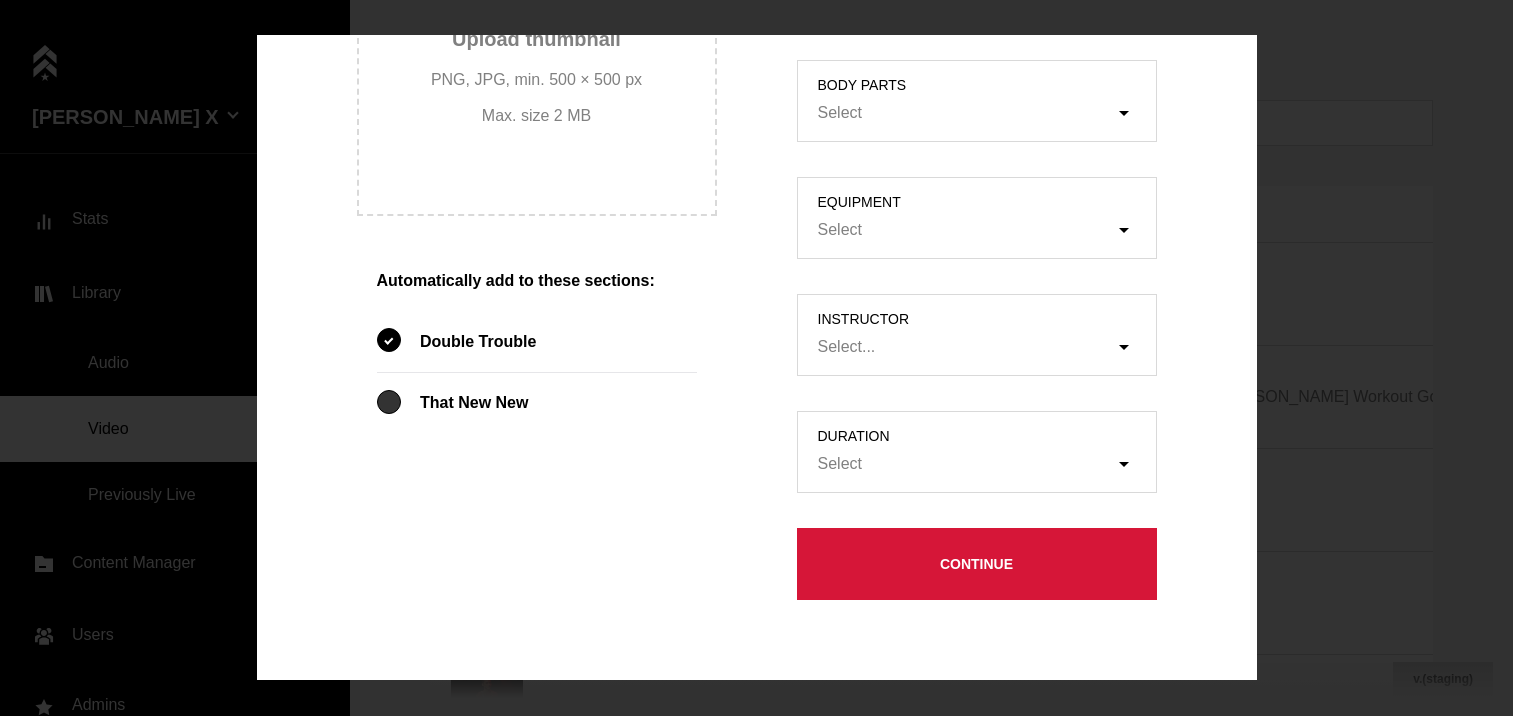 click at bounding box center (389, 402) 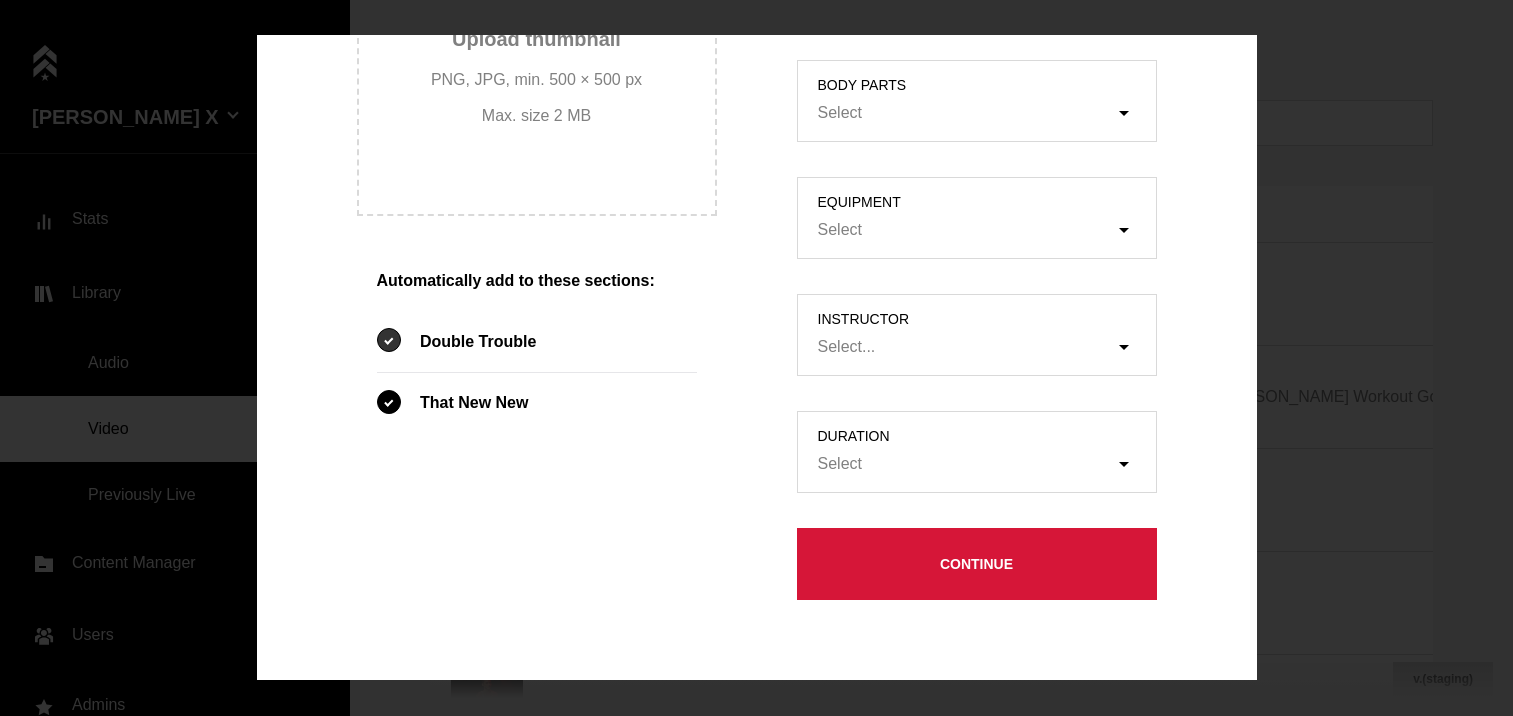 click at bounding box center (389, 340) 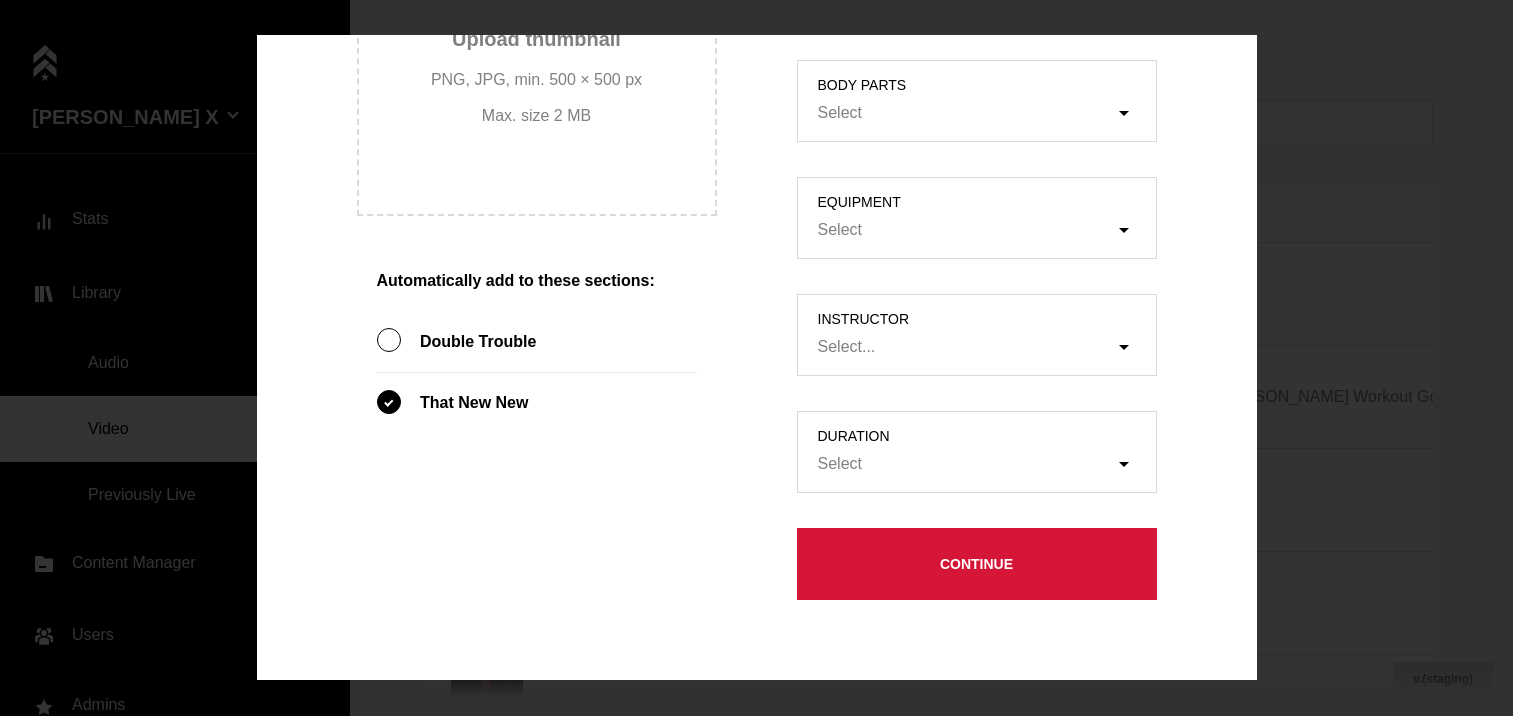 click on "Double Trouble" at bounding box center [537, 342] 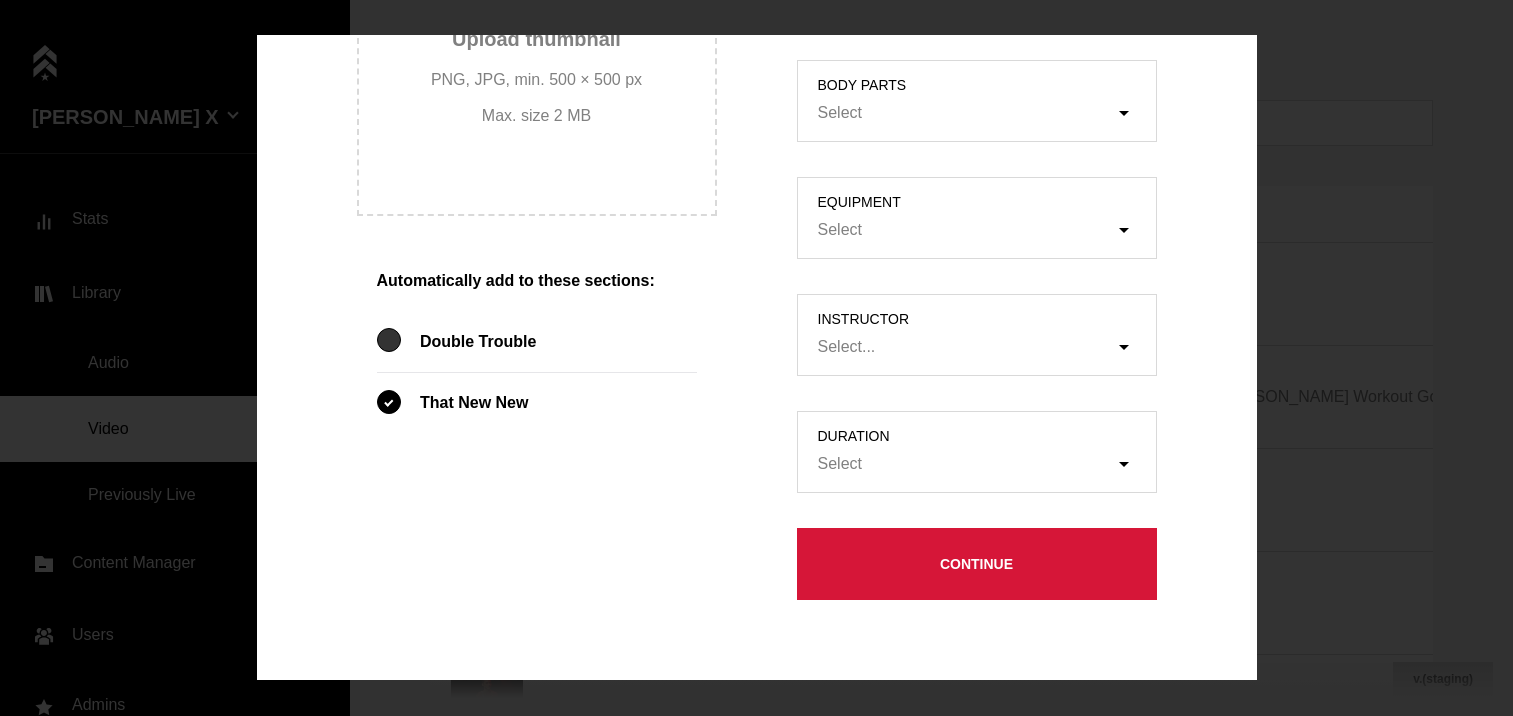 click at bounding box center (389, 340) 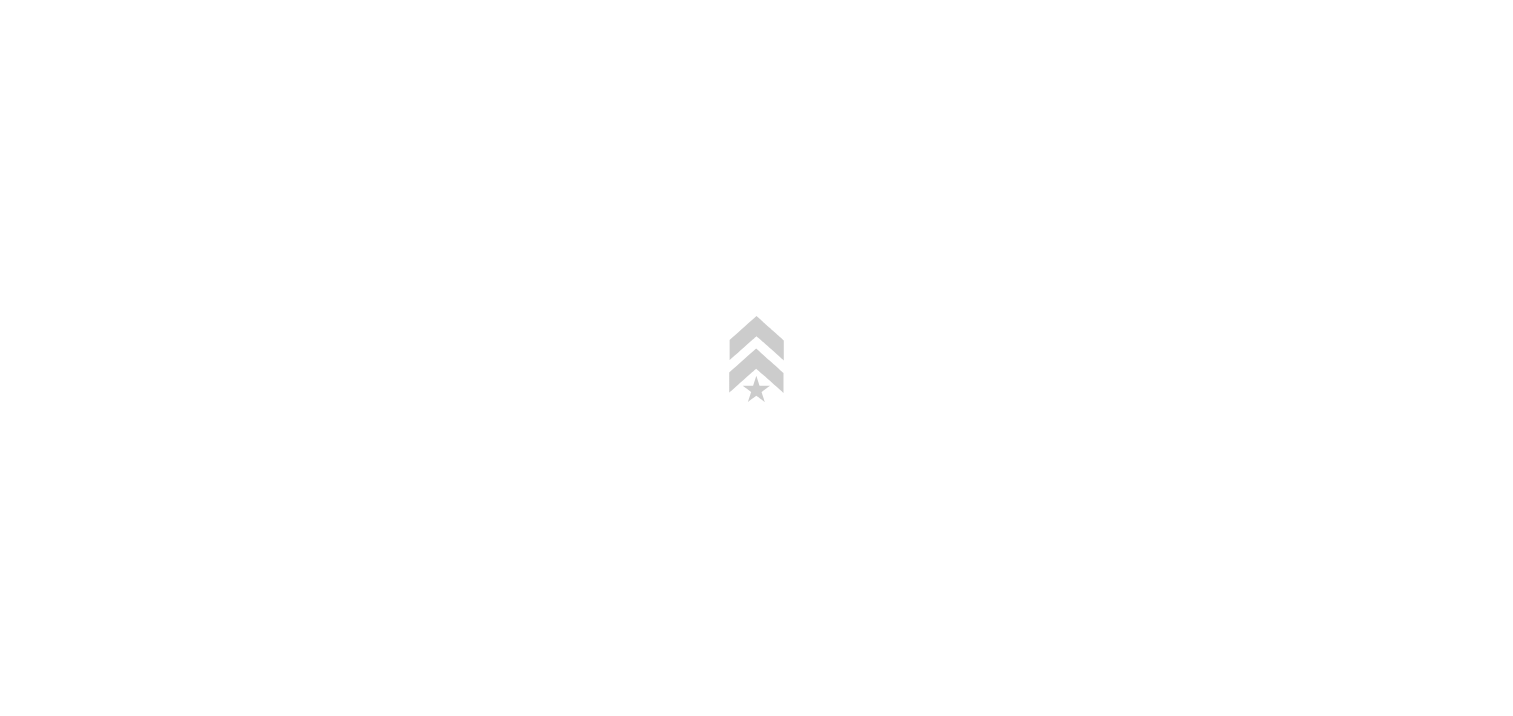 scroll, scrollTop: 0, scrollLeft: 0, axis: both 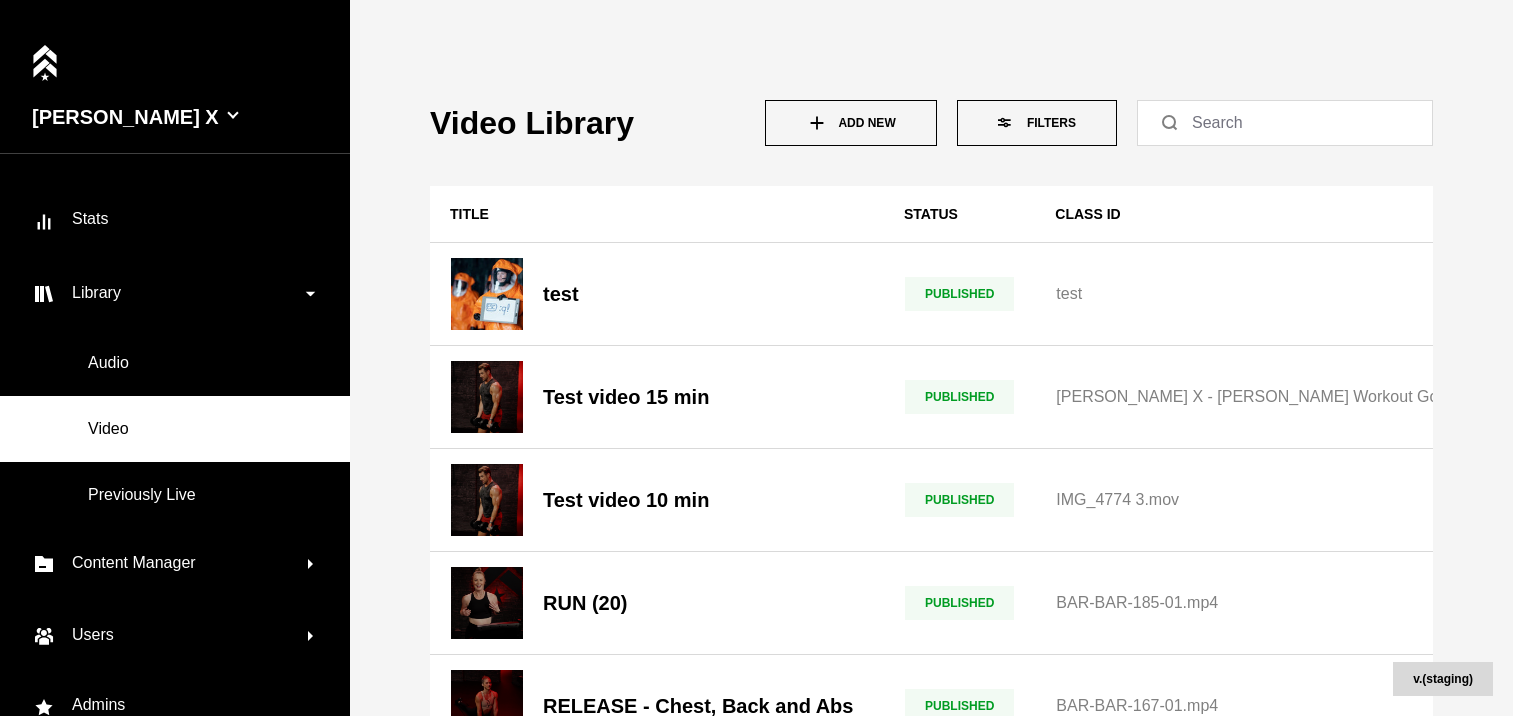 click on "Add New" at bounding box center [851, 123] 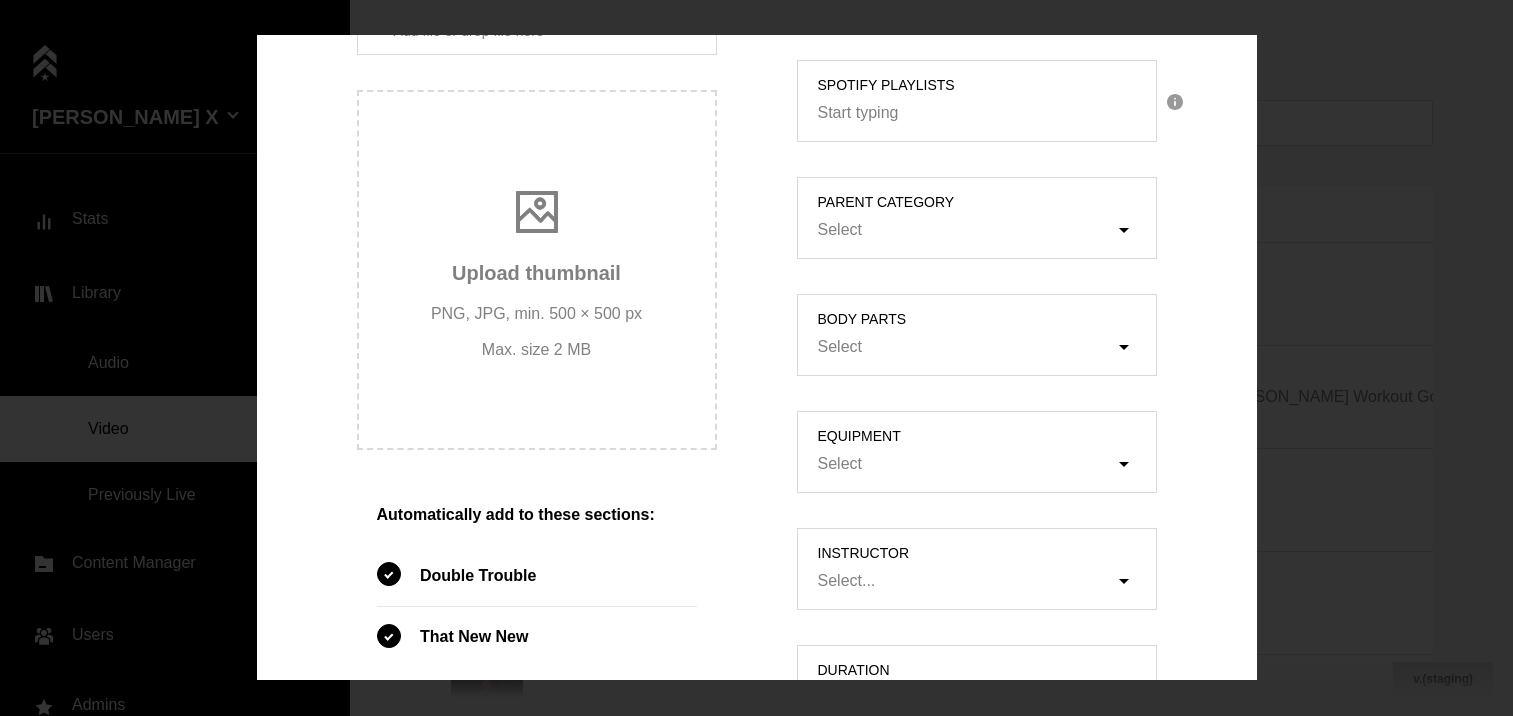 scroll, scrollTop: 924, scrollLeft: 0, axis: vertical 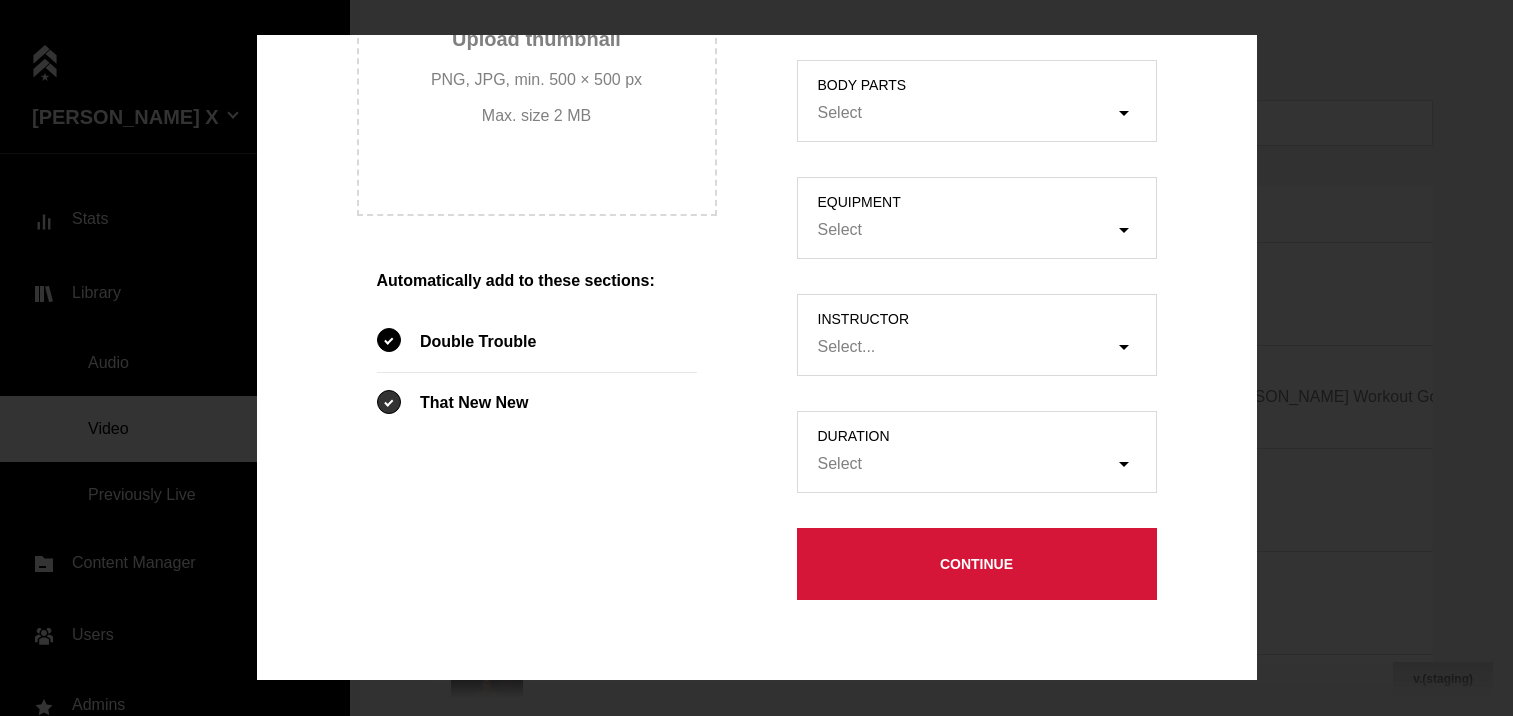 click at bounding box center (389, 402) 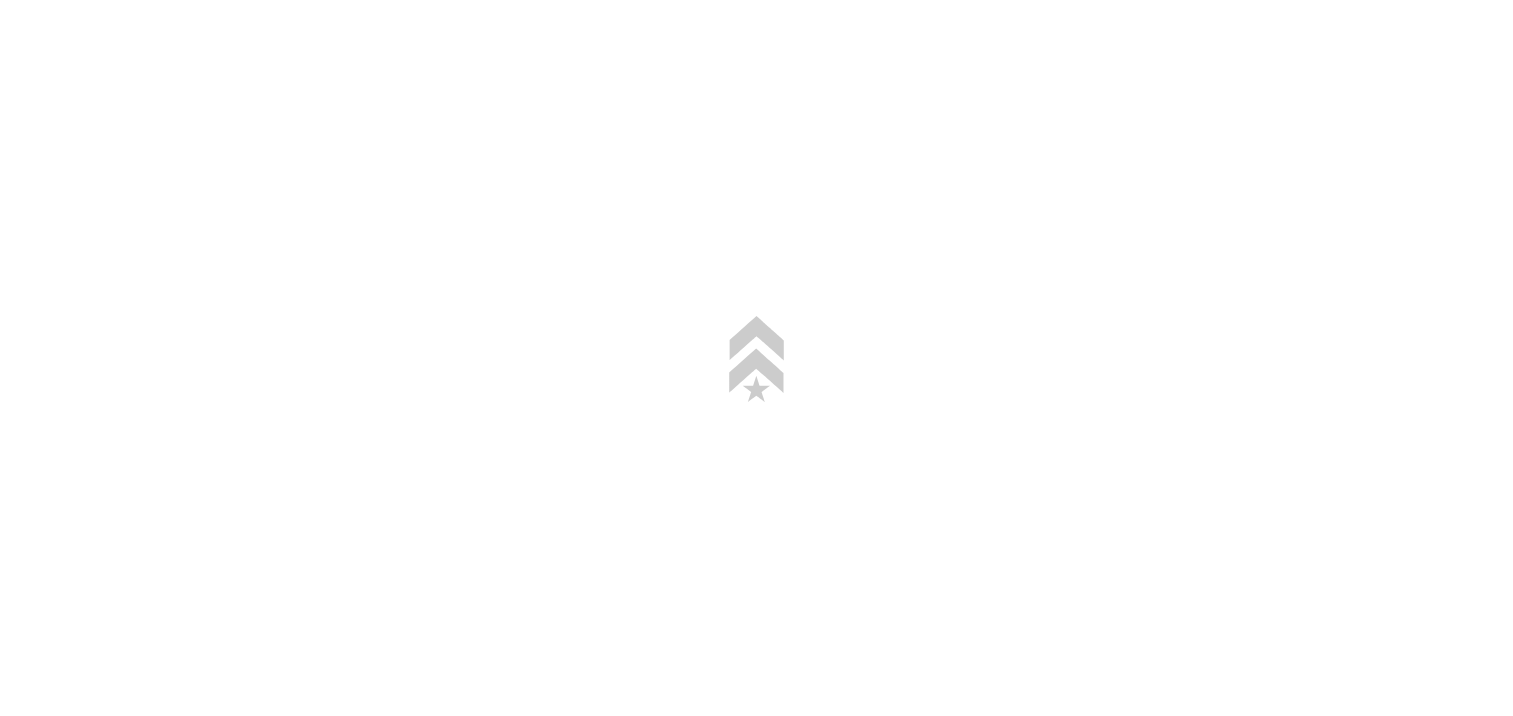 scroll, scrollTop: 0, scrollLeft: 0, axis: both 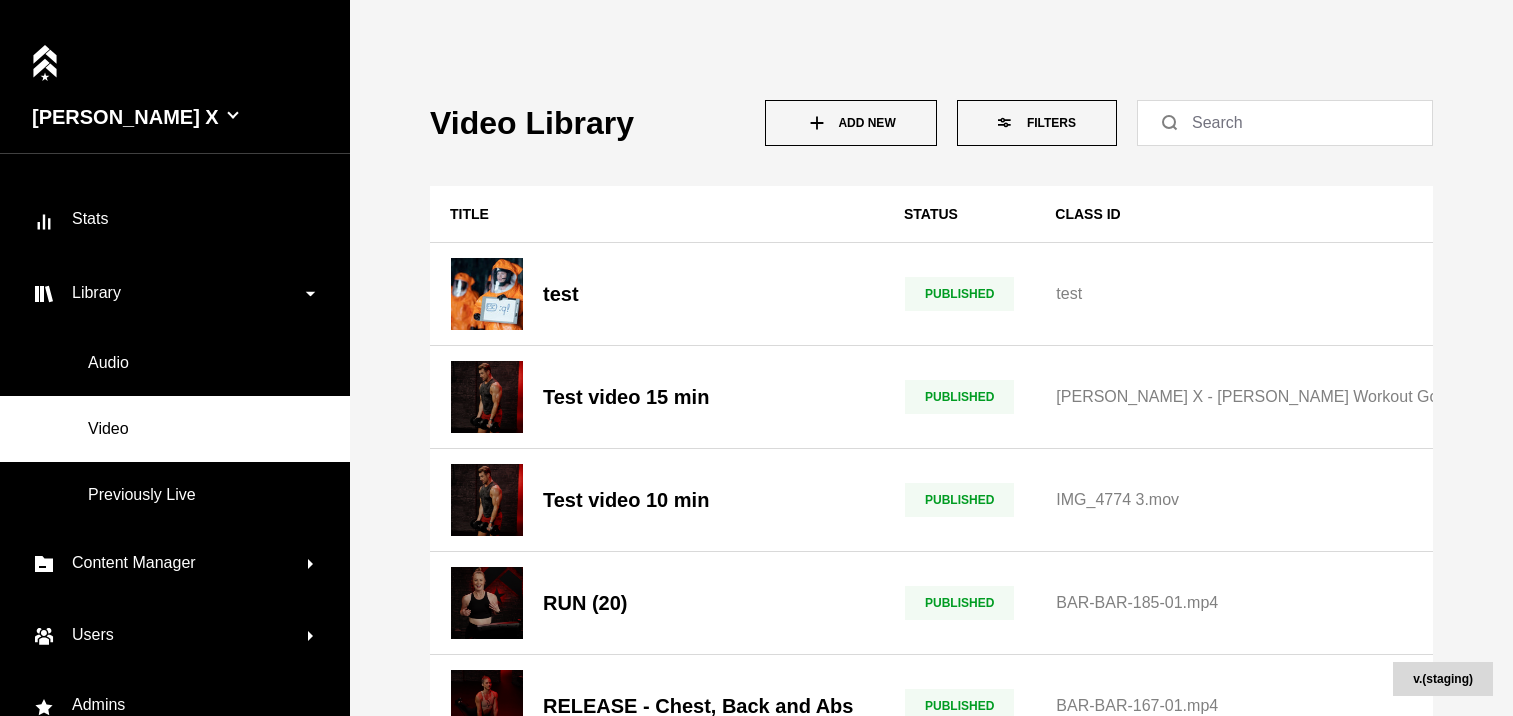 click on "Add New" at bounding box center (851, 123) 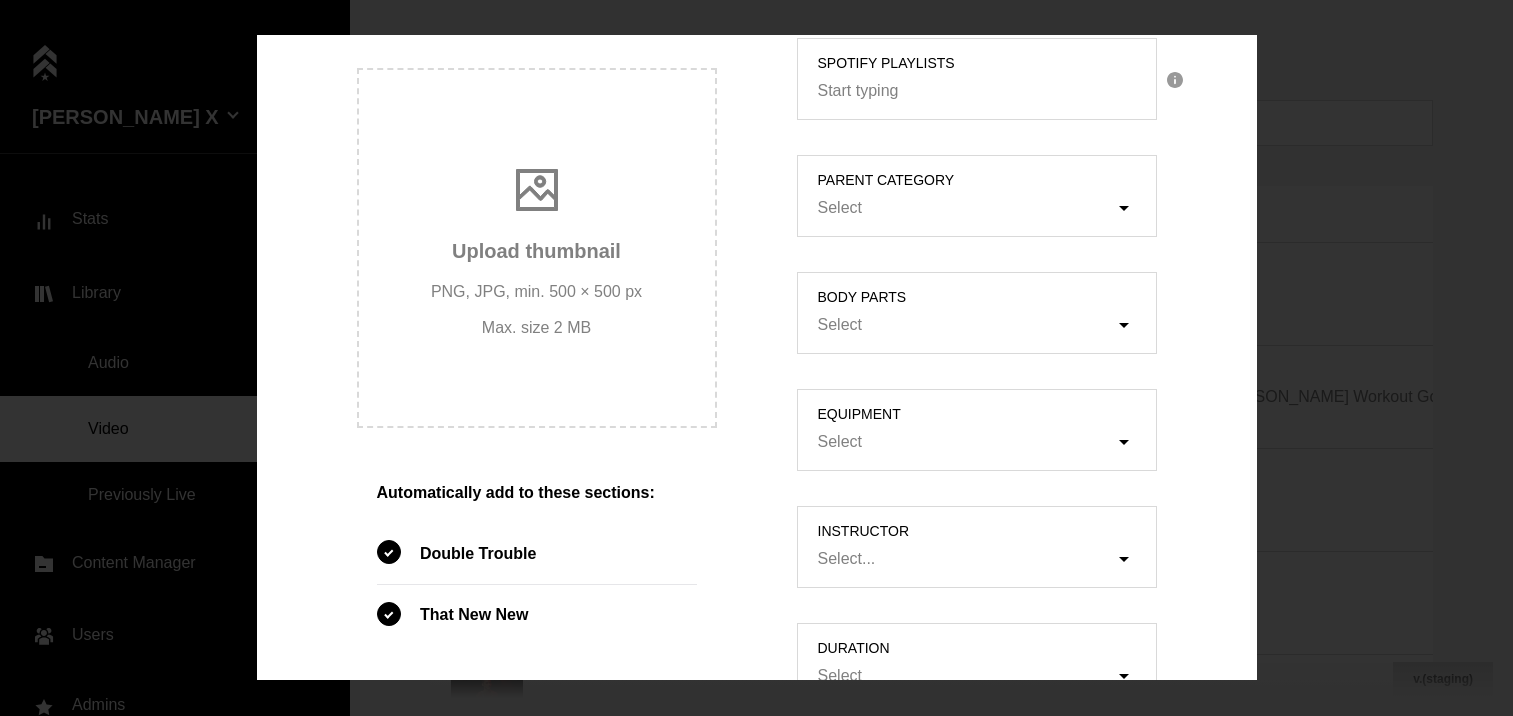scroll, scrollTop: 19, scrollLeft: 0, axis: vertical 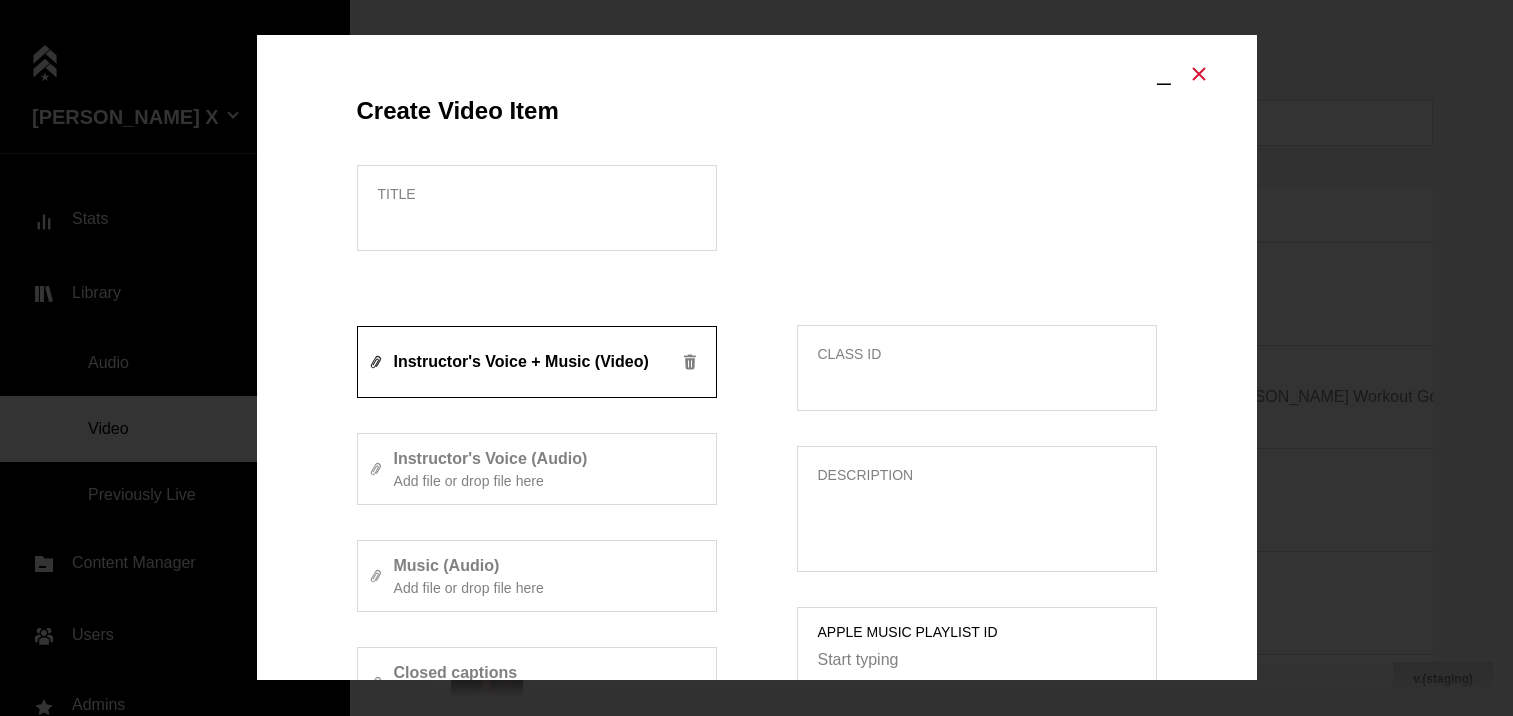click 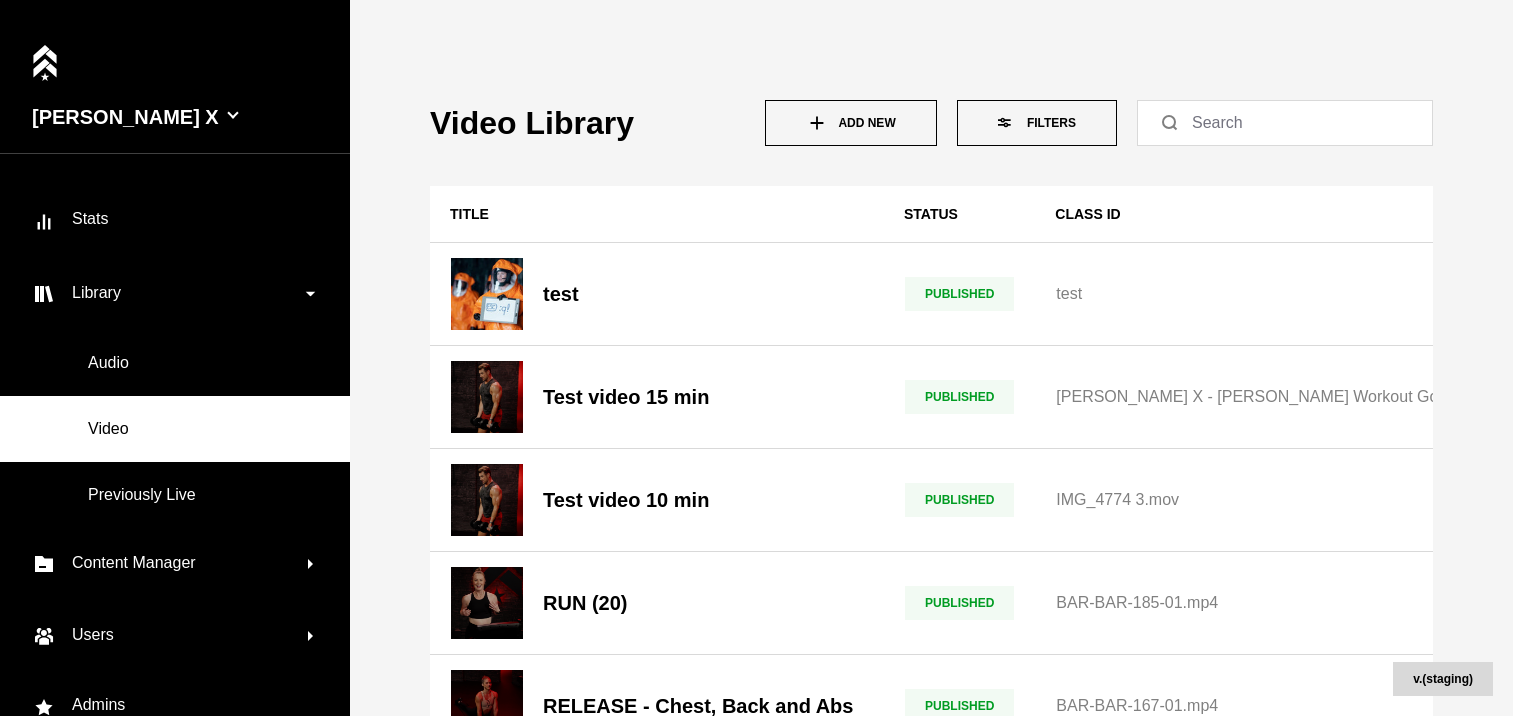 click 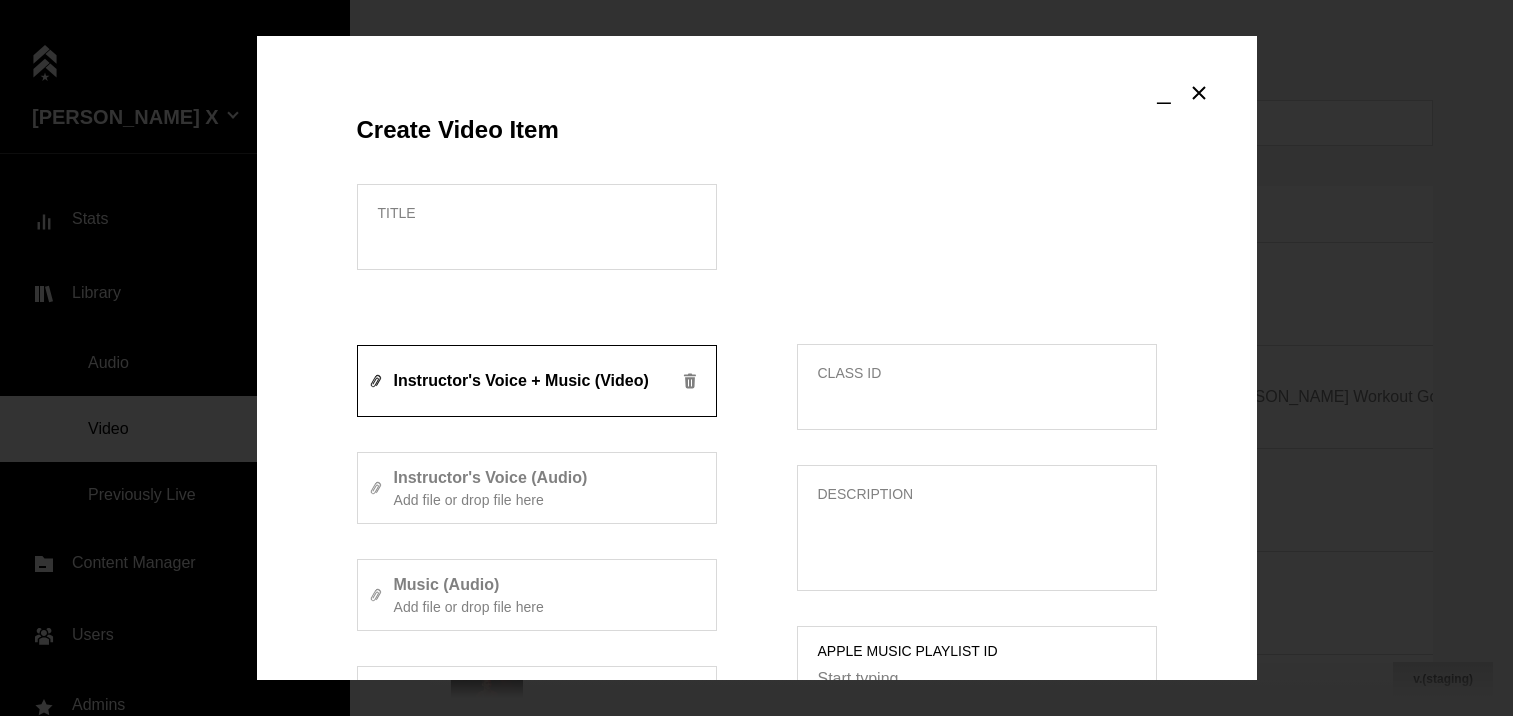 scroll, scrollTop: 924, scrollLeft: 0, axis: vertical 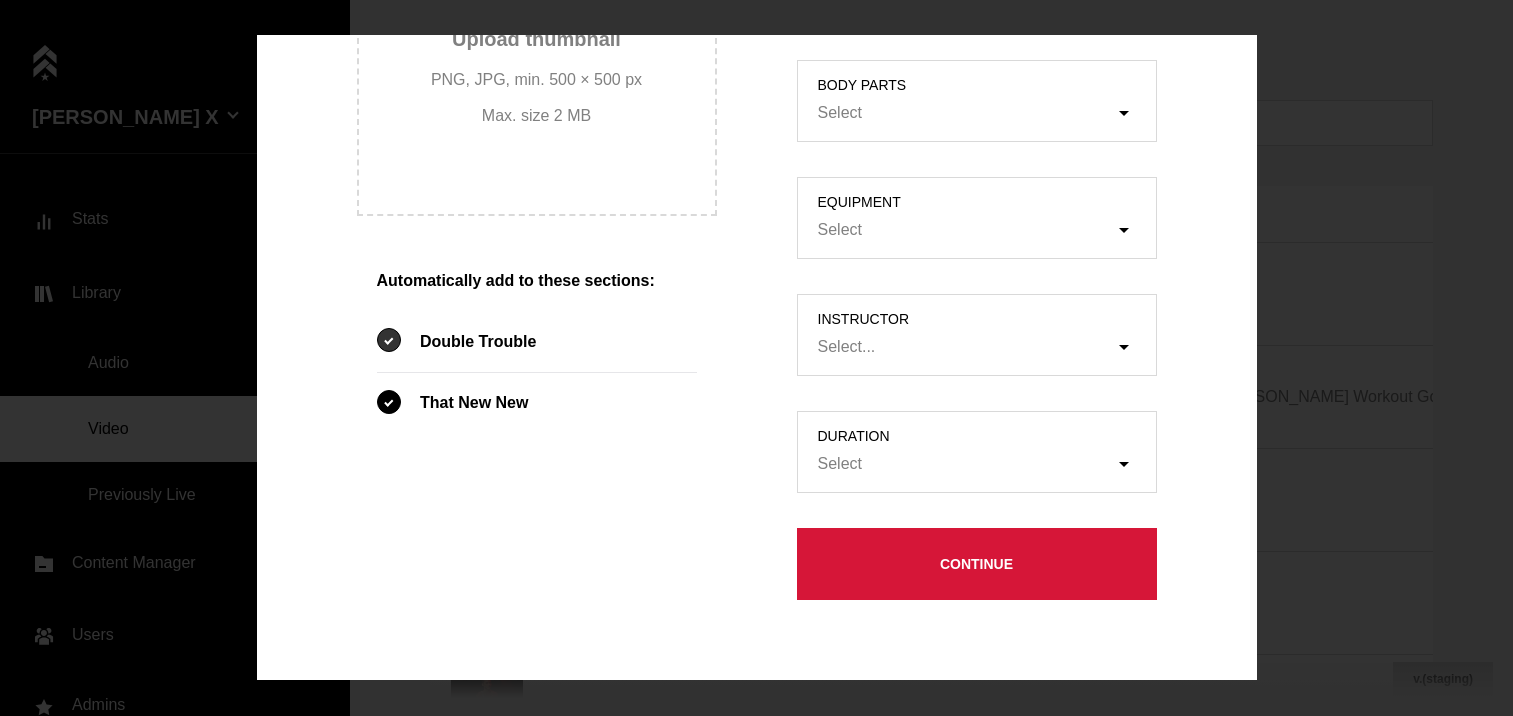 click at bounding box center (389, 340) 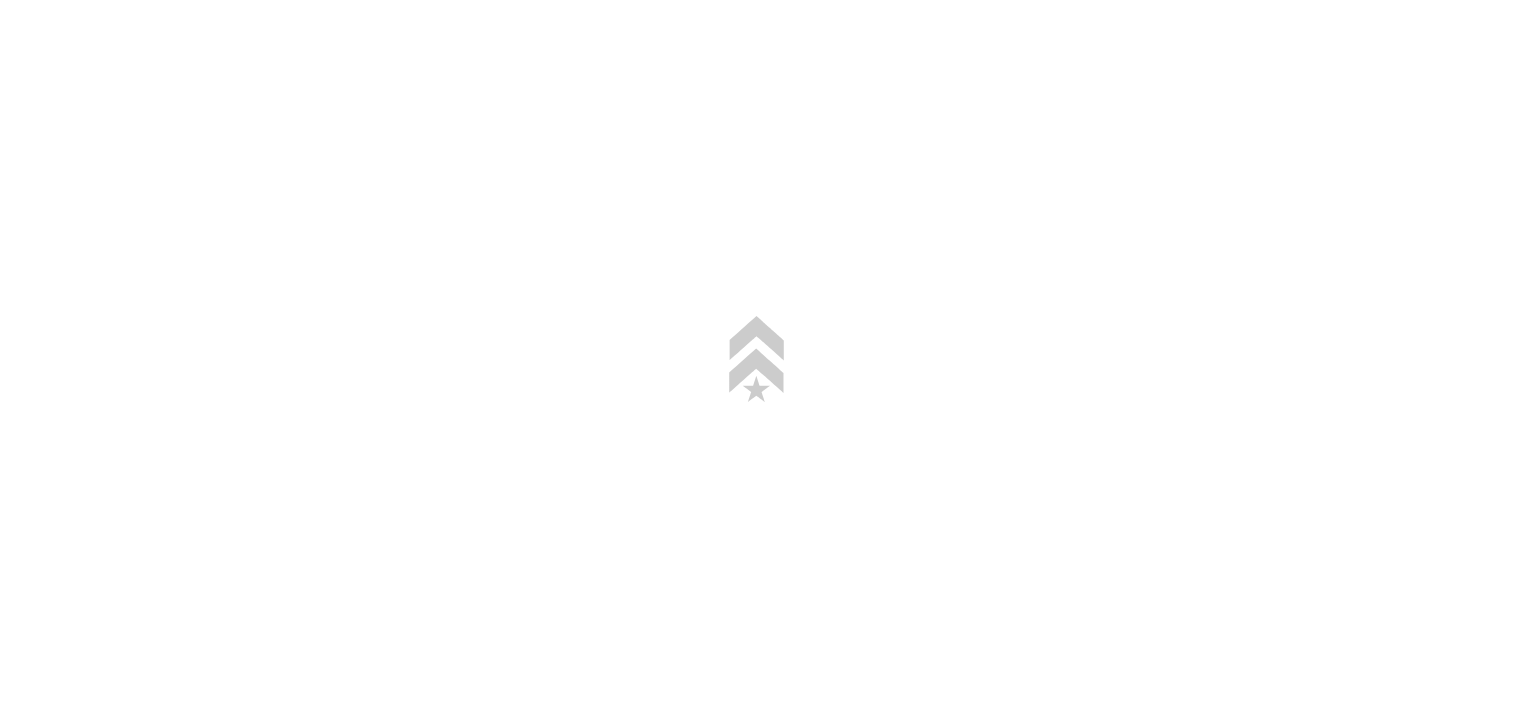 scroll, scrollTop: 0, scrollLeft: 0, axis: both 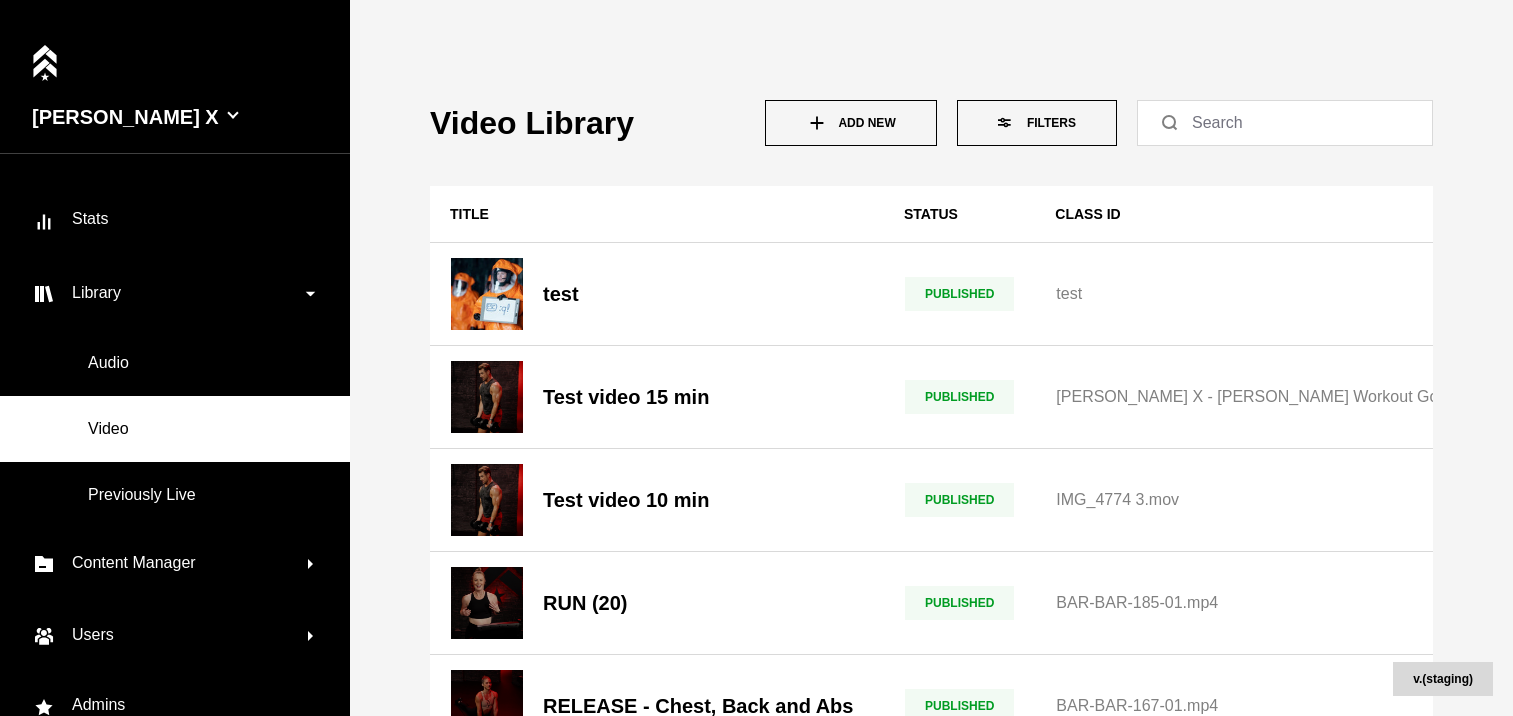 click on "Add New" at bounding box center [851, 123] 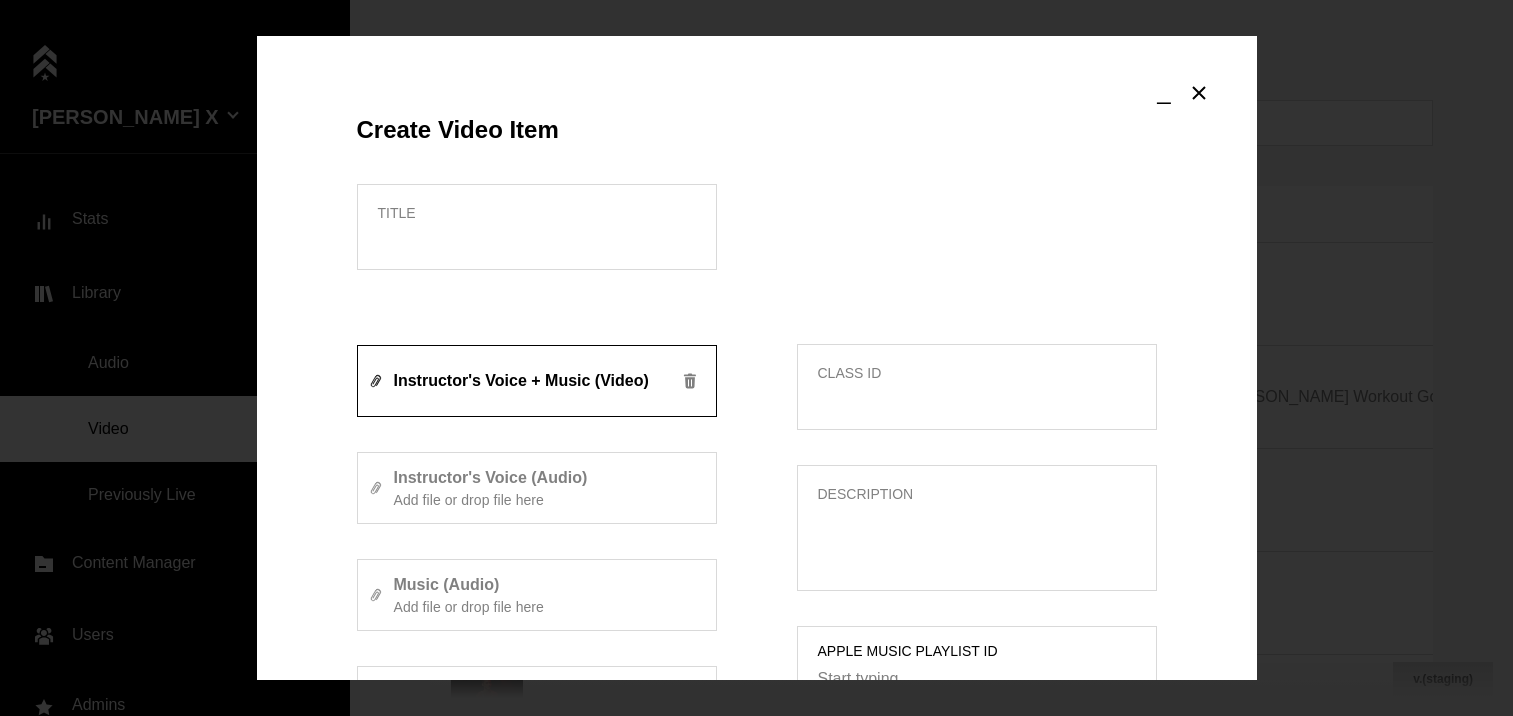 scroll, scrollTop: 924, scrollLeft: 0, axis: vertical 